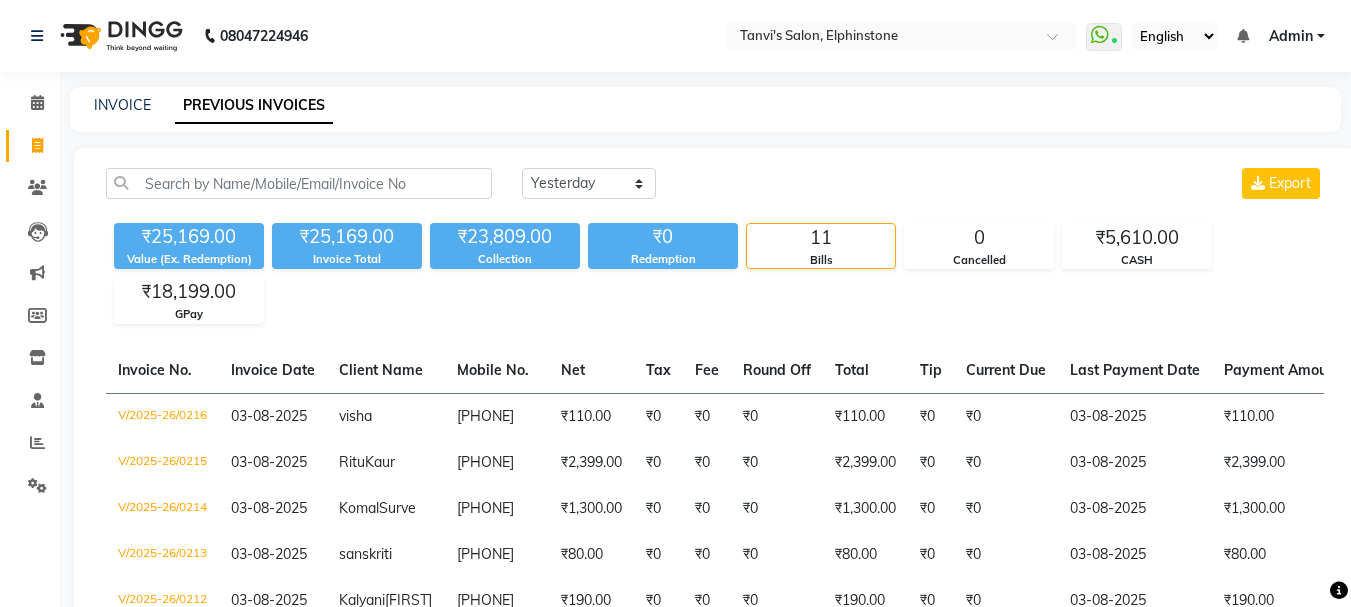select on "yesterday" 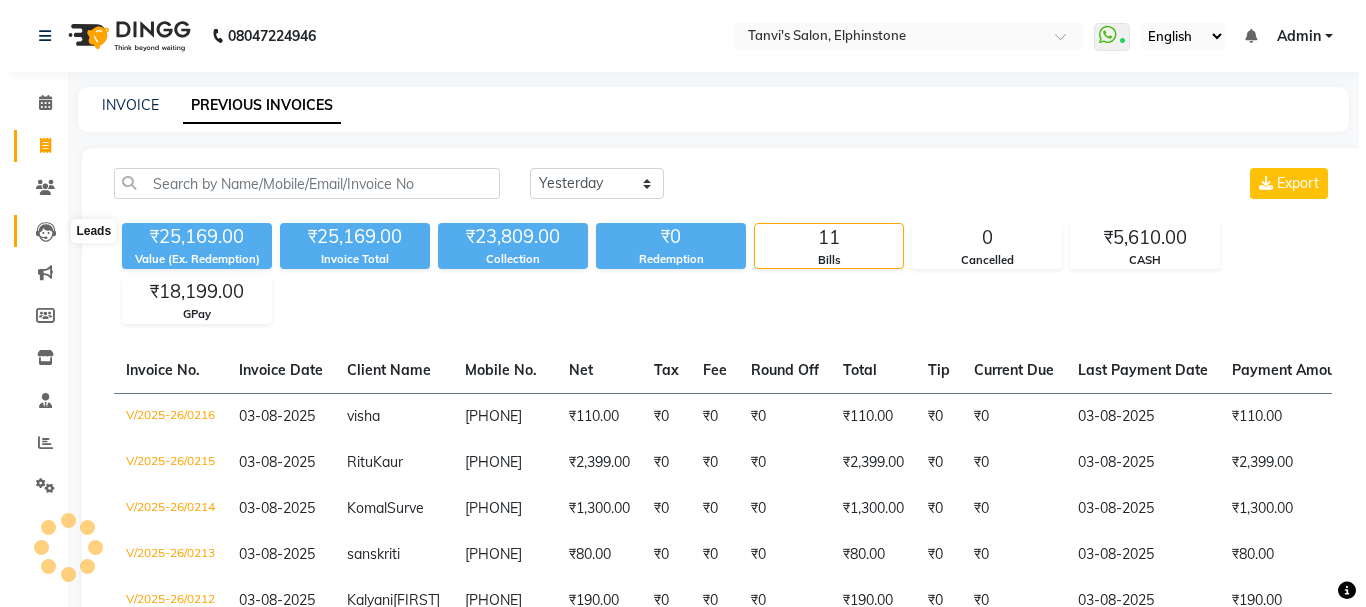 scroll, scrollTop: 0, scrollLeft: 0, axis: both 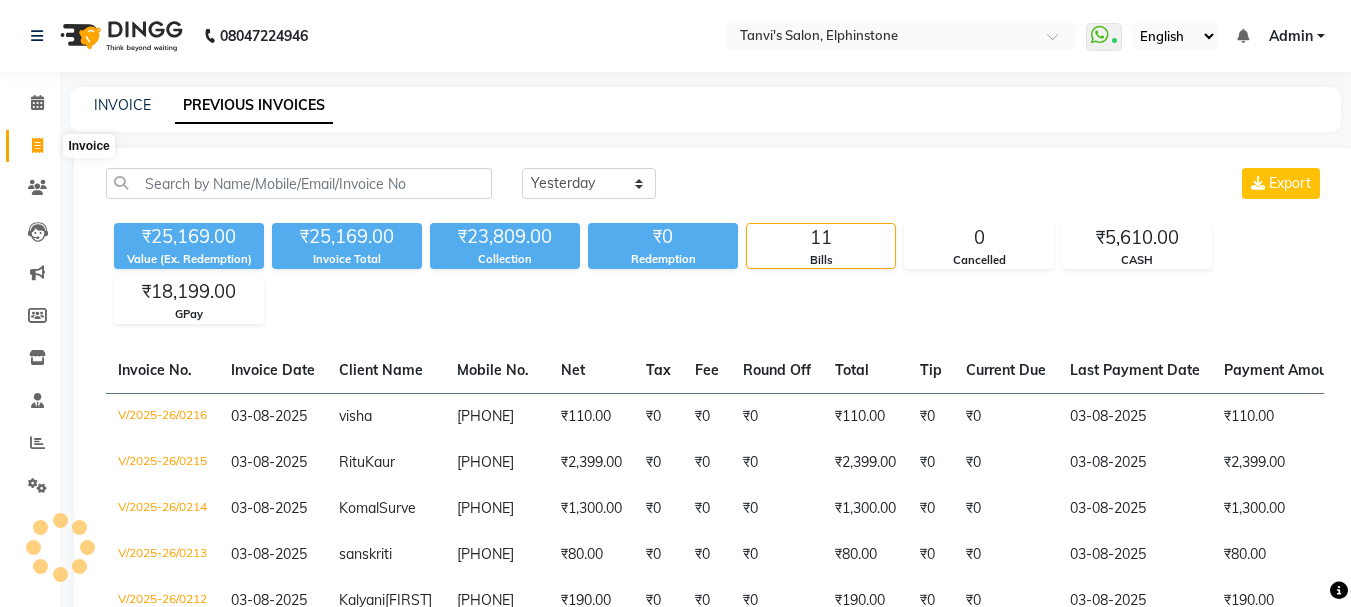 click 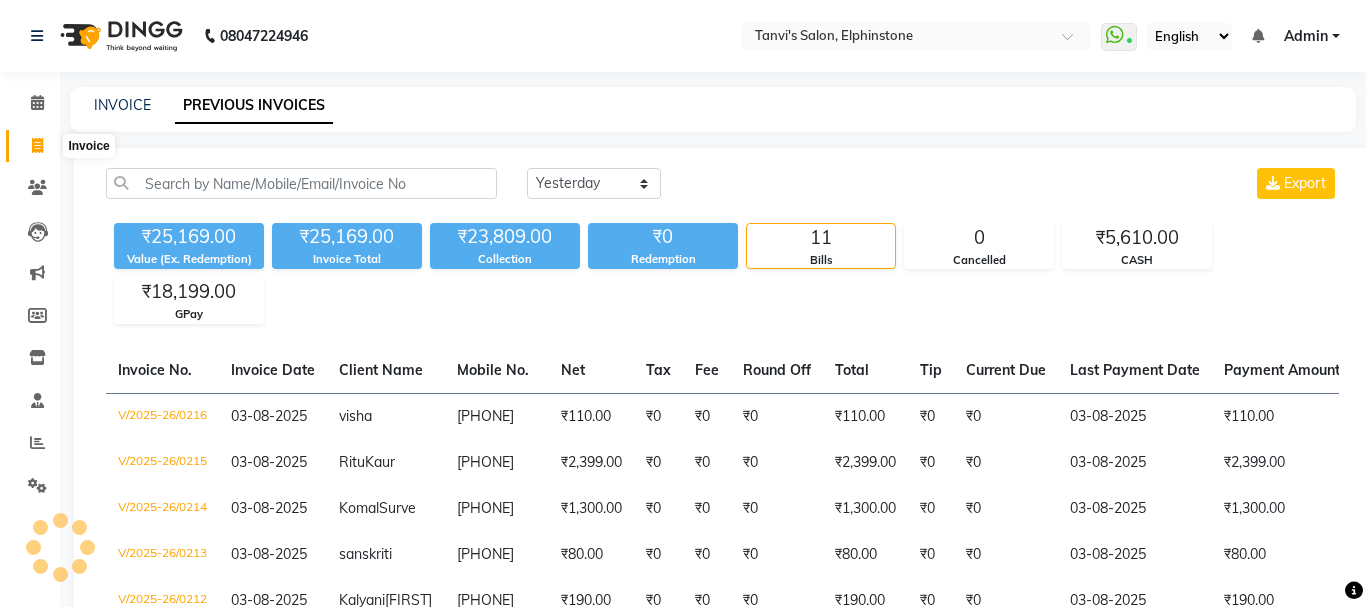 select on "service" 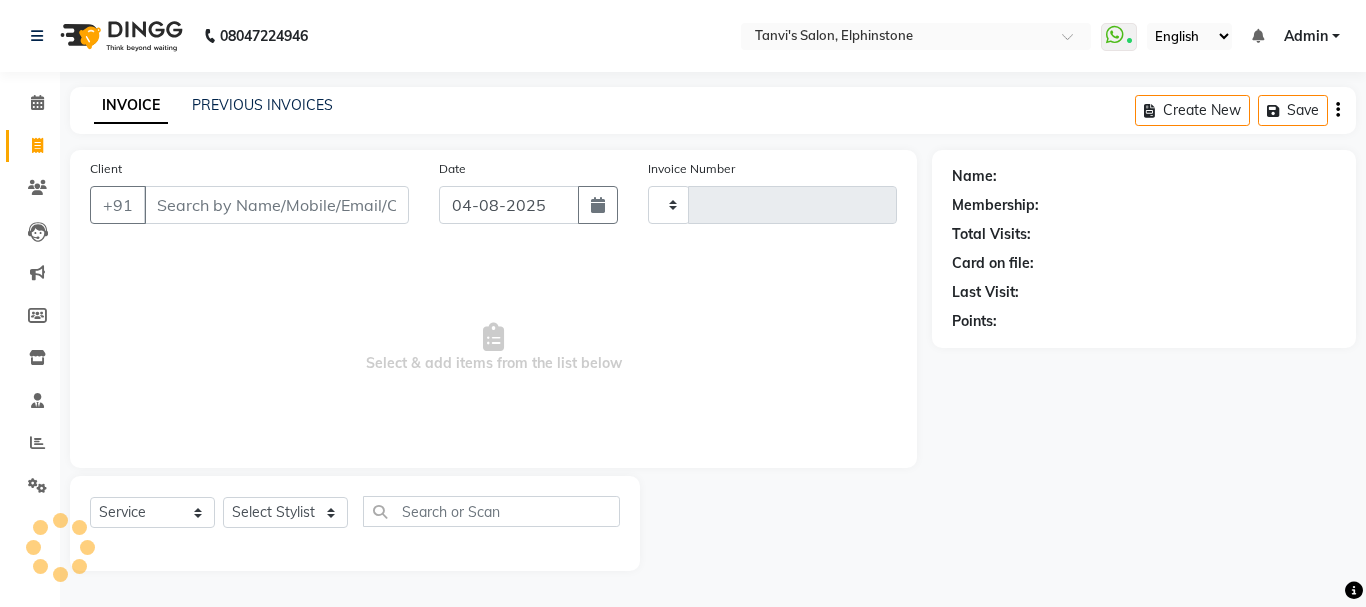 click on "Client" at bounding box center (276, 205) 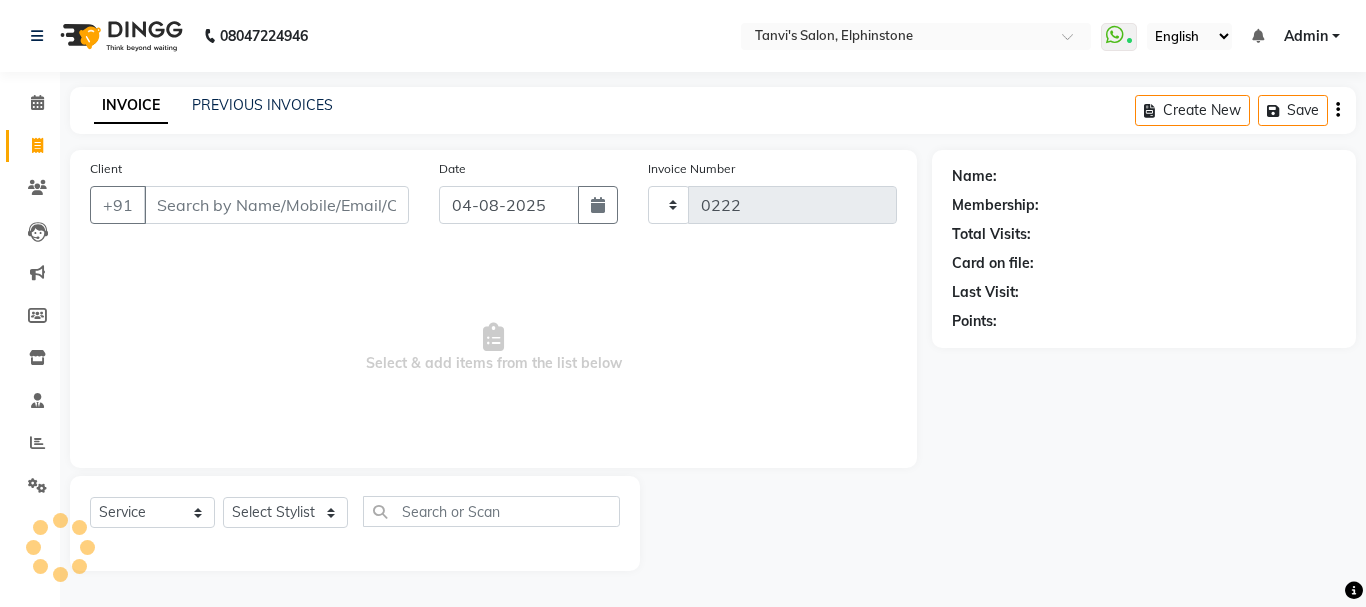 select on "716" 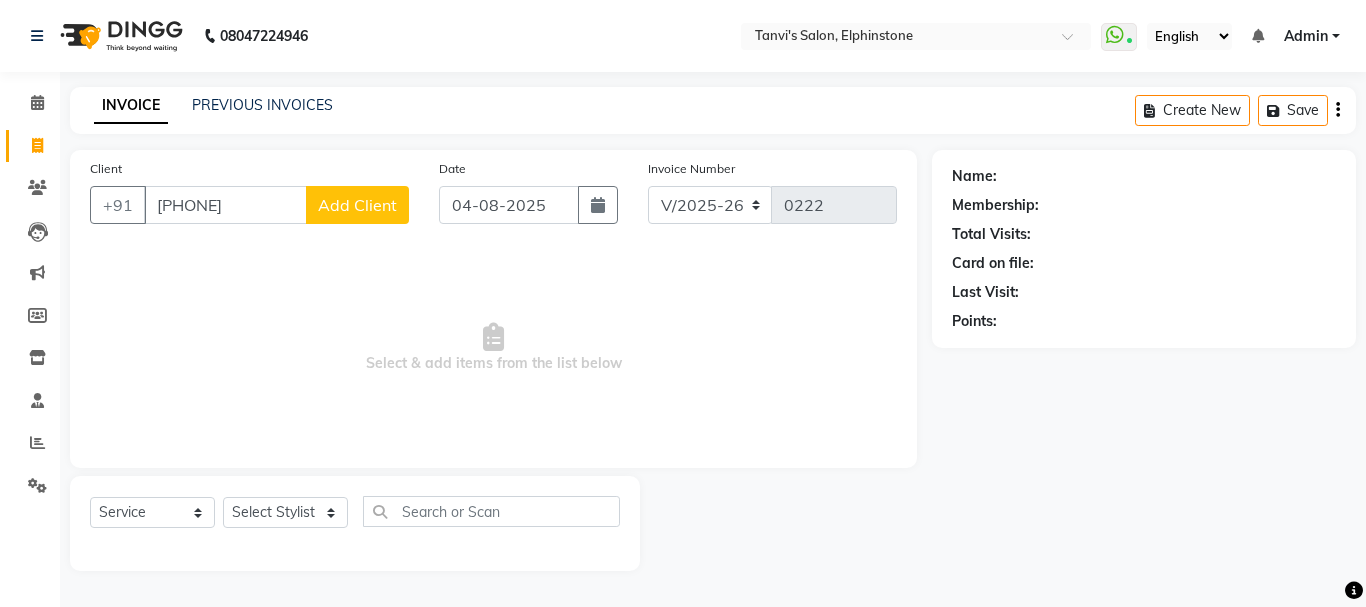 type on "[PHONE]" 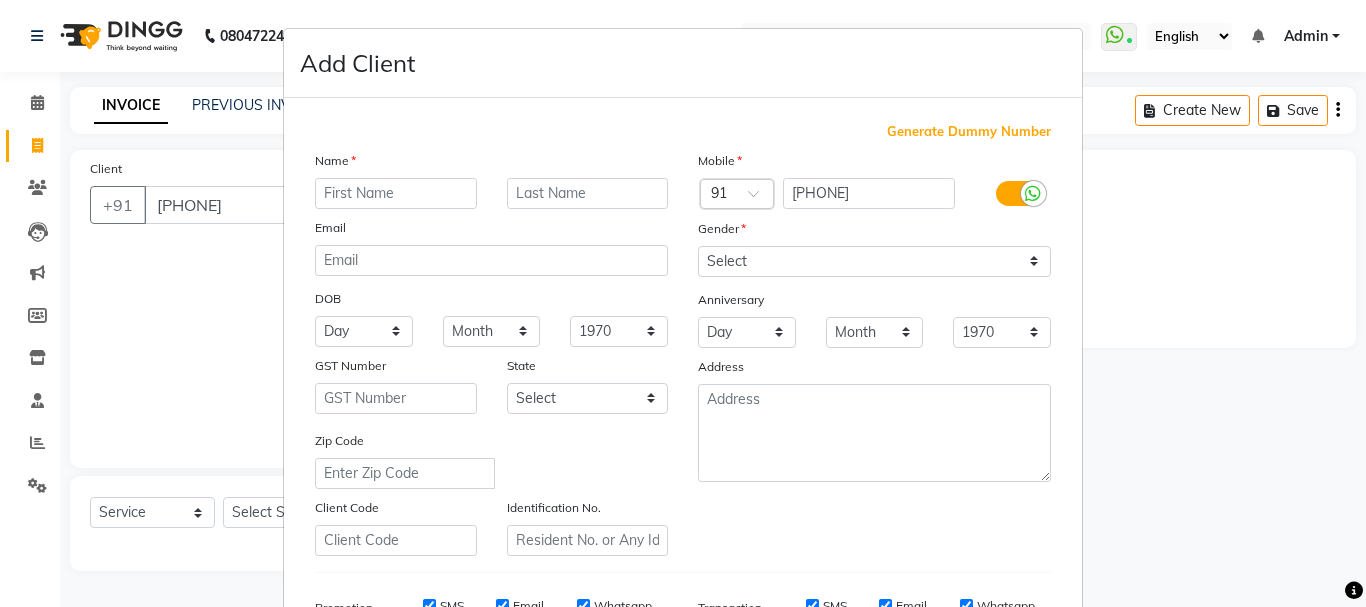 click at bounding box center [396, 193] 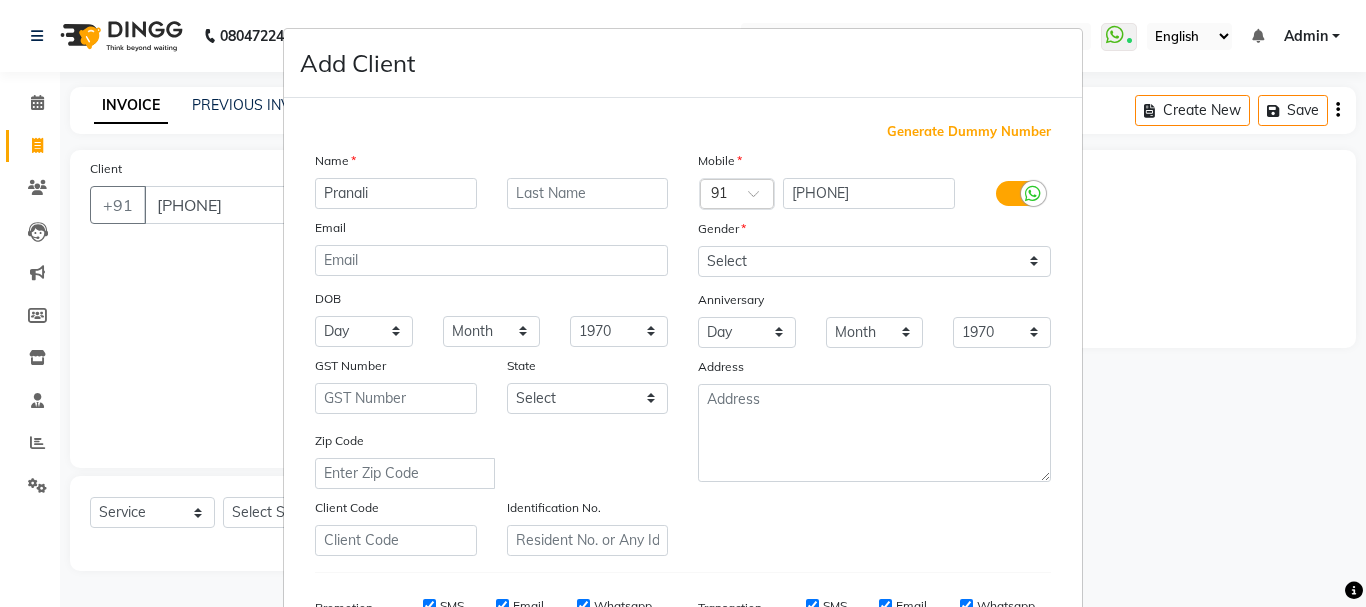 type on "Pranali" 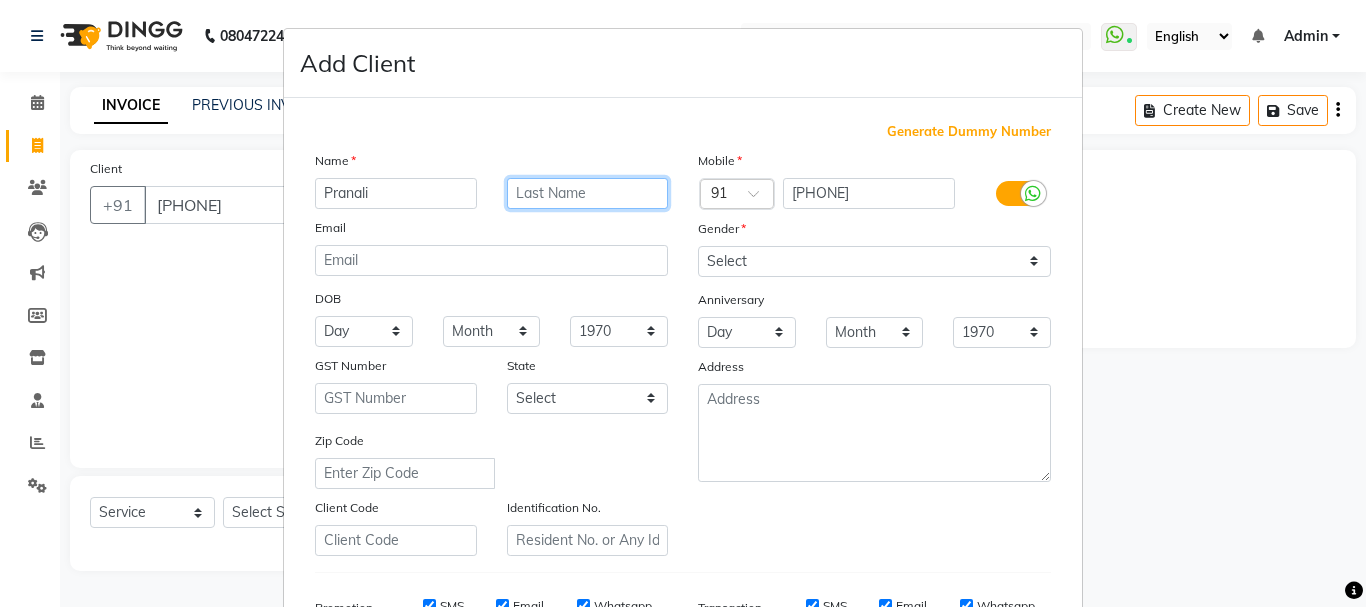click at bounding box center [588, 193] 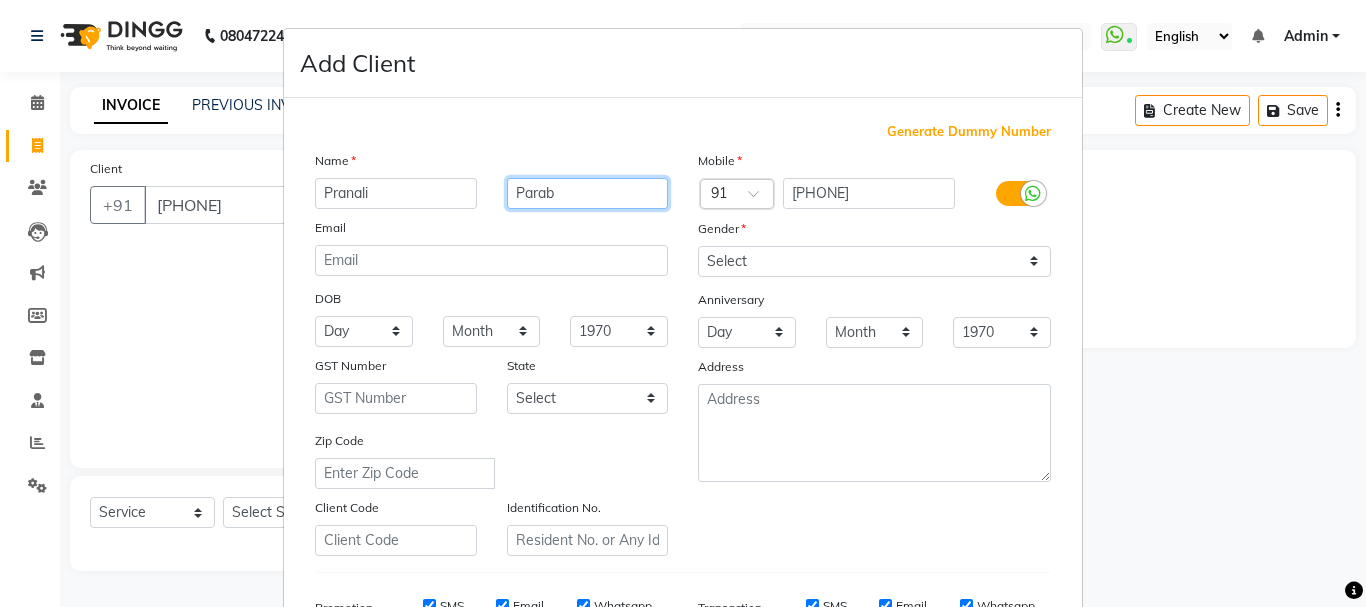 type on "Parab" 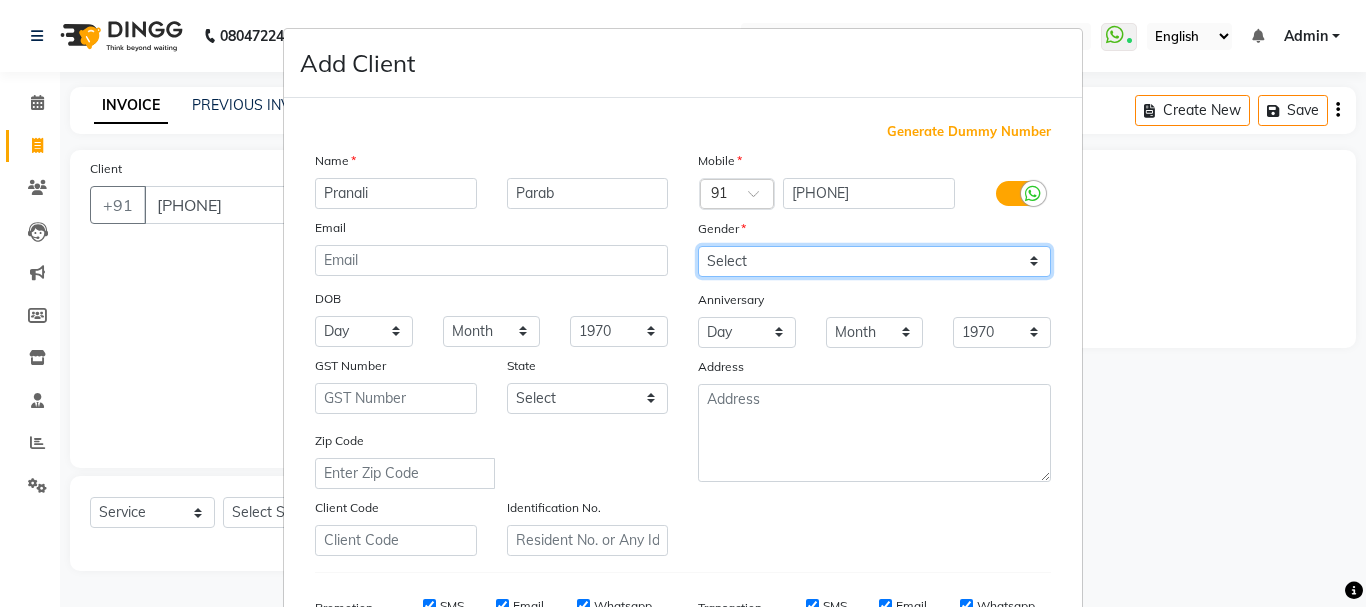 click on "Select Male Female Other Prefer Not To Say" at bounding box center (874, 261) 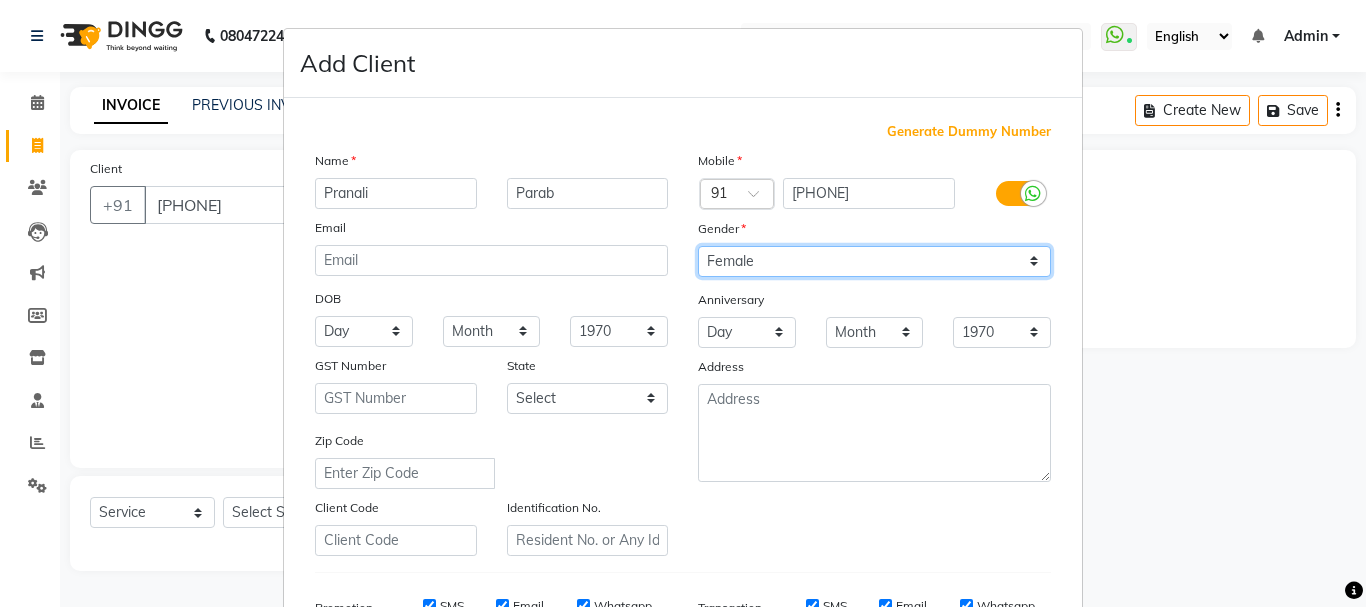 click on "Select Male Female Other Prefer Not To Say" at bounding box center [874, 261] 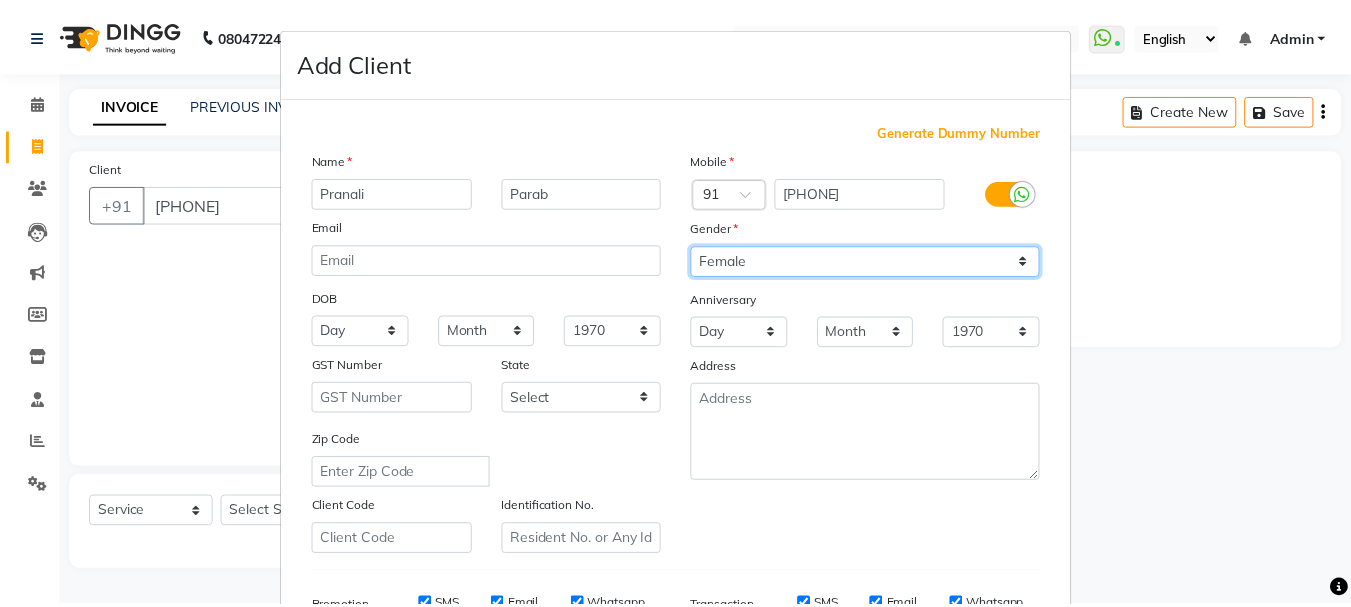 scroll, scrollTop: 316, scrollLeft: 0, axis: vertical 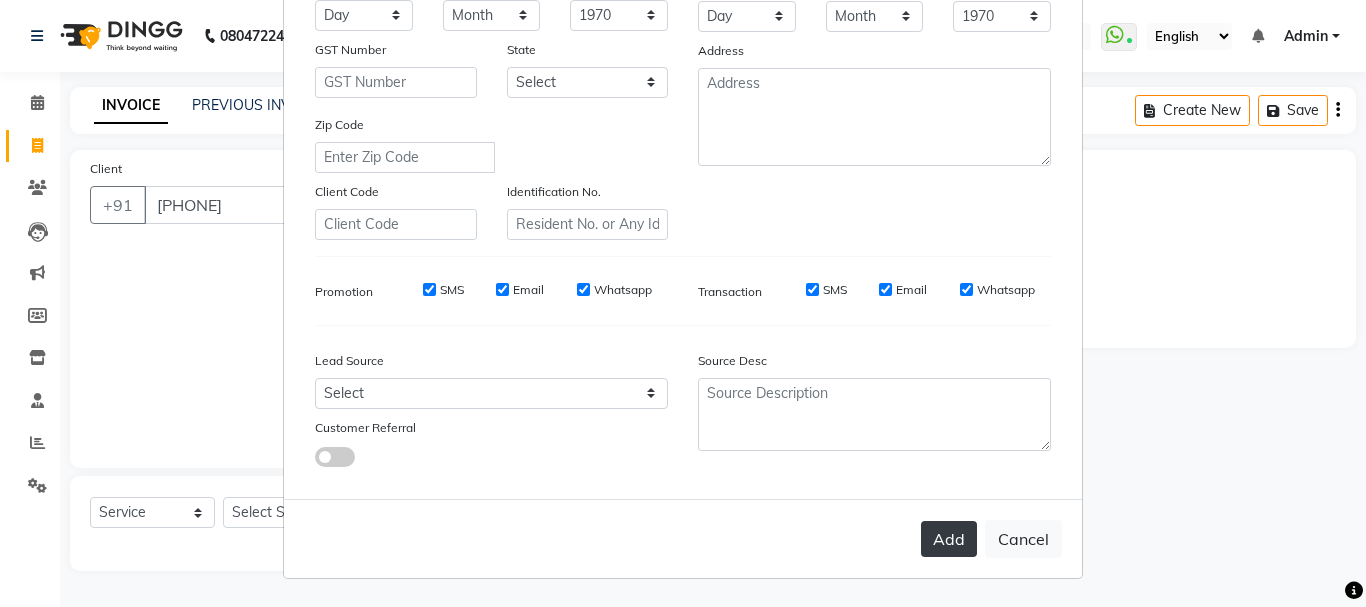 click on "Add" at bounding box center [949, 539] 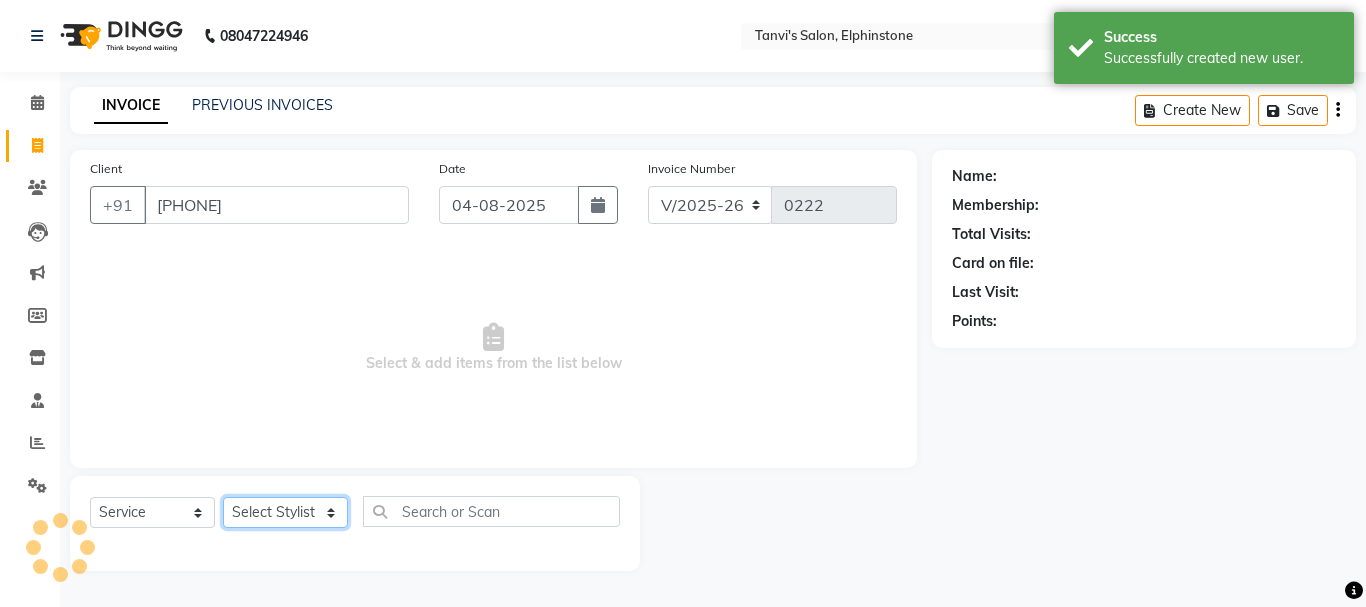 click on "Select Stylist Arpita Singh Chan Sayali Sakpal  Shraddha Tanvi Tanvi Masurkar" 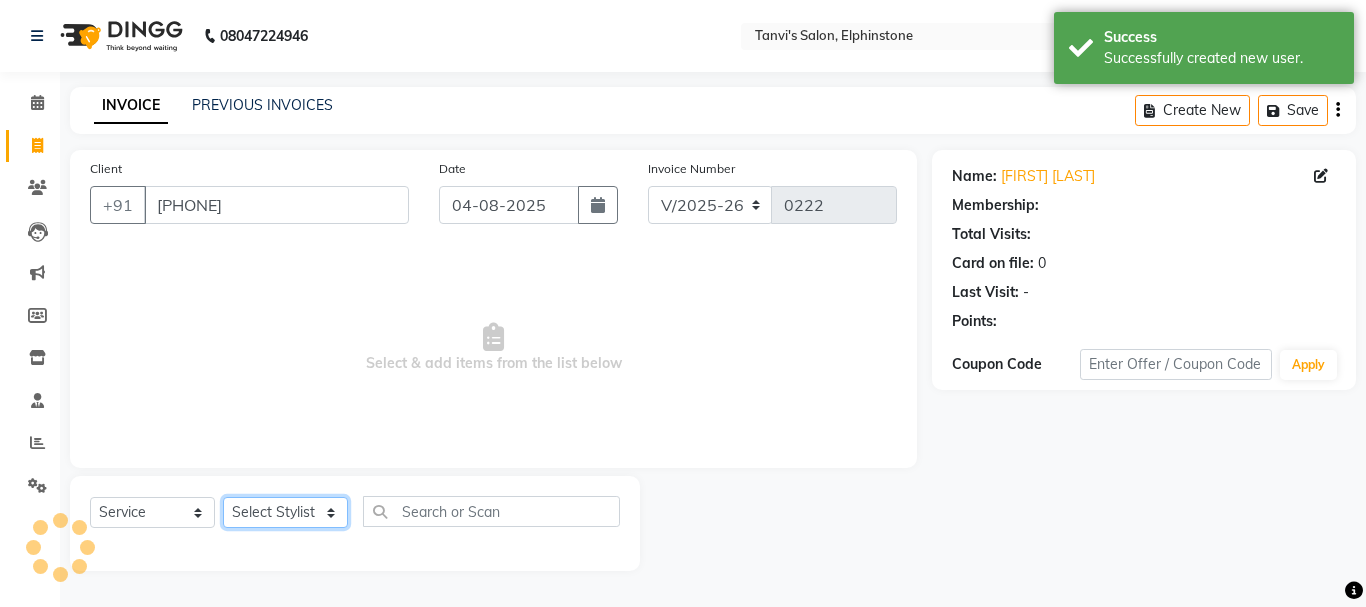 select on "78839" 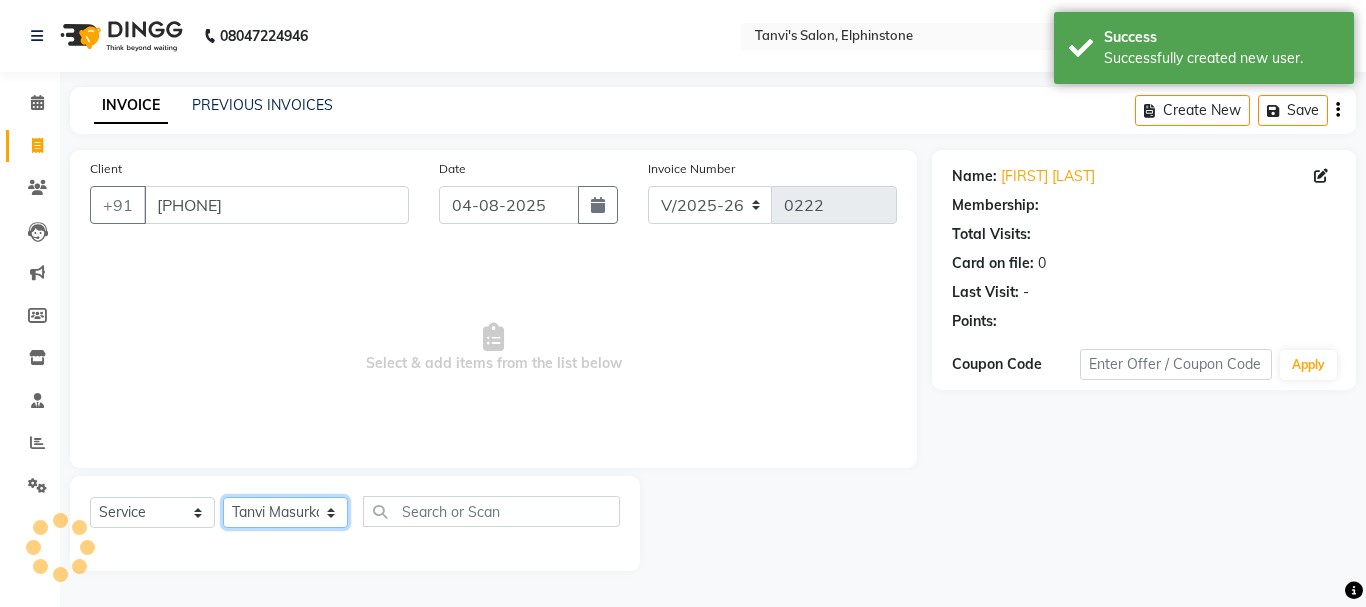 click on "Select Stylist Arpita Singh Chan Sayali Sakpal  Shraddha Tanvi Tanvi Masurkar" 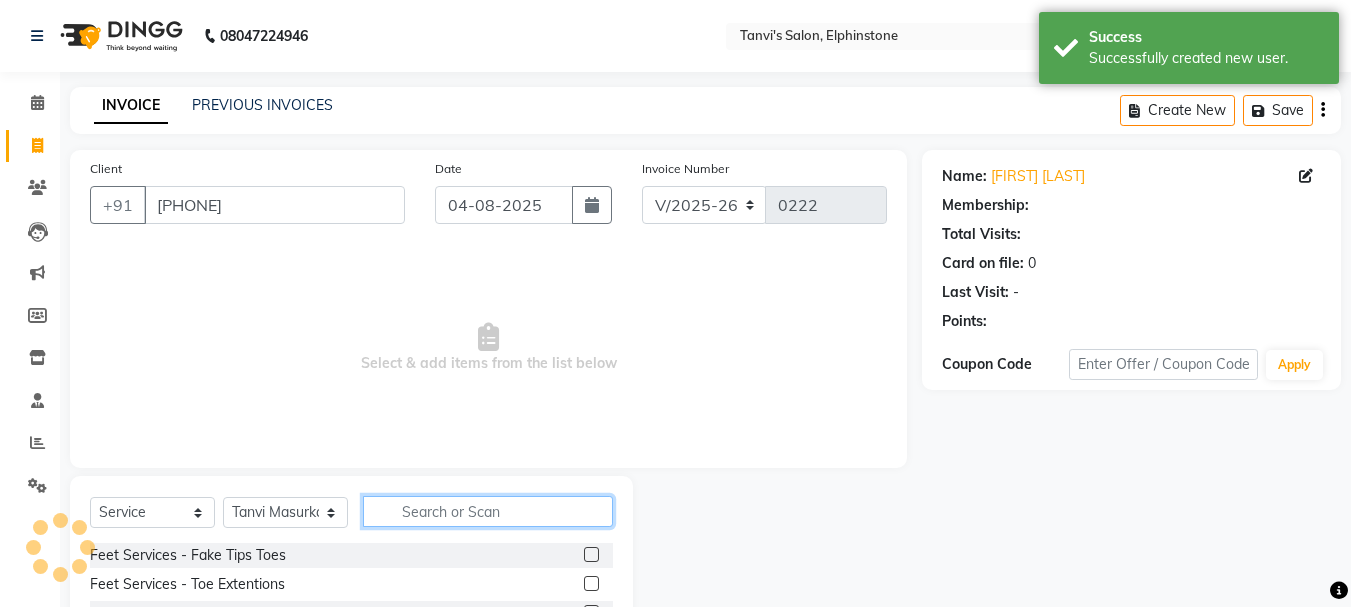 click 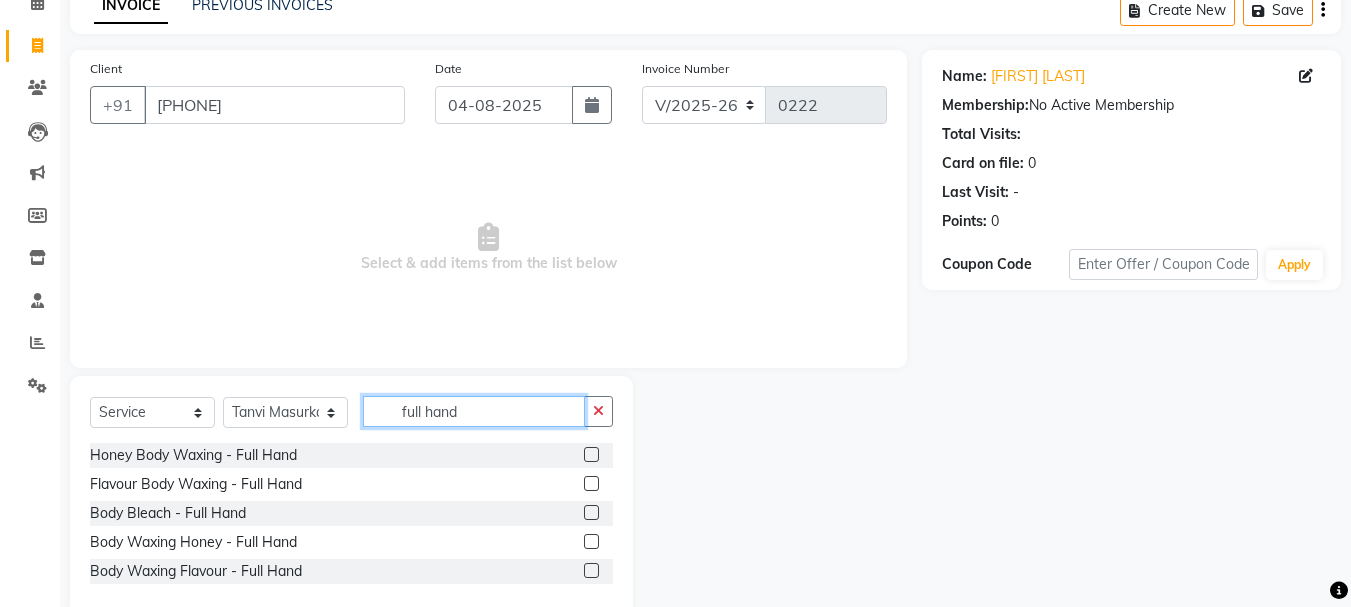 scroll, scrollTop: 139, scrollLeft: 0, axis: vertical 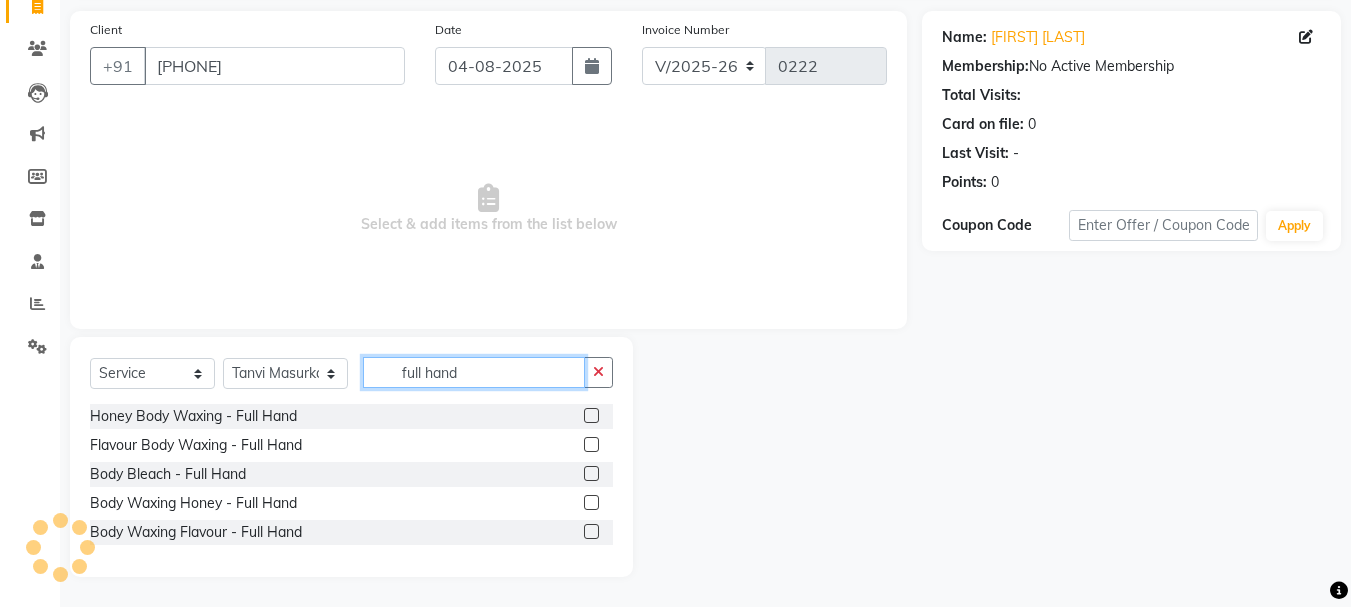 type on "full hand" 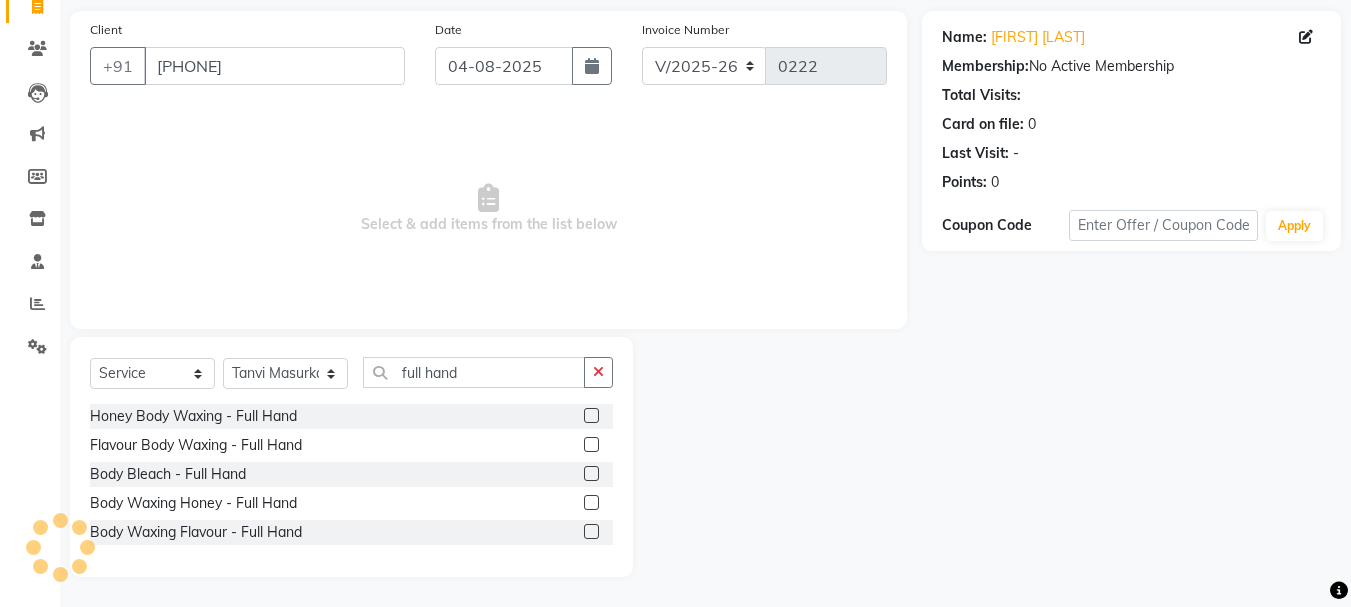 click on "Flavour Body Waxing  - Full Hand" 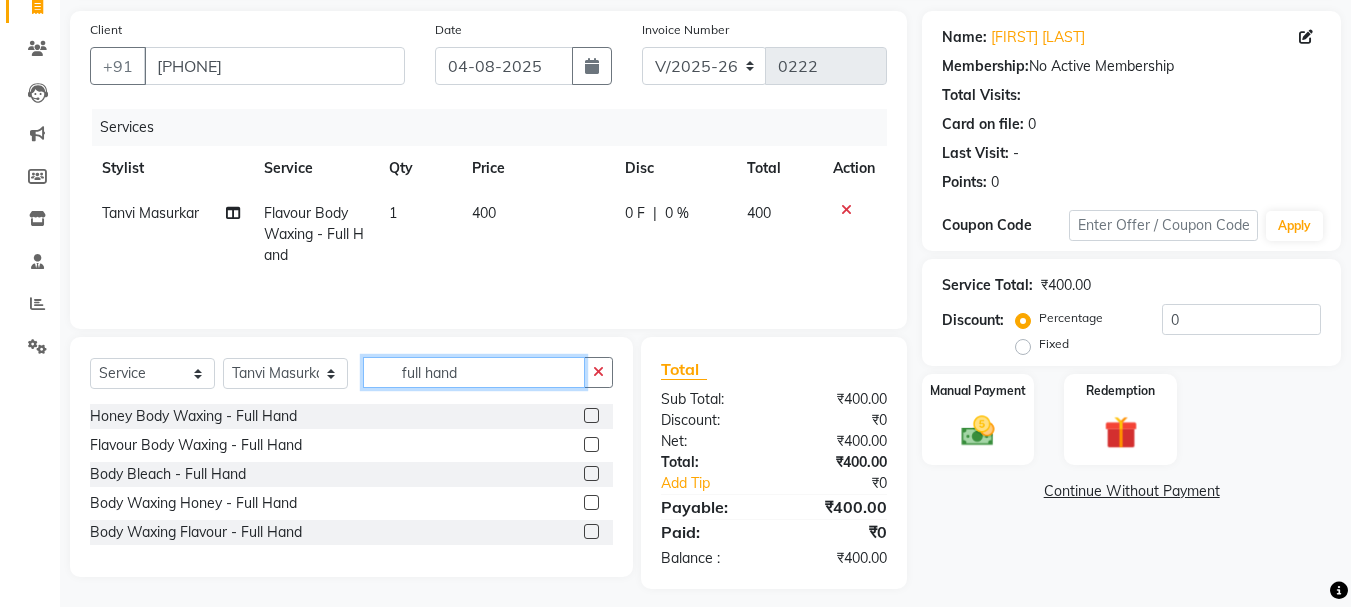 drag, startPoint x: 499, startPoint y: 384, endPoint x: 362, endPoint y: 415, distance: 140.46352 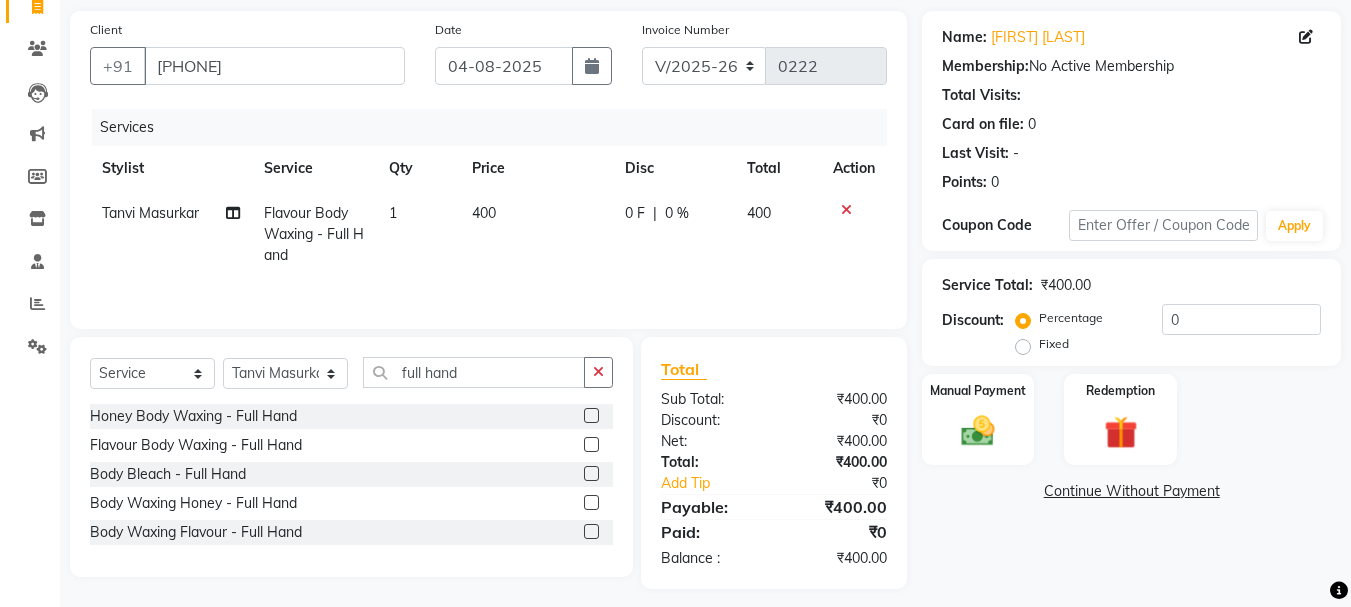 click on "Honey Body Waxing  - Full Hand" 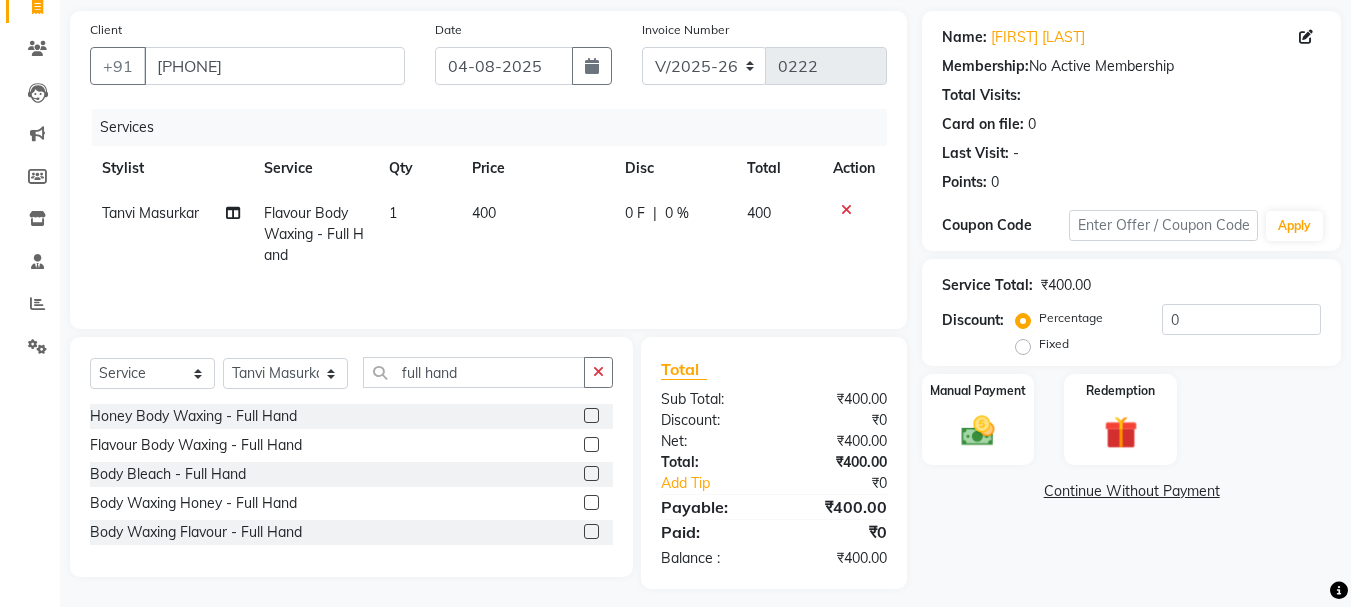 scroll, scrollTop: 151, scrollLeft: 0, axis: vertical 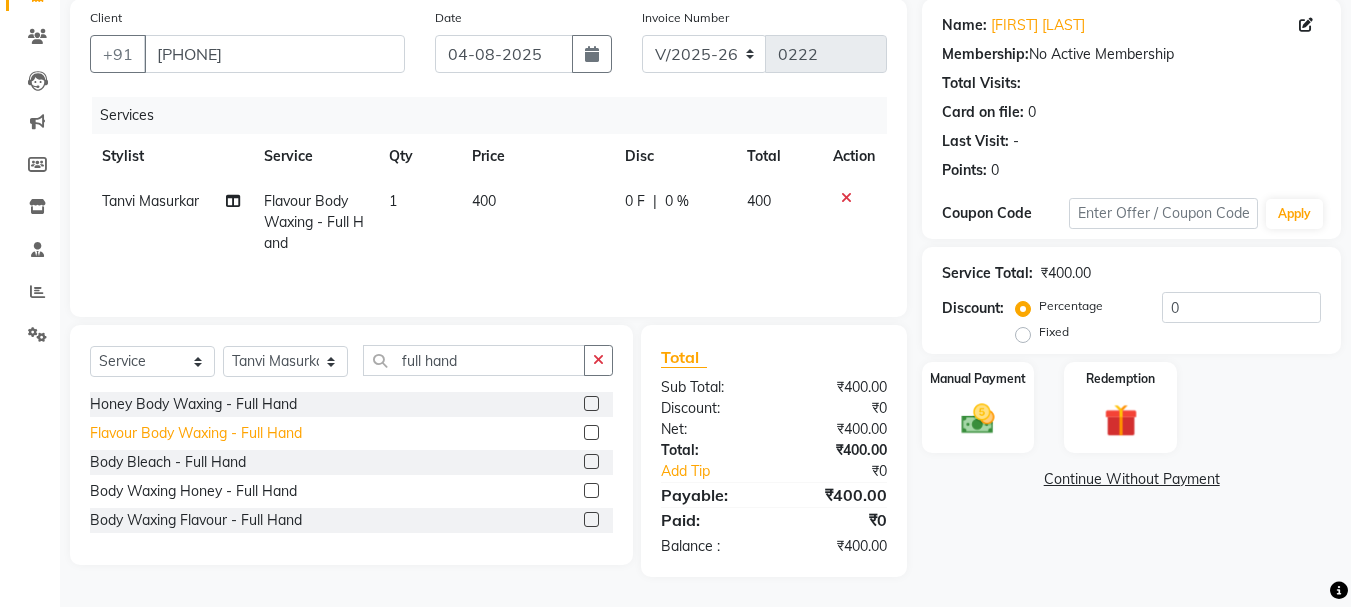 click on "Flavour Body Waxing  - Full Hand" 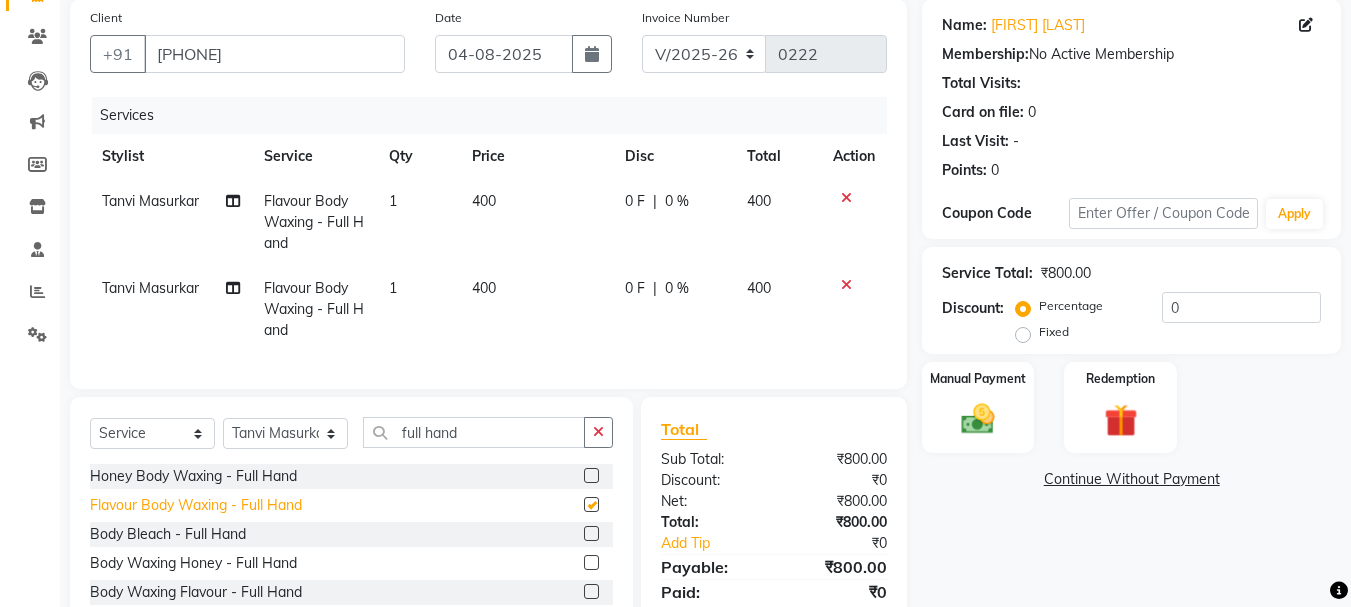 checkbox on "false" 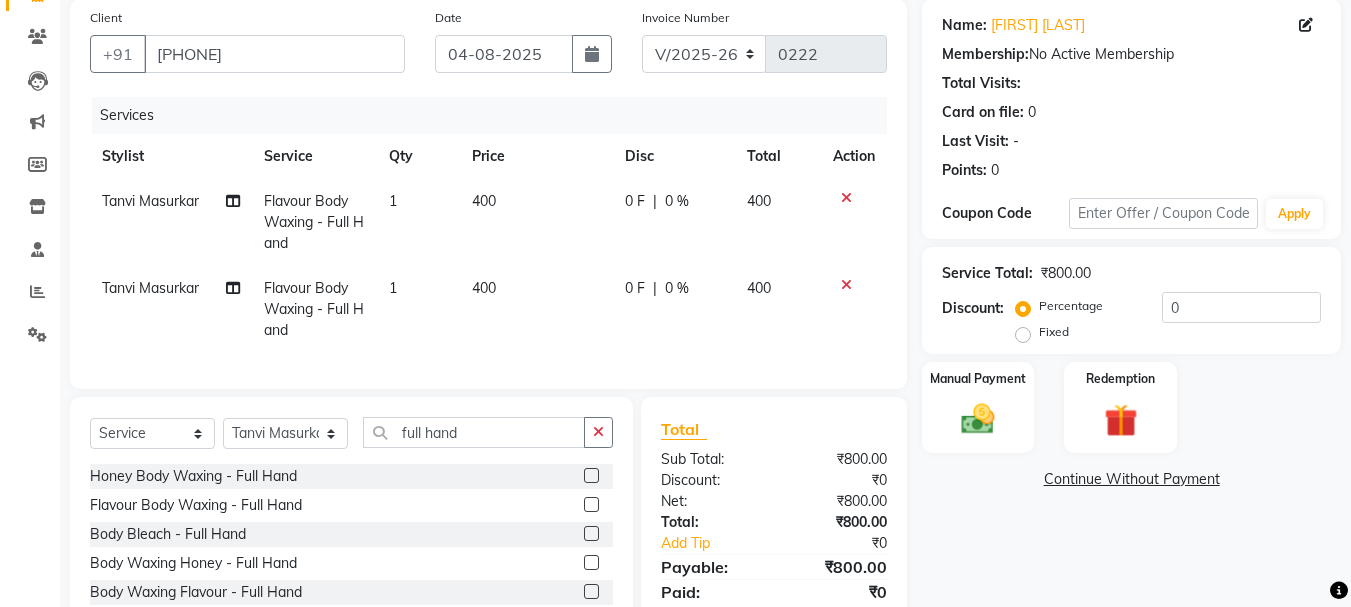 click 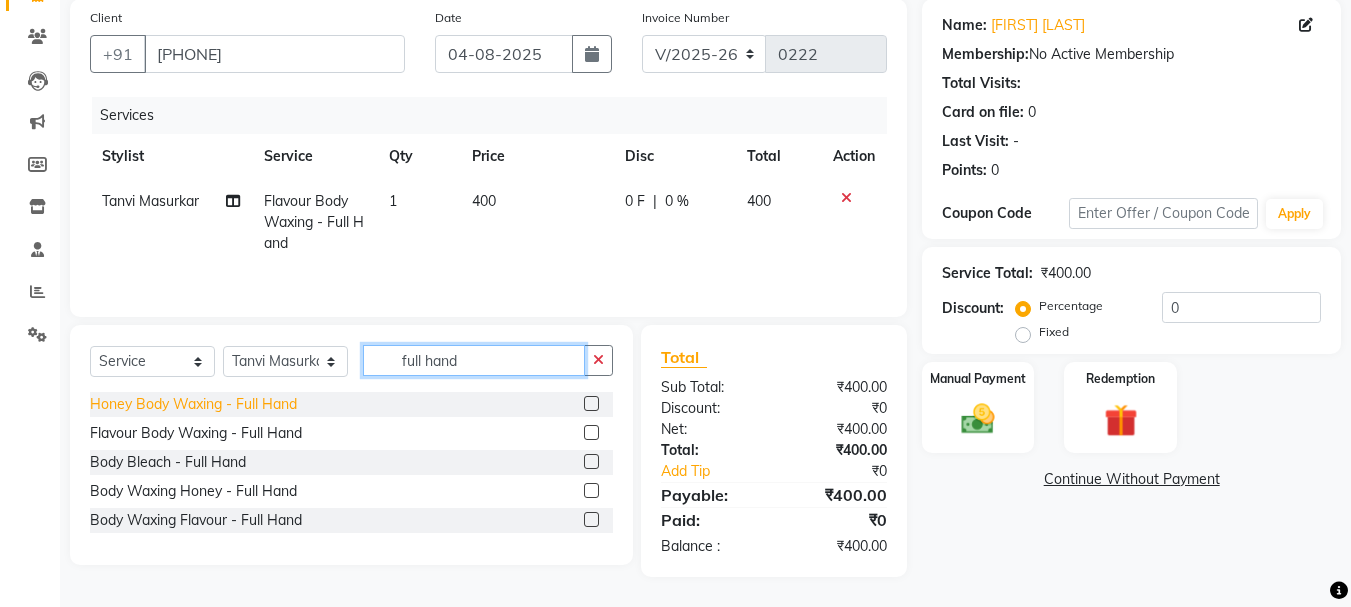 drag, startPoint x: 496, startPoint y: 373, endPoint x: 161, endPoint y: 396, distance: 335.78864 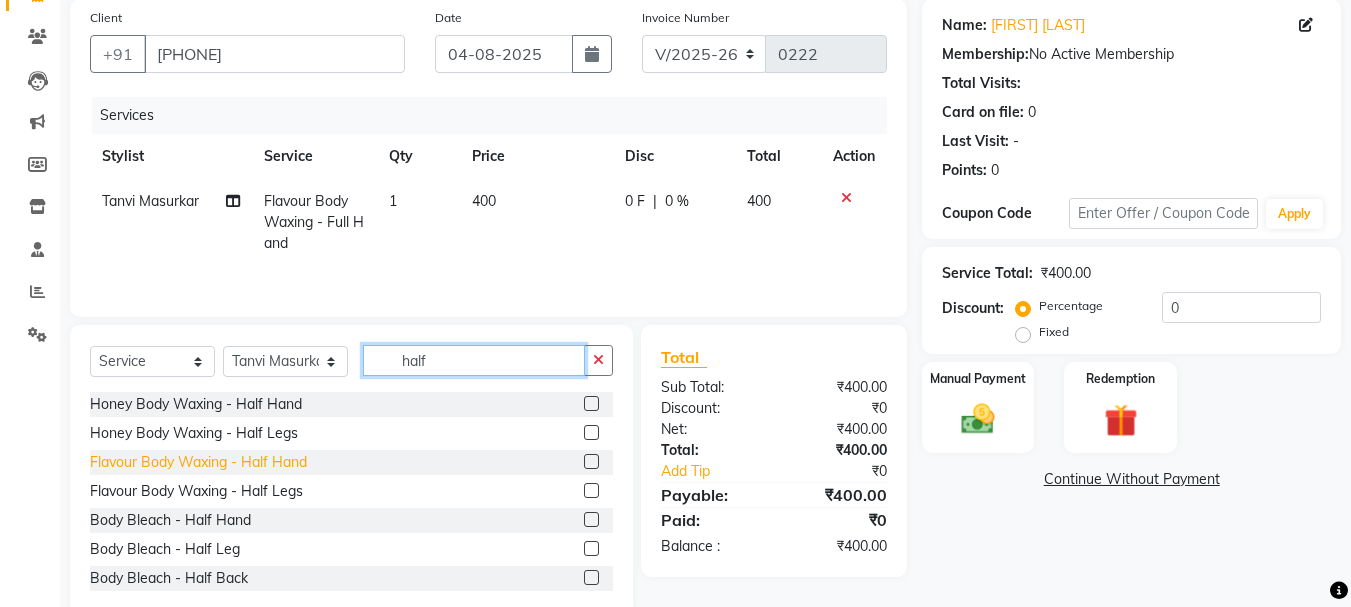 type on "half" 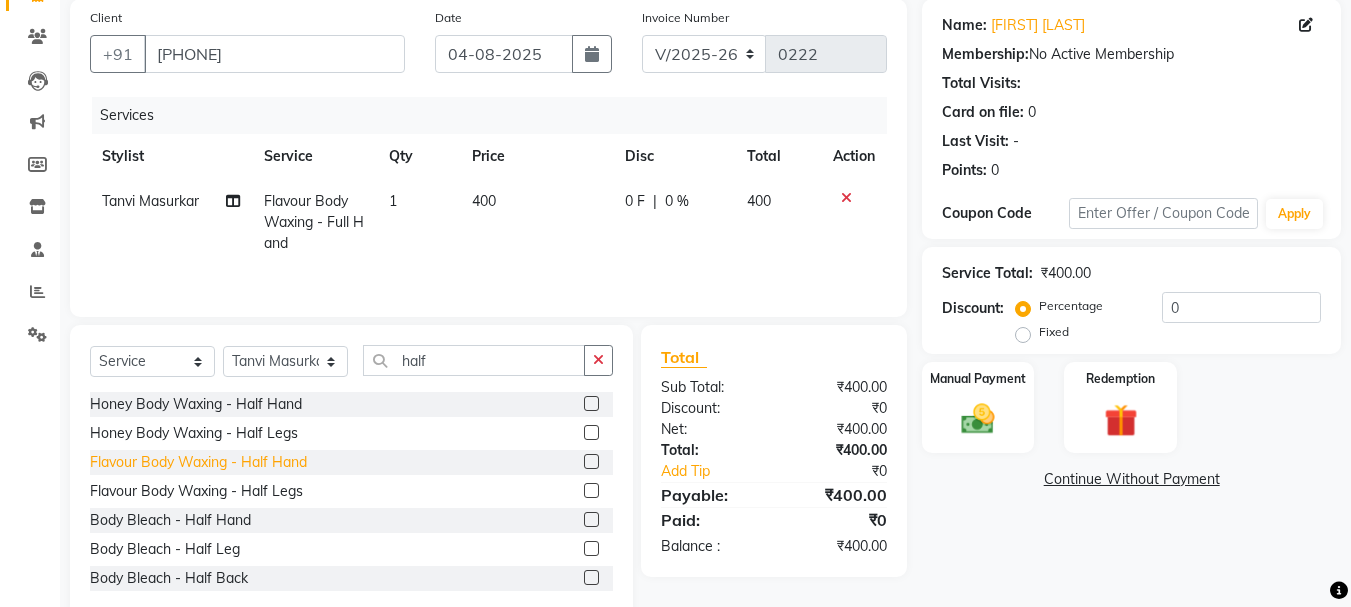 click on "Flavour Body Waxing  - Half Hand" 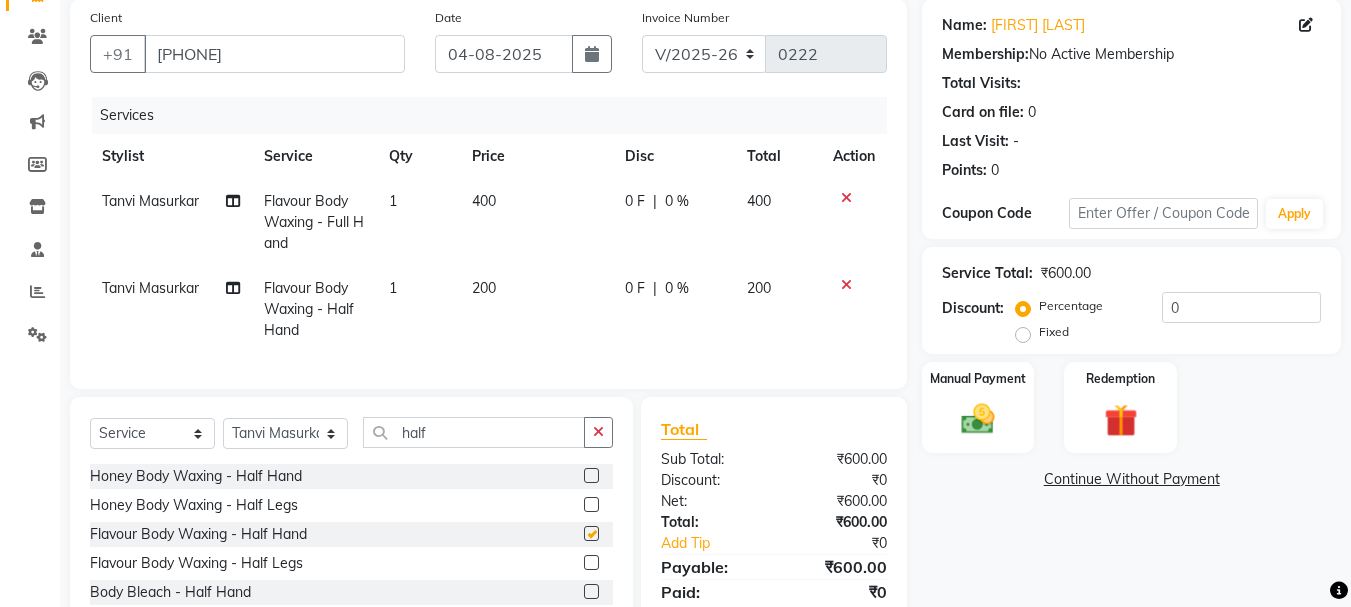 checkbox on "false" 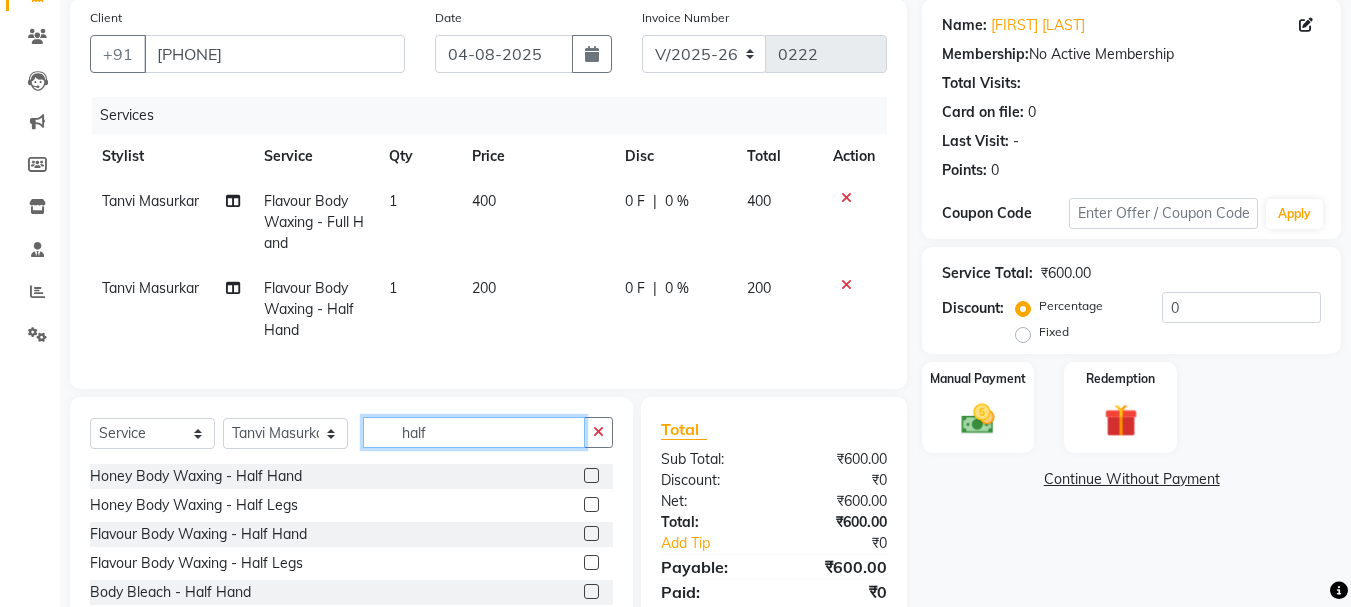 drag, startPoint x: 471, startPoint y: 451, endPoint x: 334, endPoint y: 474, distance: 138.91724 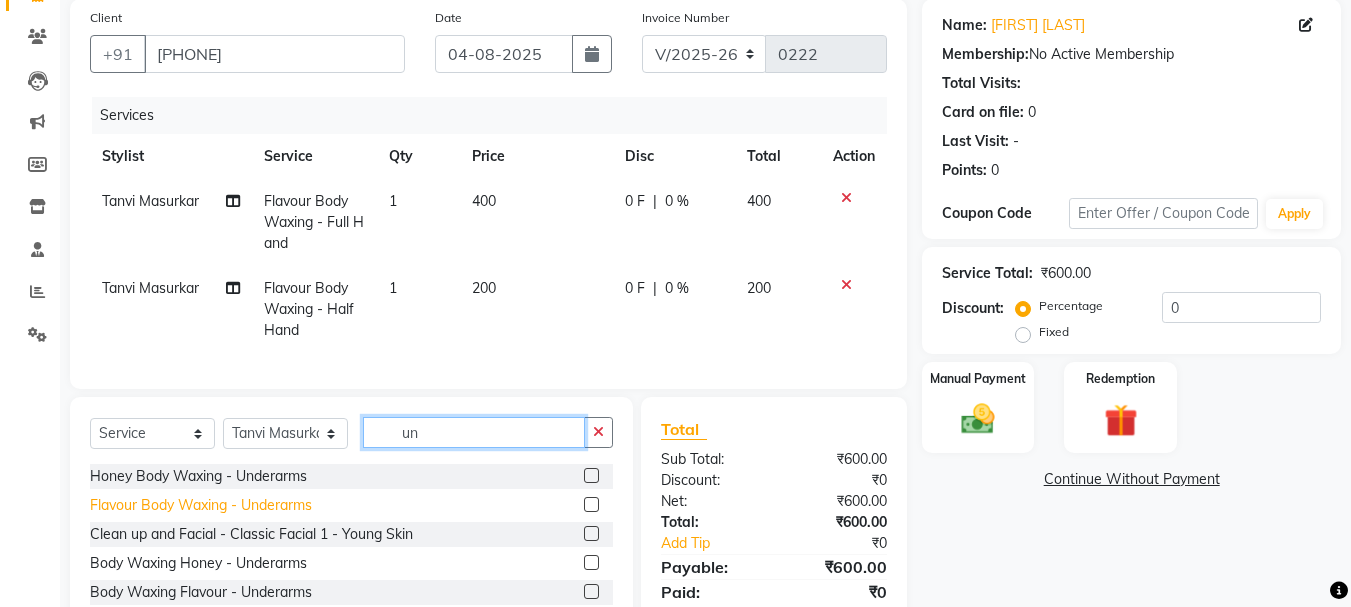 type on "un" 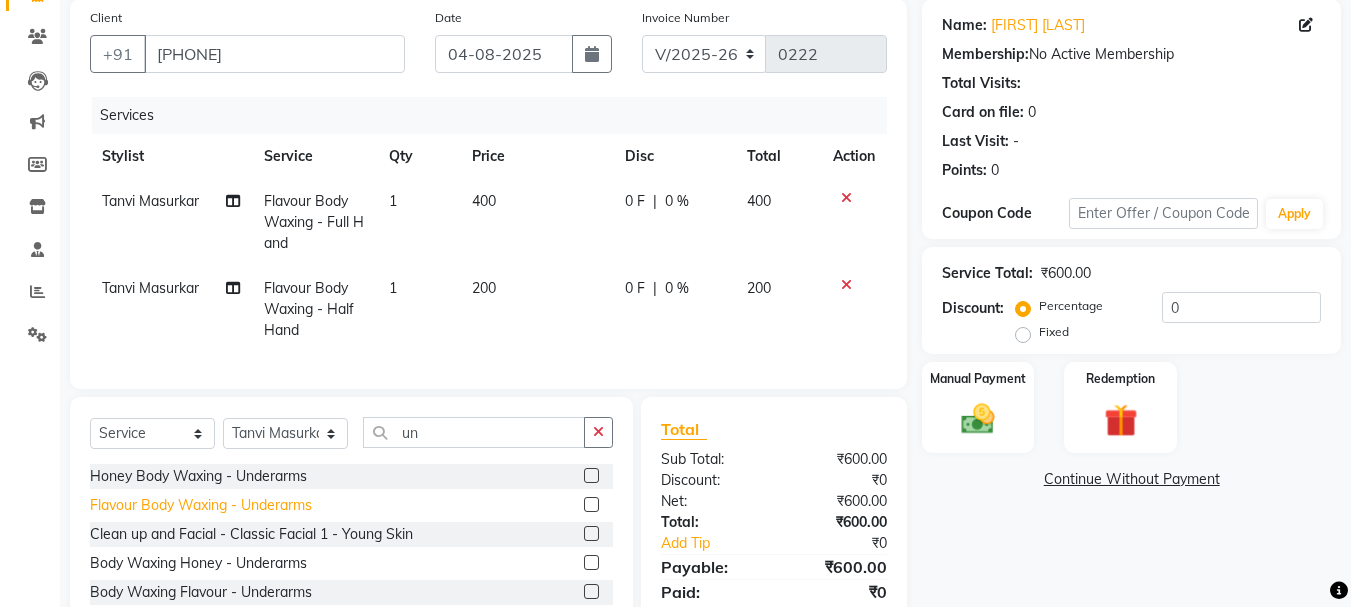 click on "Flavour Body Waxing  - Underarms" 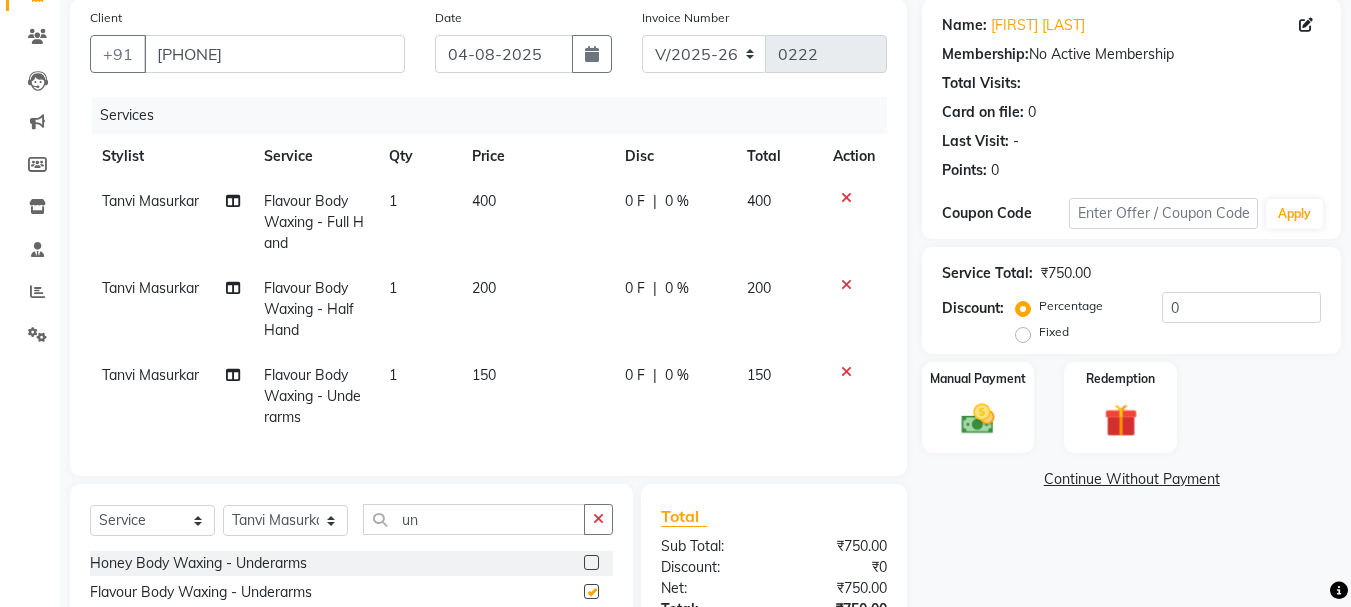 checkbox on "false" 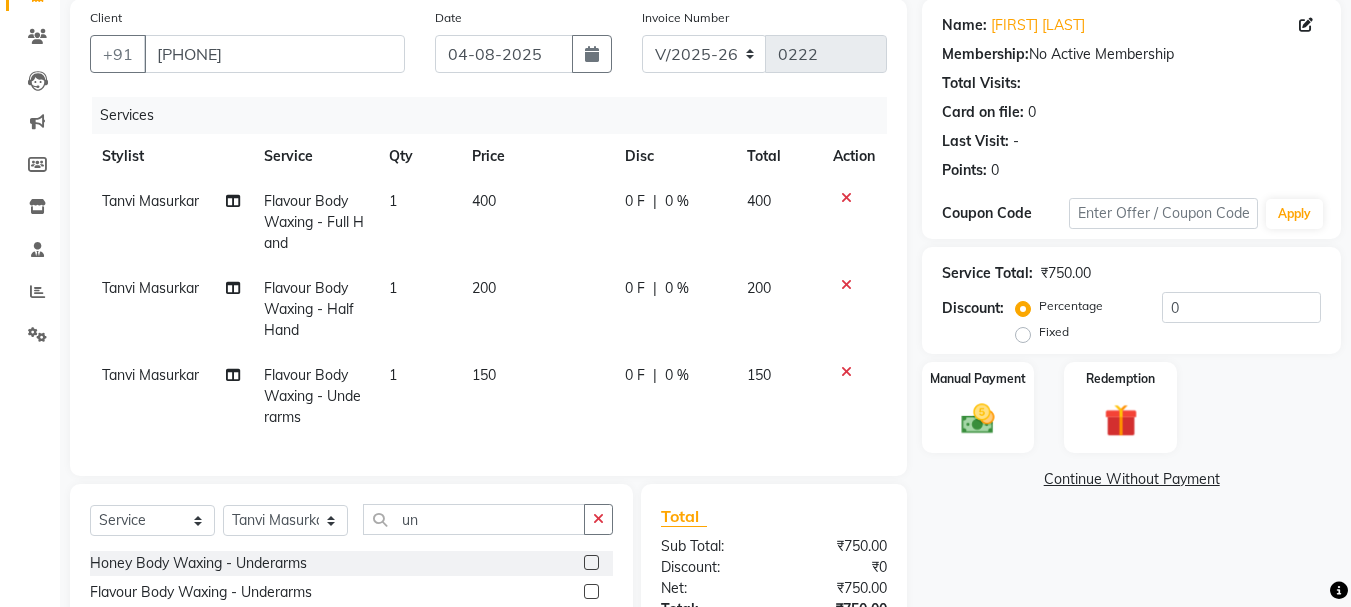 drag, startPoint x: 464, startPoint y: 550, endPoint x: 387, endPoint y: 558, distance: 77.41447 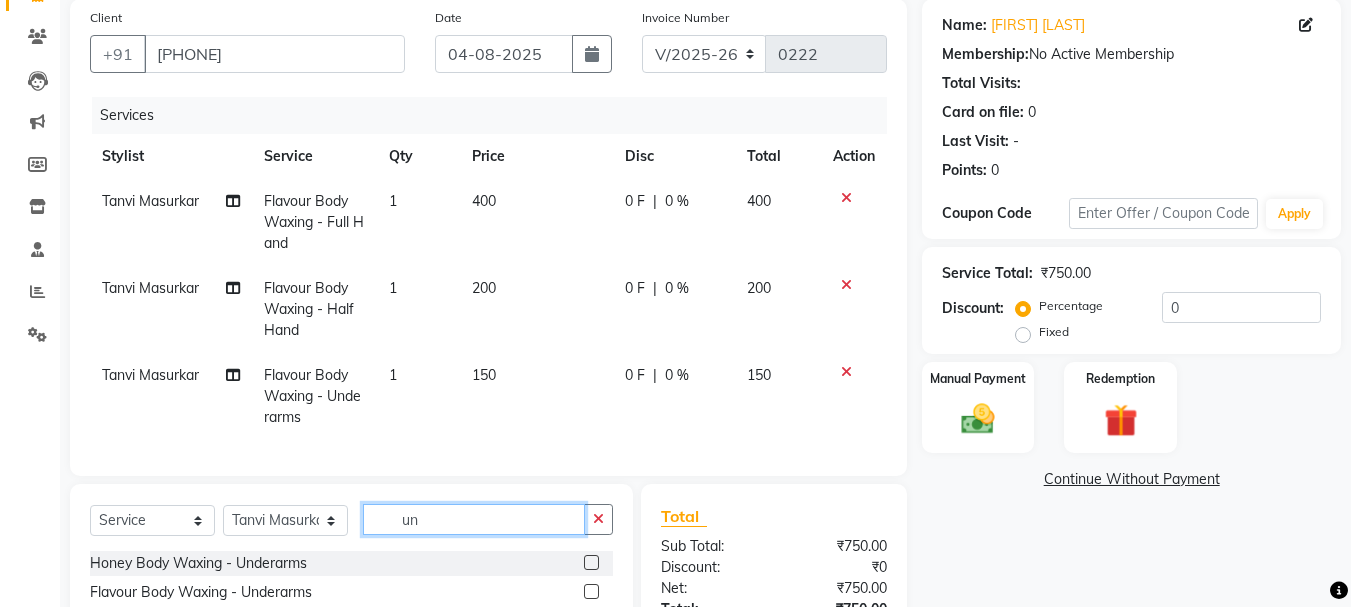 drag, startPoint x: 430, startPoint y: 531, endPoint x: 366, endPoint y: 550, distance: 66.760765 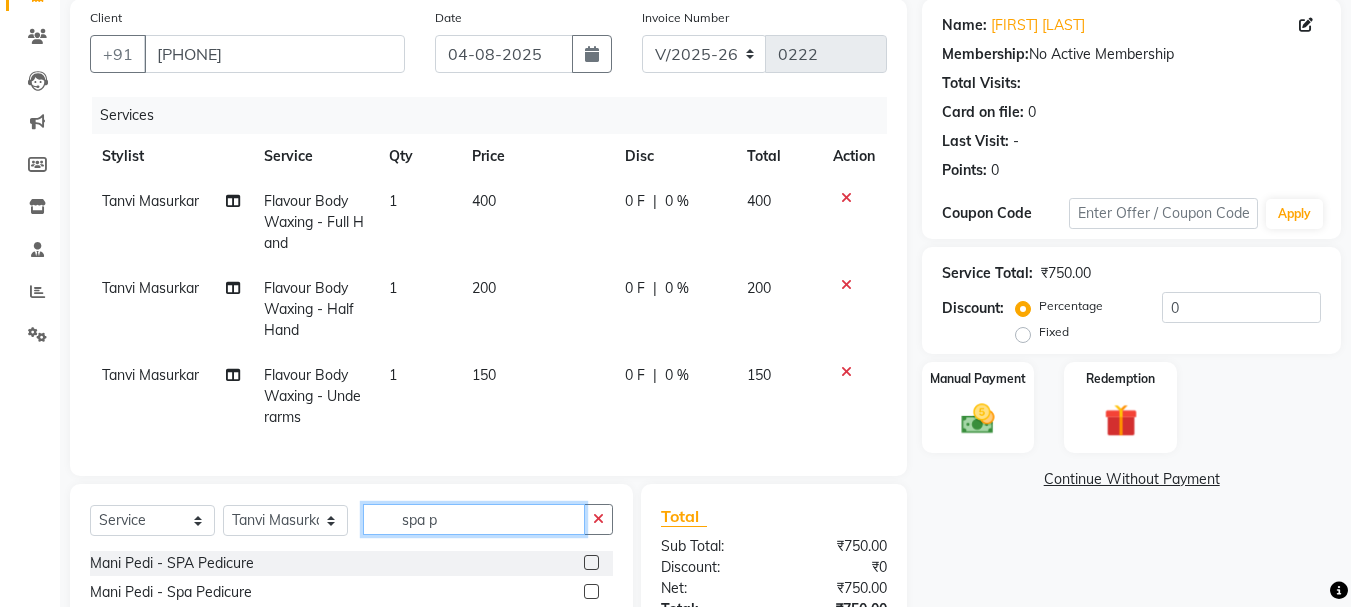 scroll, scrollTop: 325, scrollLeft: 0, axis: vertical 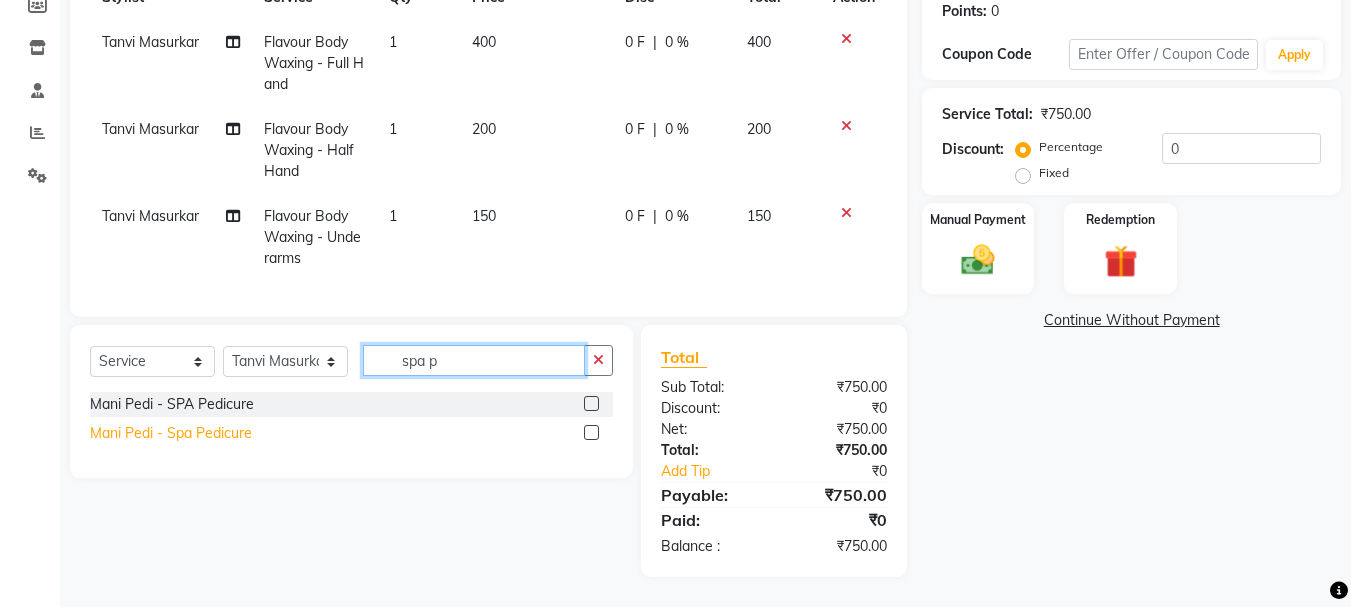 type on "spa p" 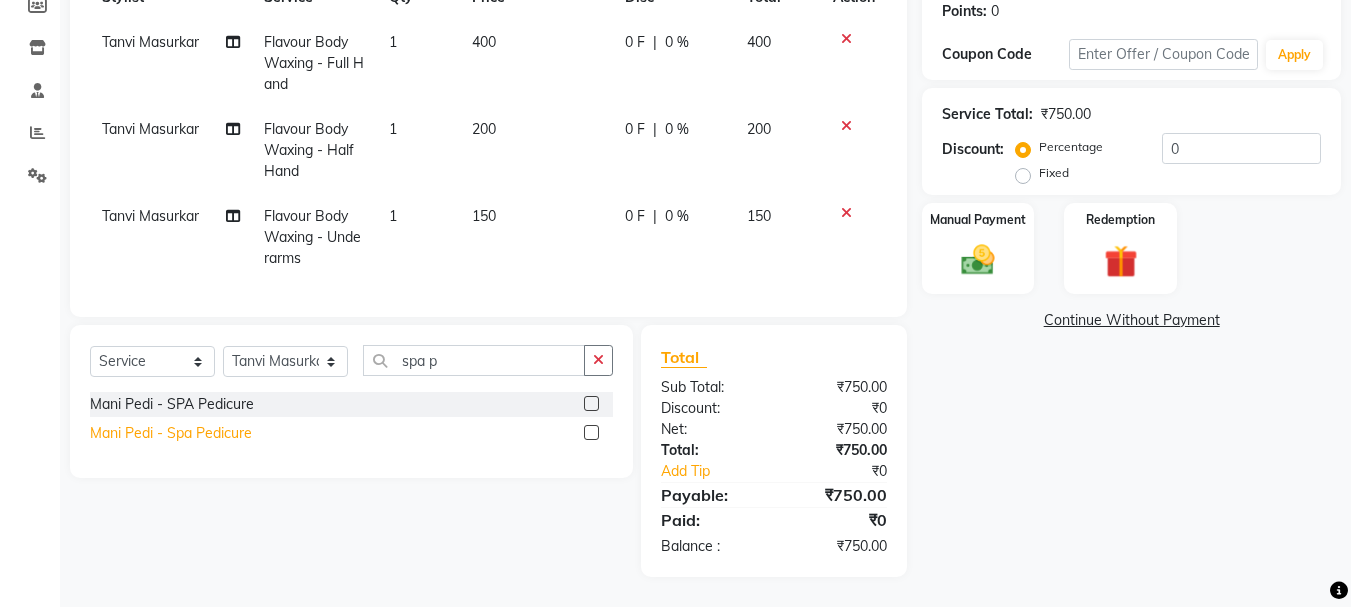 click on "Mani Pedi - Spa Pedicure" 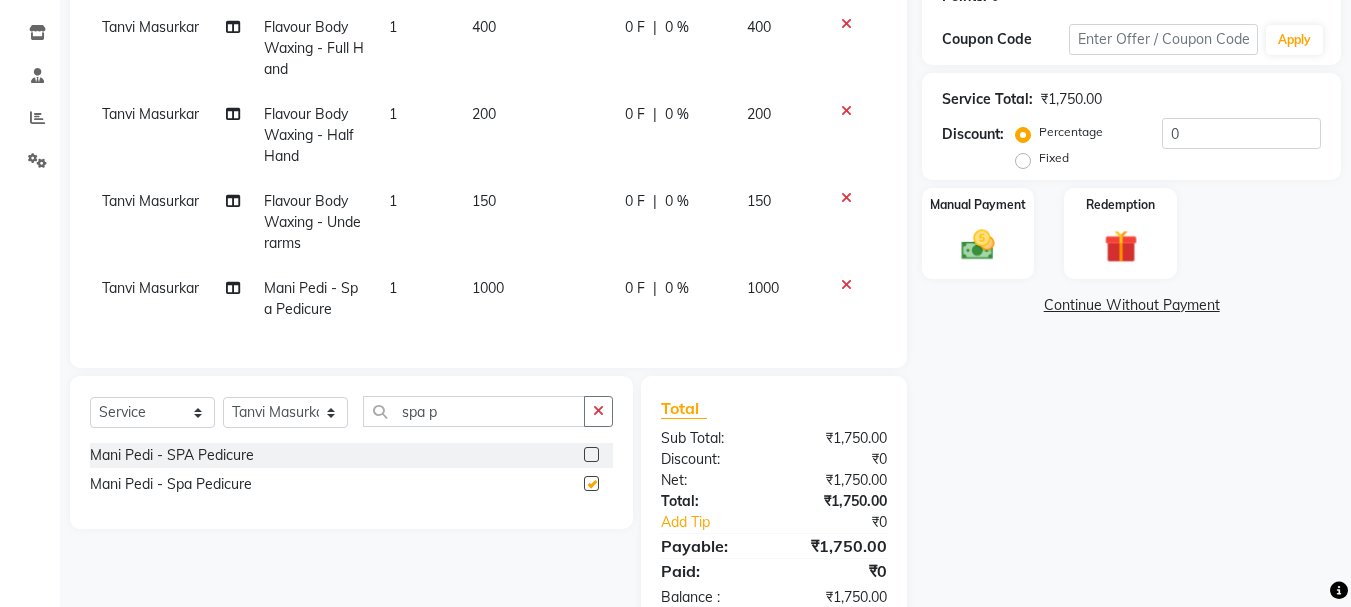 checkbox on "false" 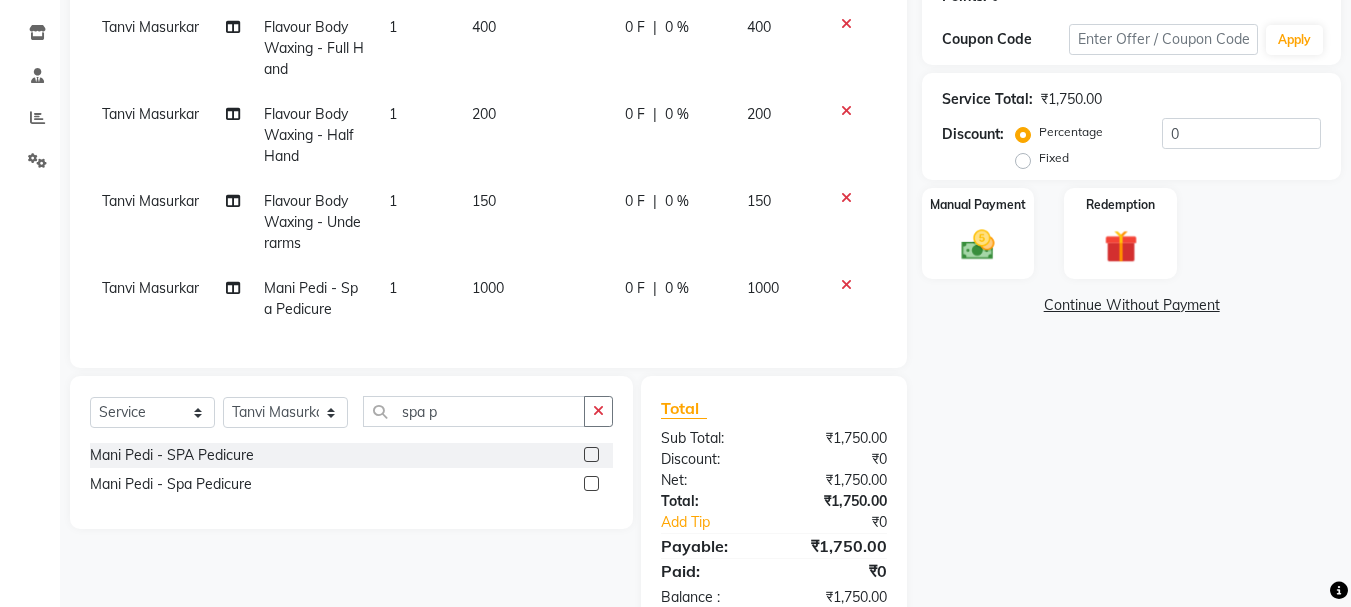 click on "0 %" 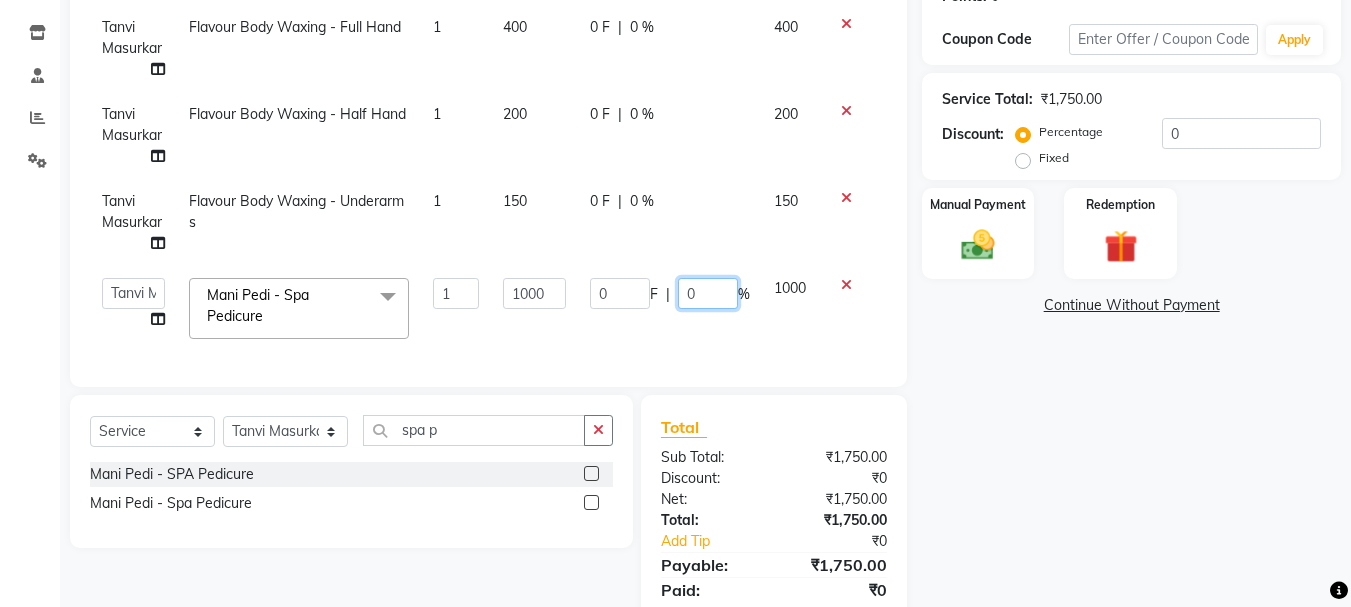 click on "0" 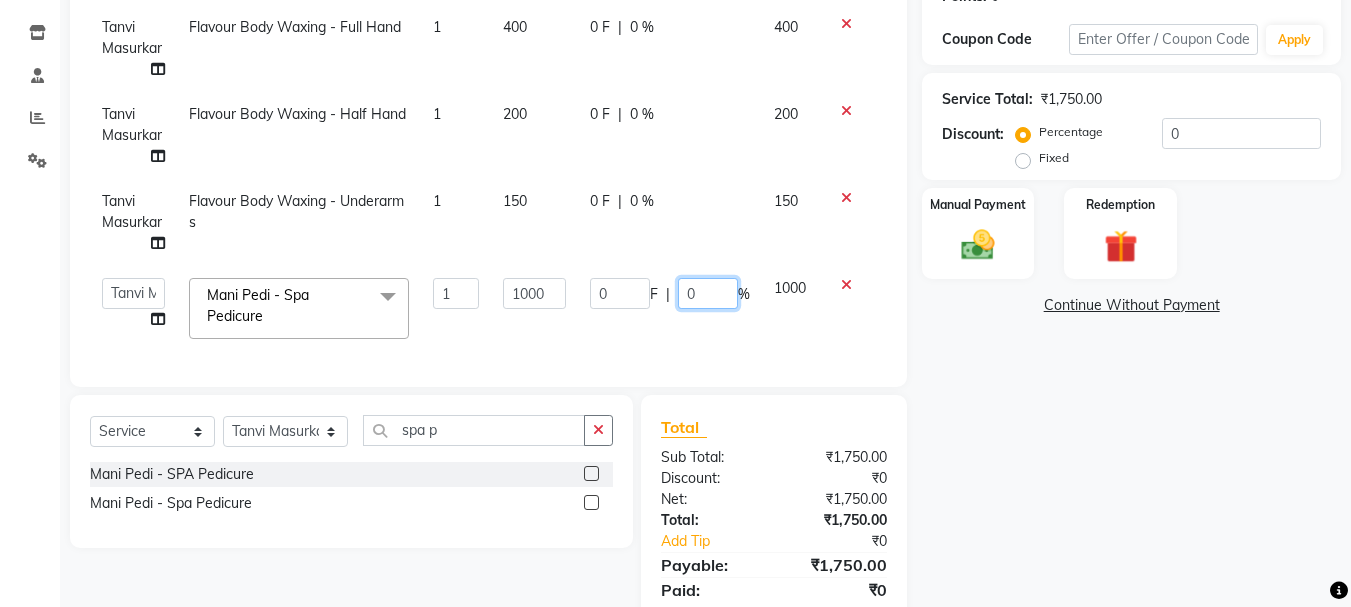type on "20" 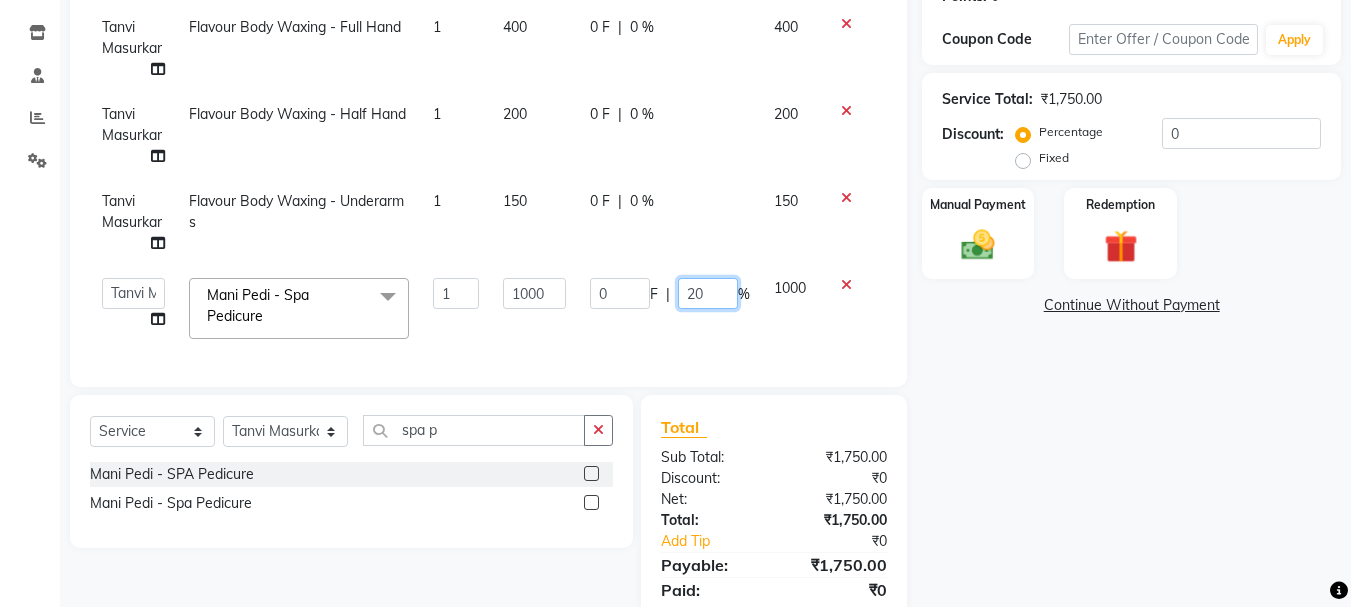 scroll, scrollTop: 225, scrollLeft: 0, axis: vertical 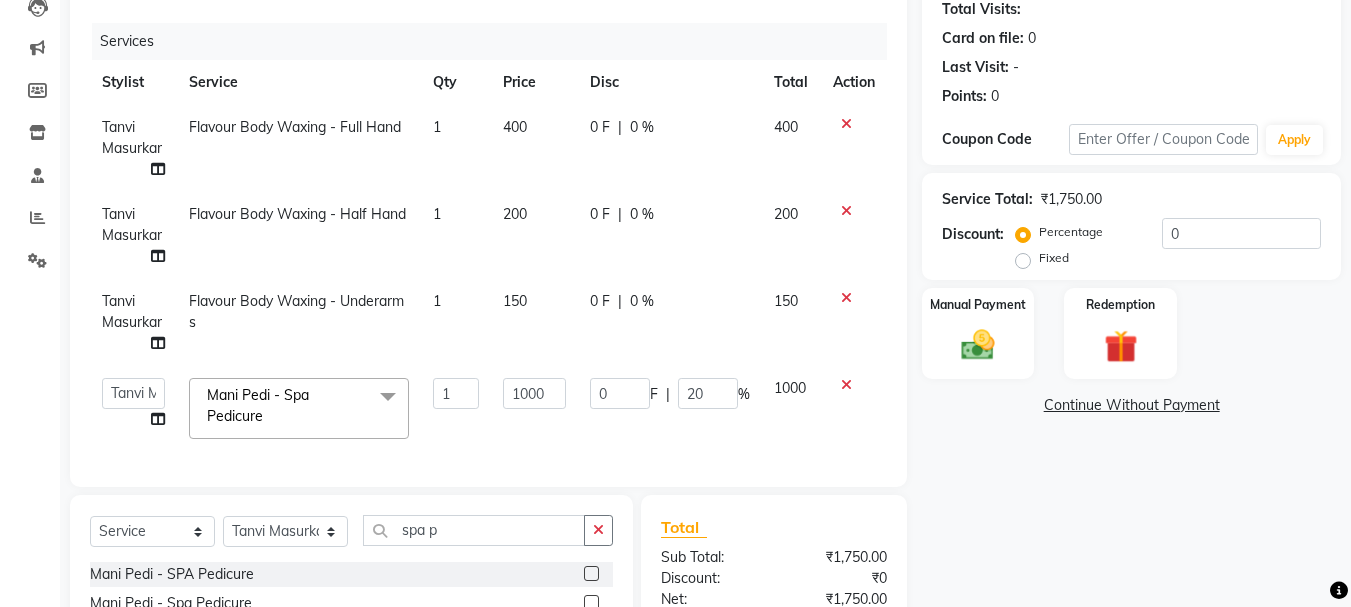 click on "0 F | 0 %" 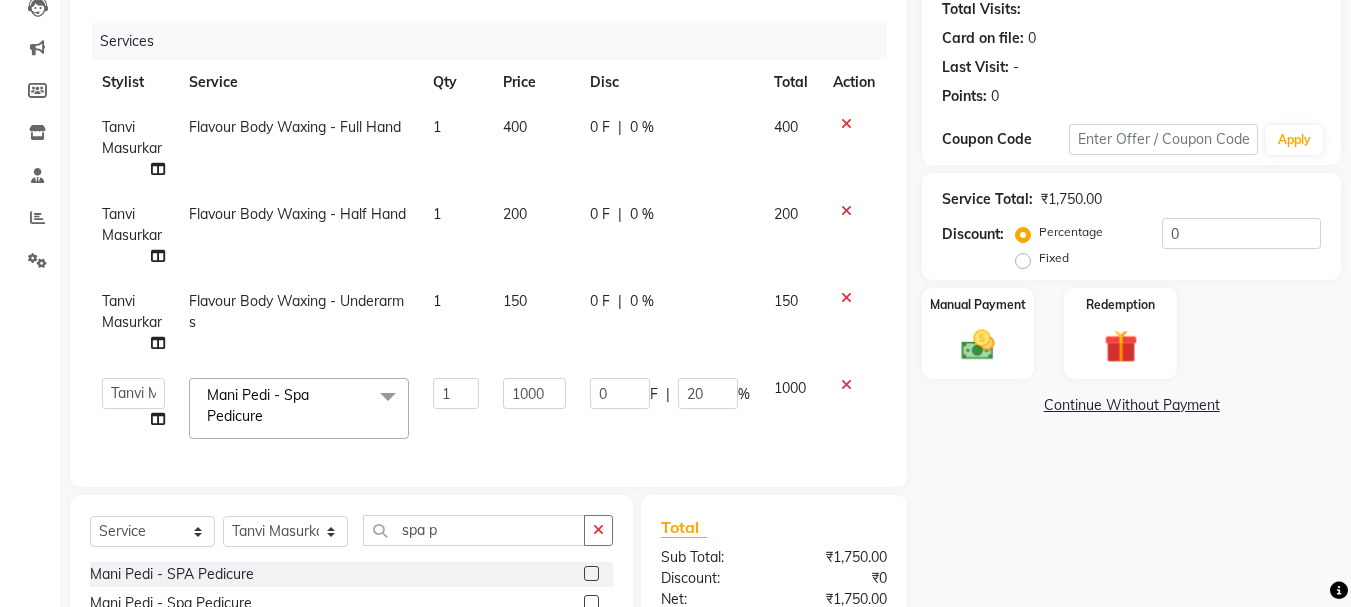 select on "78839" 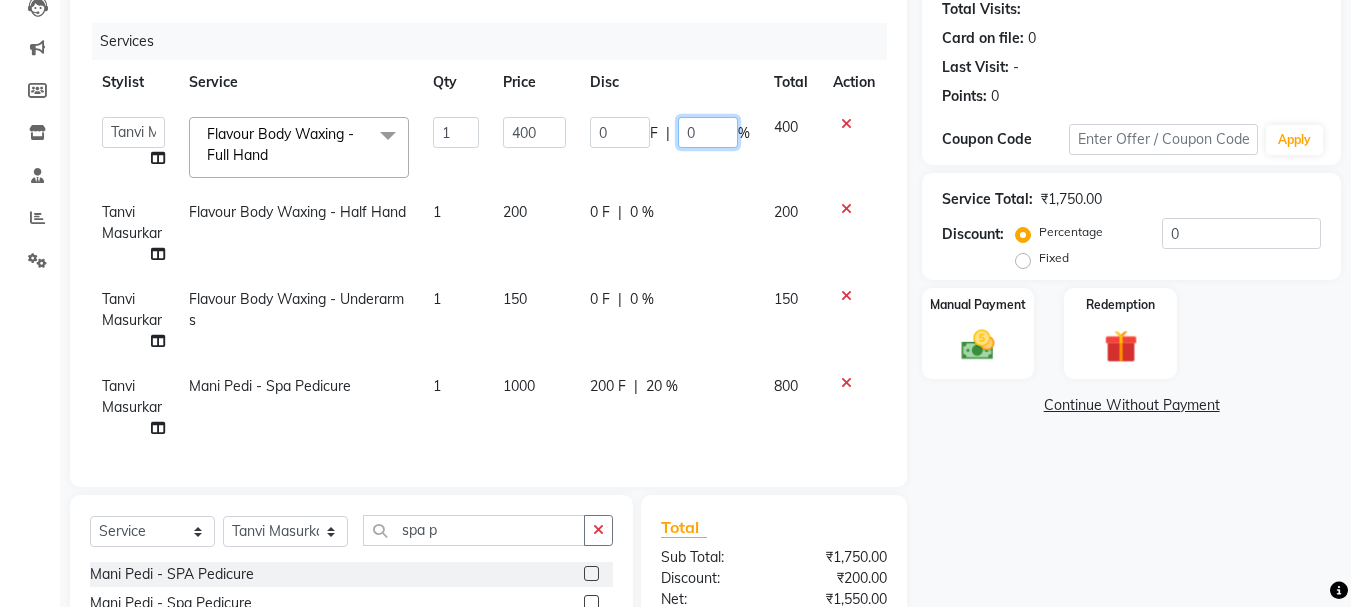 drag, startPoint x: 712, startPoint y: 128, endPoint x: 659, endPoint y: 140, distance: 54.34151 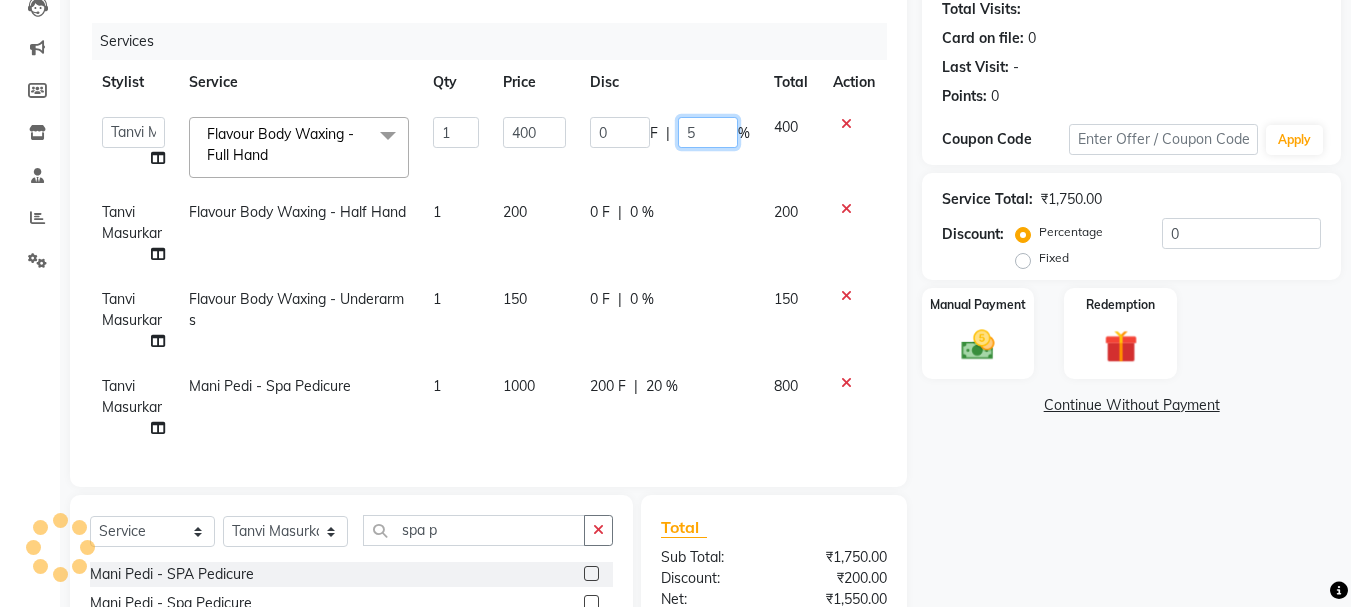 type on "50" 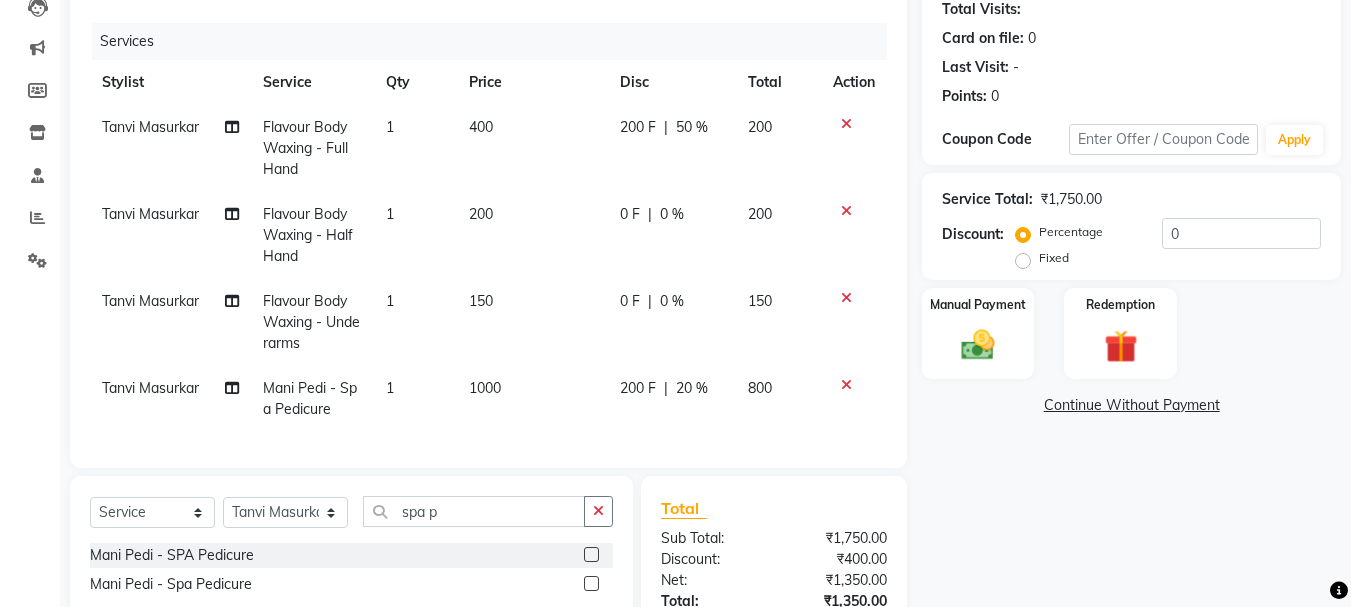 click on "0 F | 0 %" 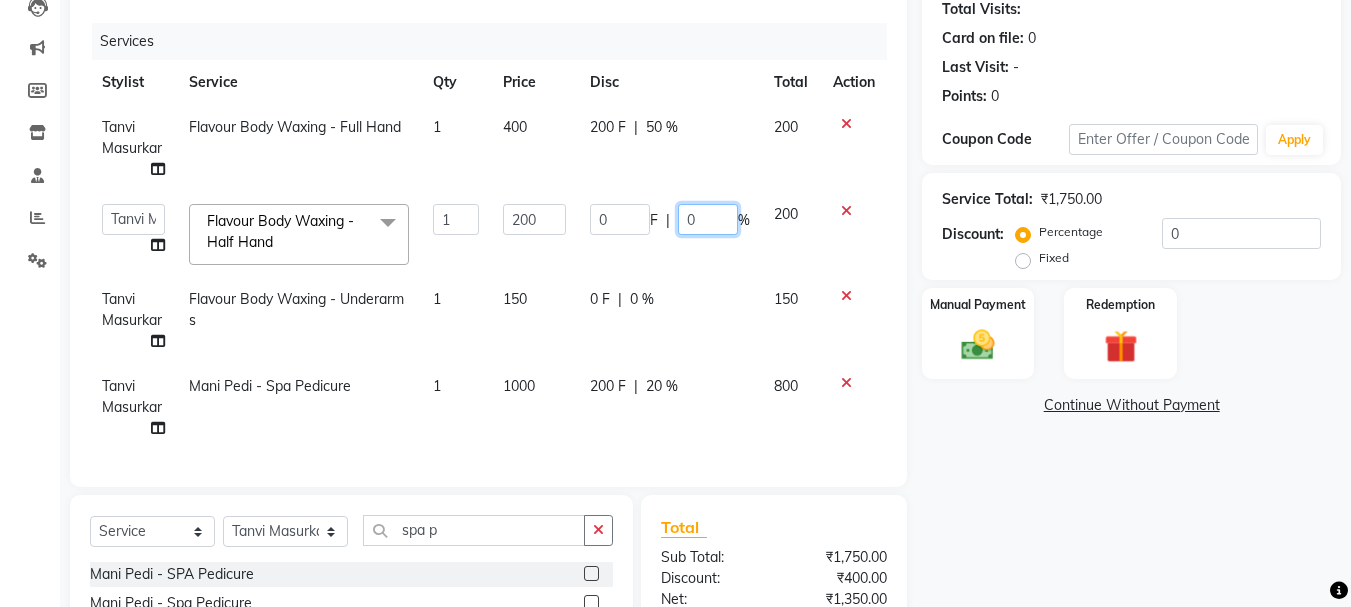 drag, startPoint x: 708, startPoint y: 209, endPoint x: 680, endPoint y: 215, distance: 28.635643 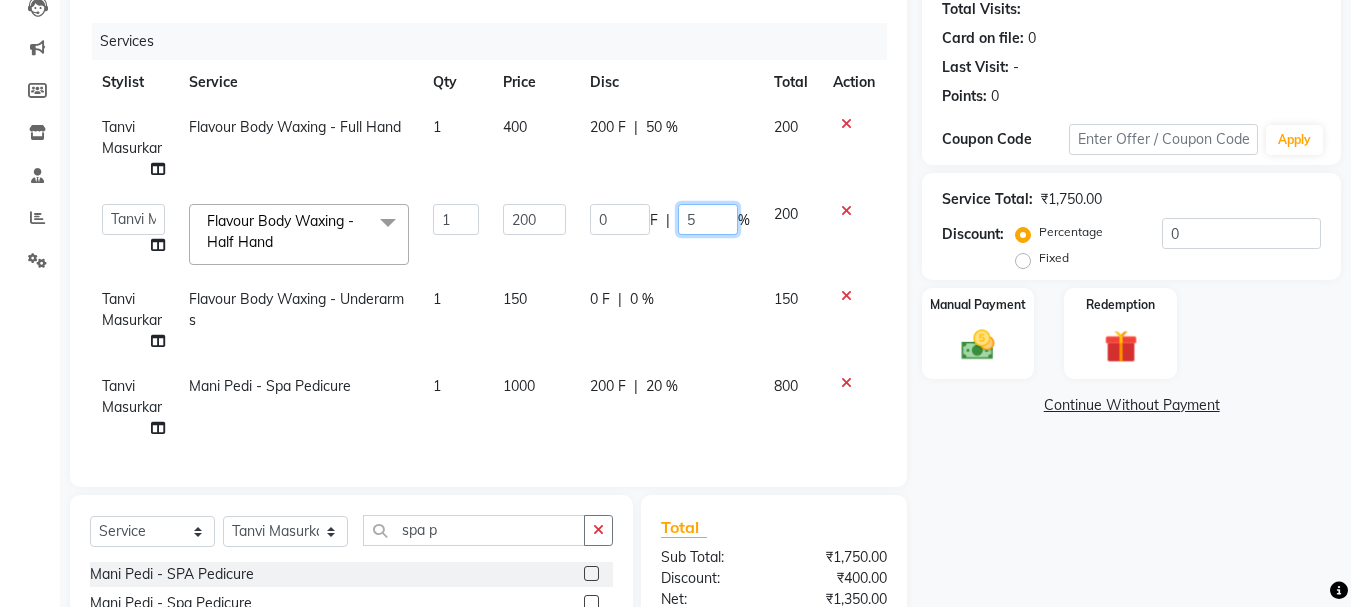 type on "50" 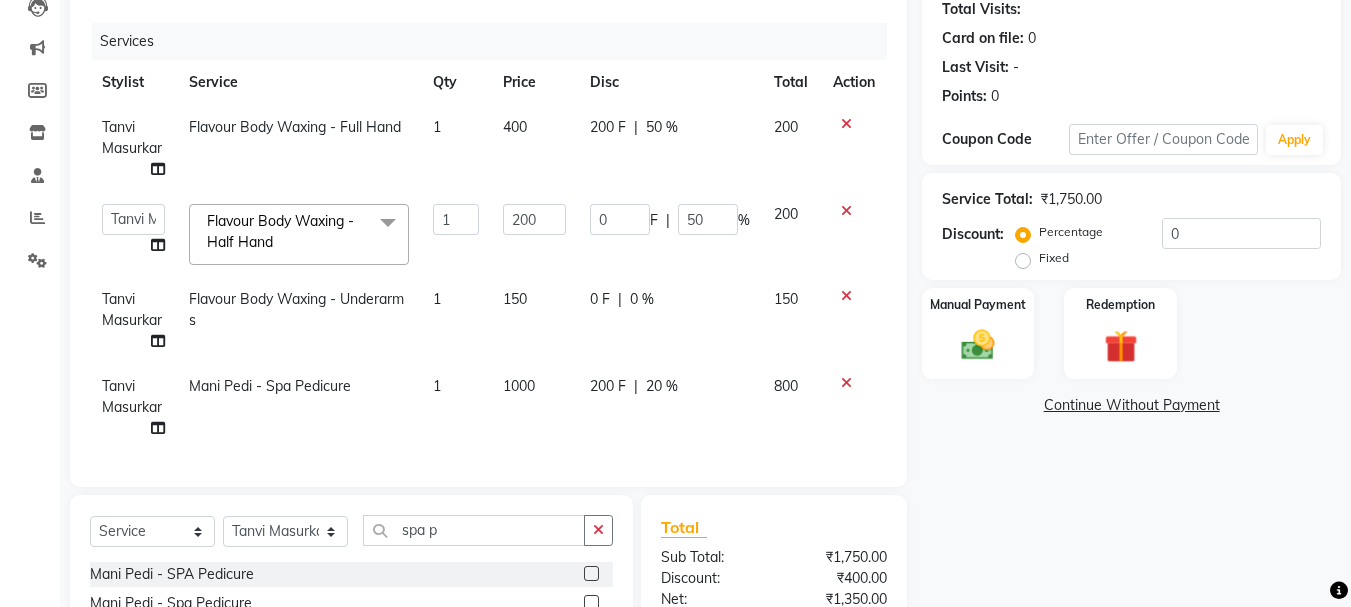 click on "0 F | 0 %" 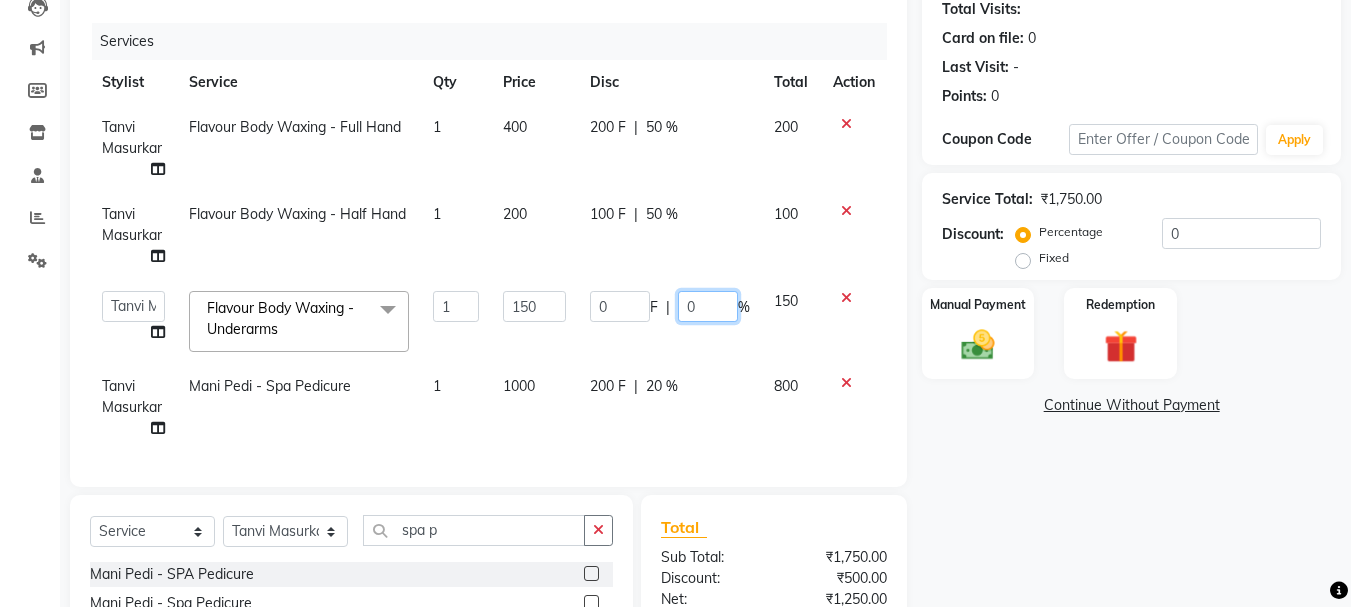 drag, startPoint x: 703, startPoint y: 307, endPoint x: 602, endPoint y: 328, distance: 103.16007 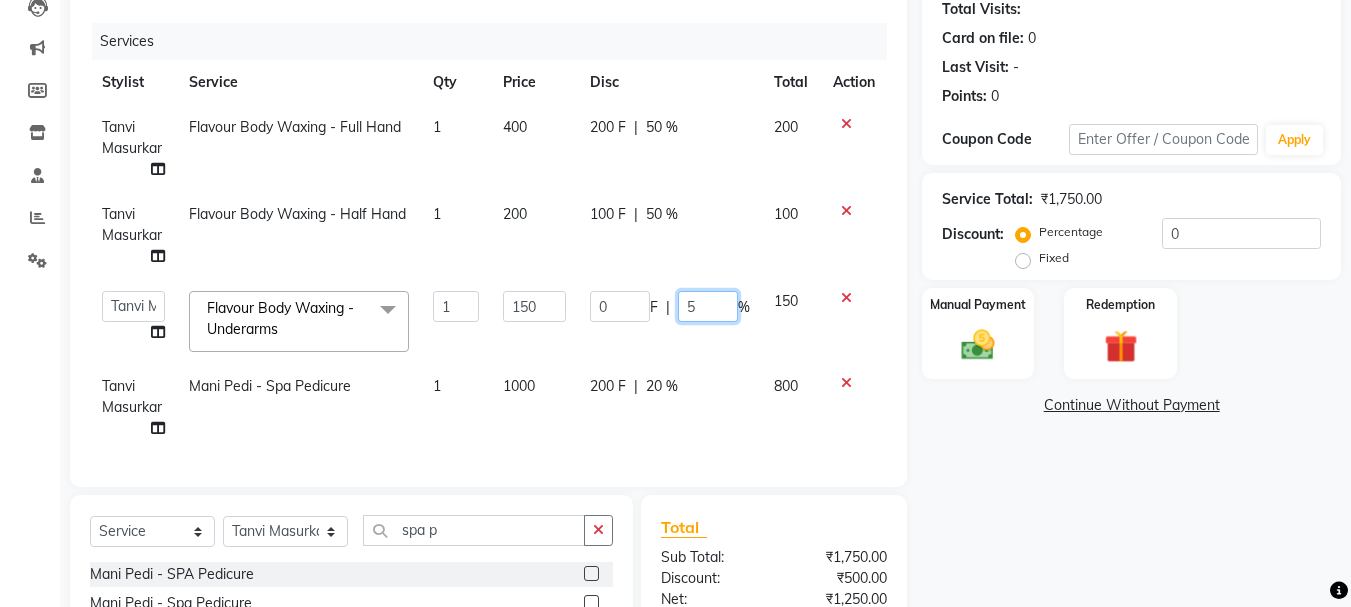 type on "50" 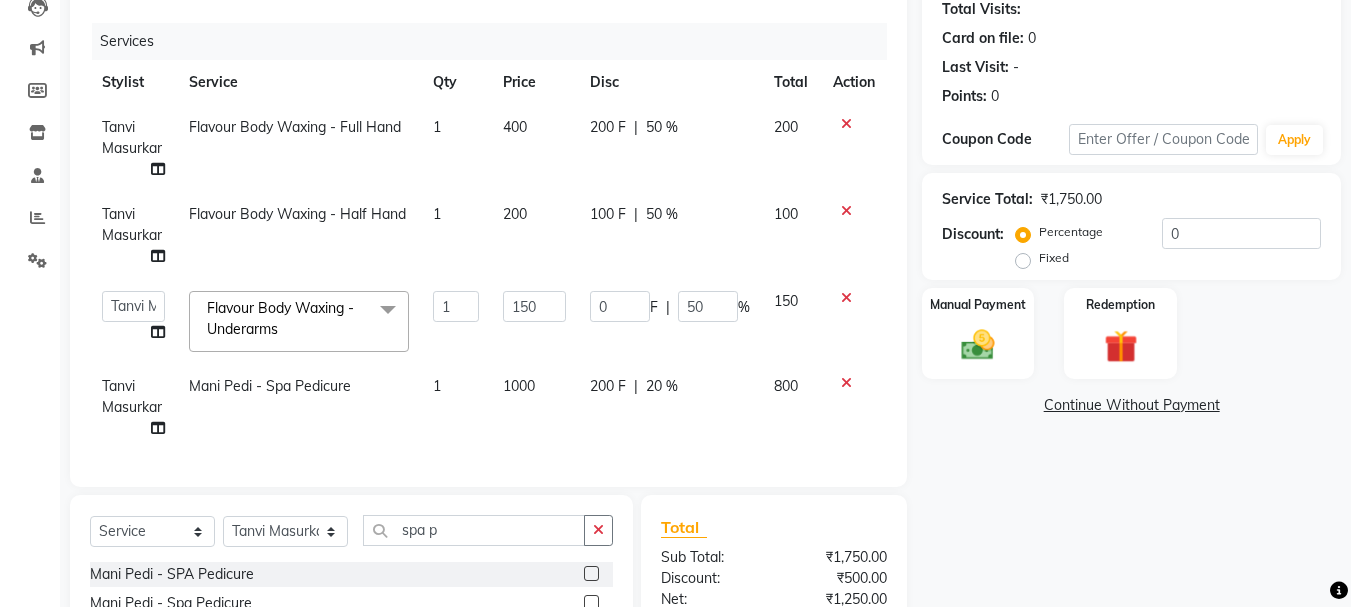 click on "Tanvi Masurkar" 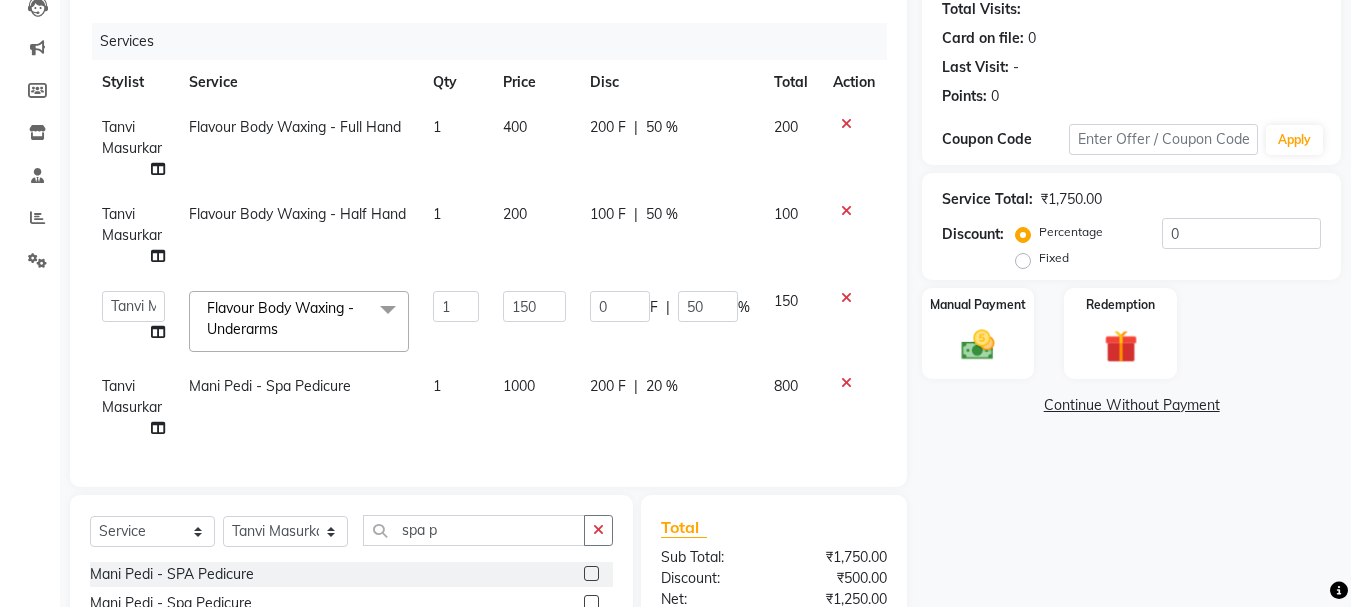 select on "78839" 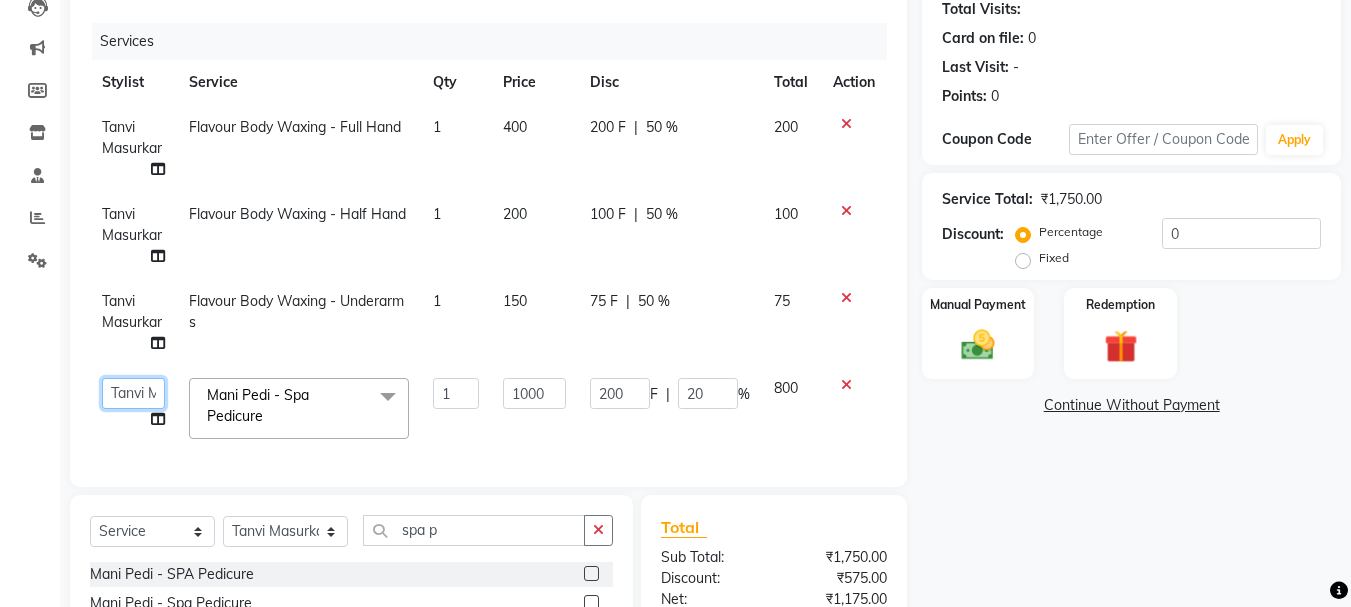 click on "[FIRST] [LAST]   [FIRST] [LAST]    [FIRST]   [FIRST] [LAST]" 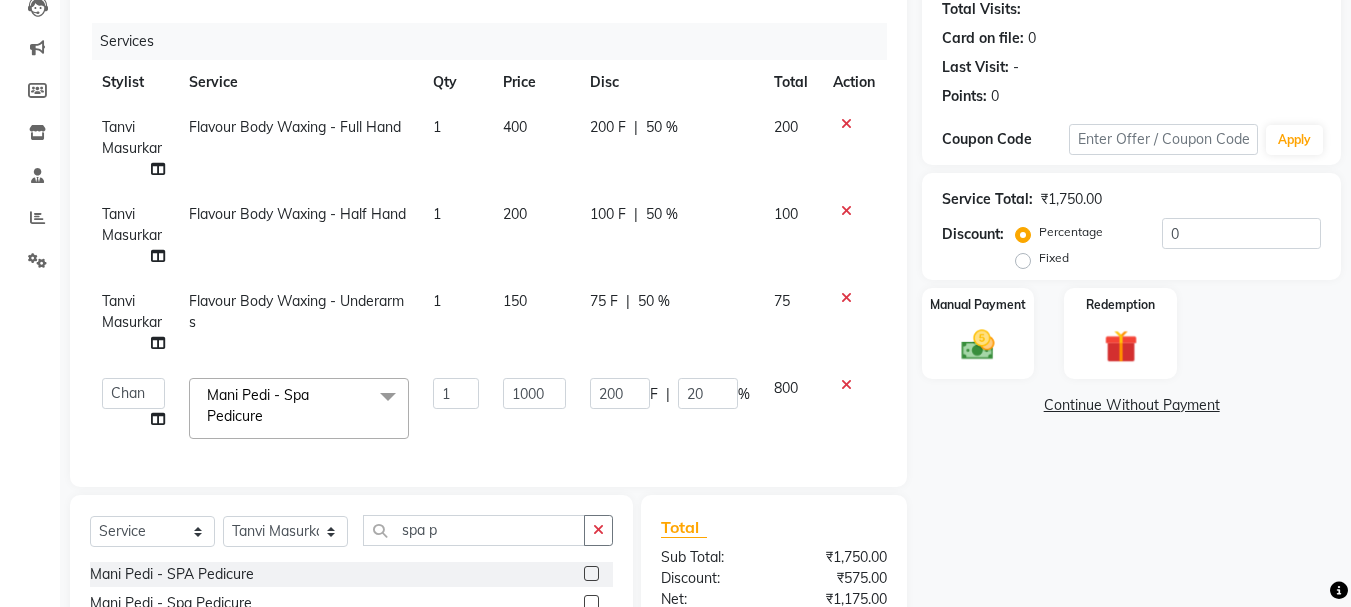 select on "85926" 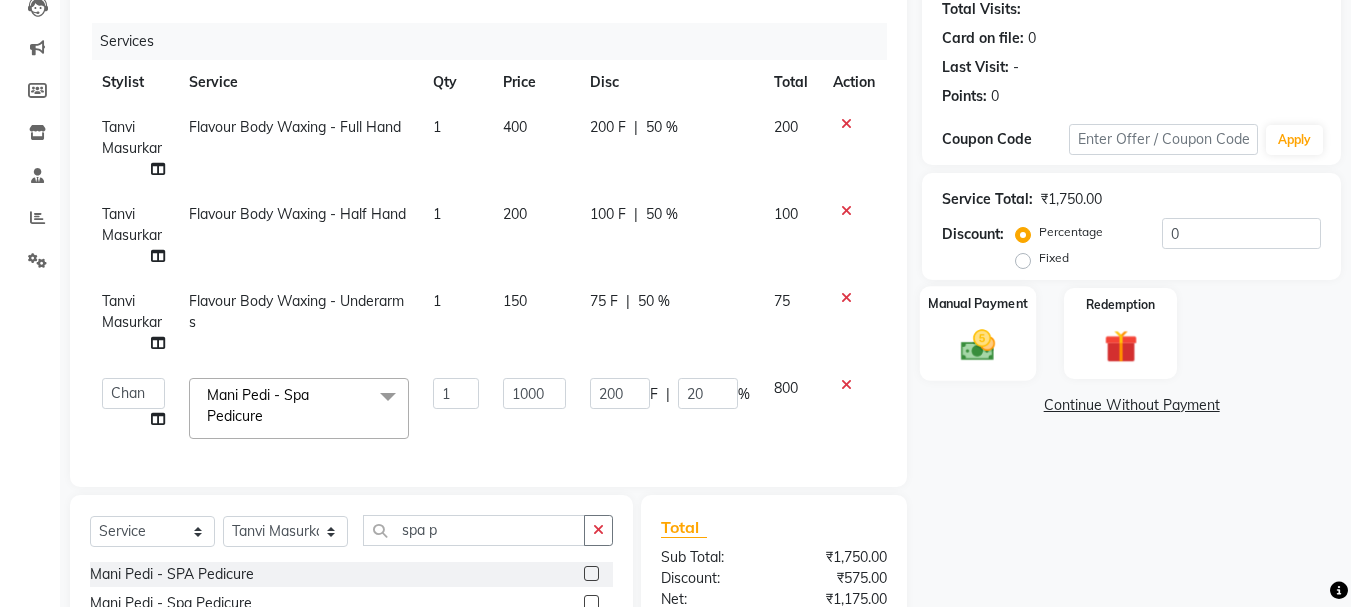 click on "Manual Payment" 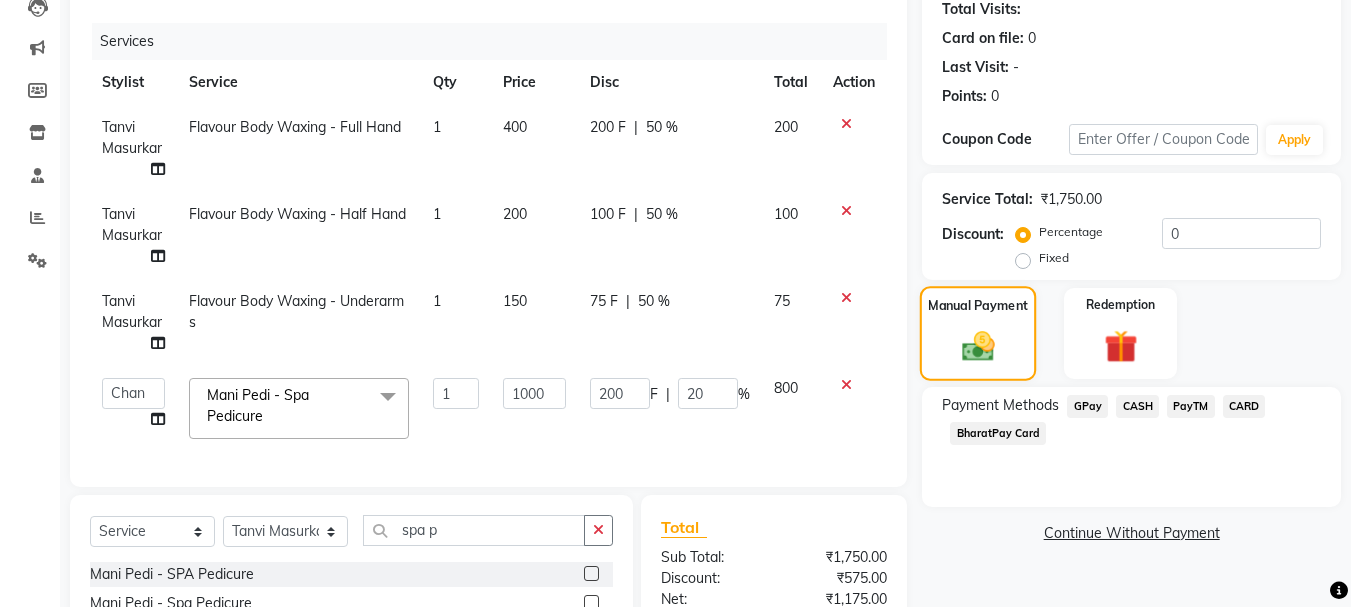 scroll, scrollTop: 395, scrollLeft: 0, axis: vertical 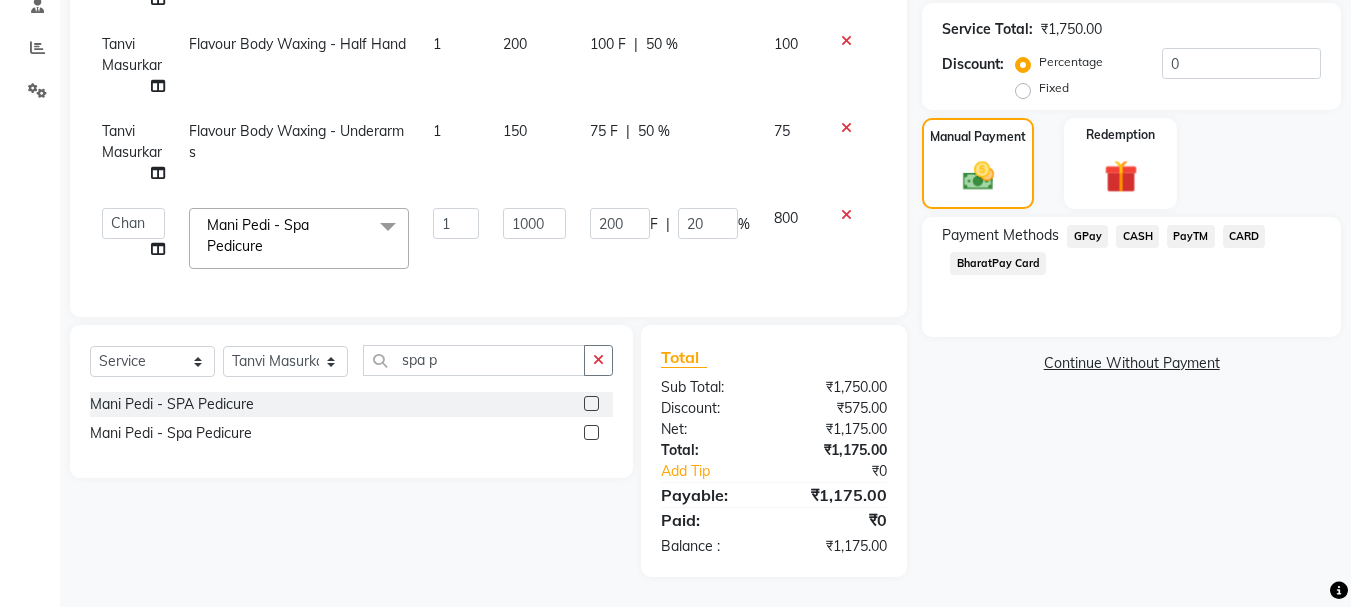 click on "GPay" 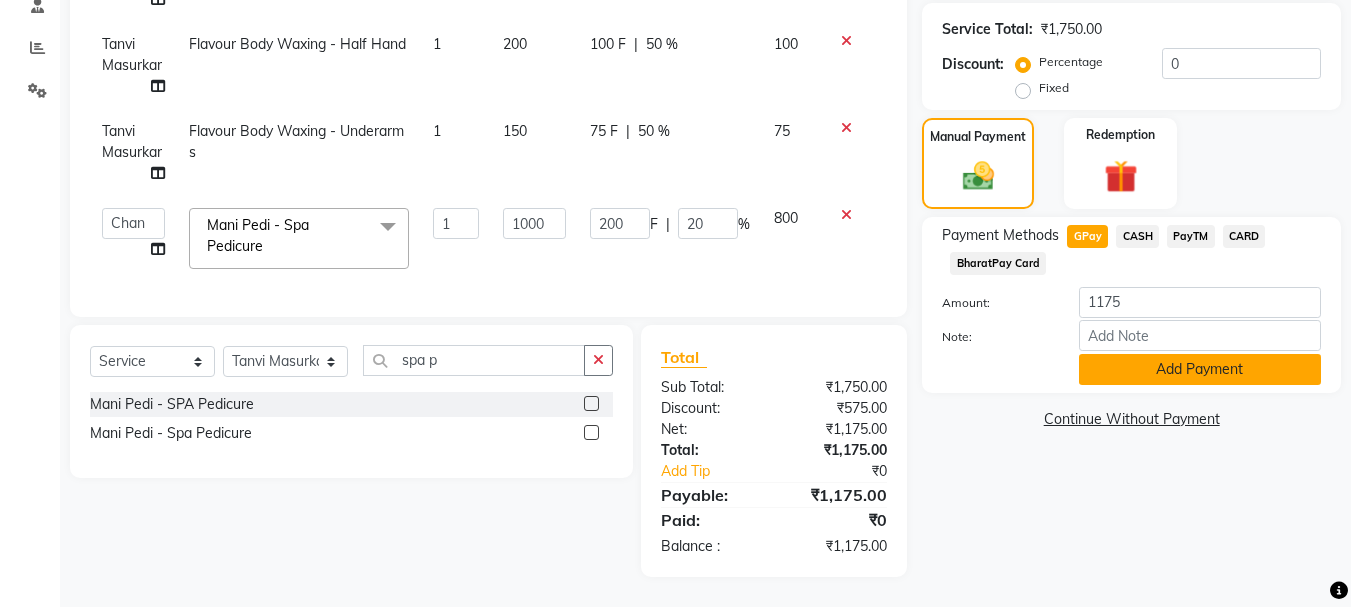 click on "Add Payment" 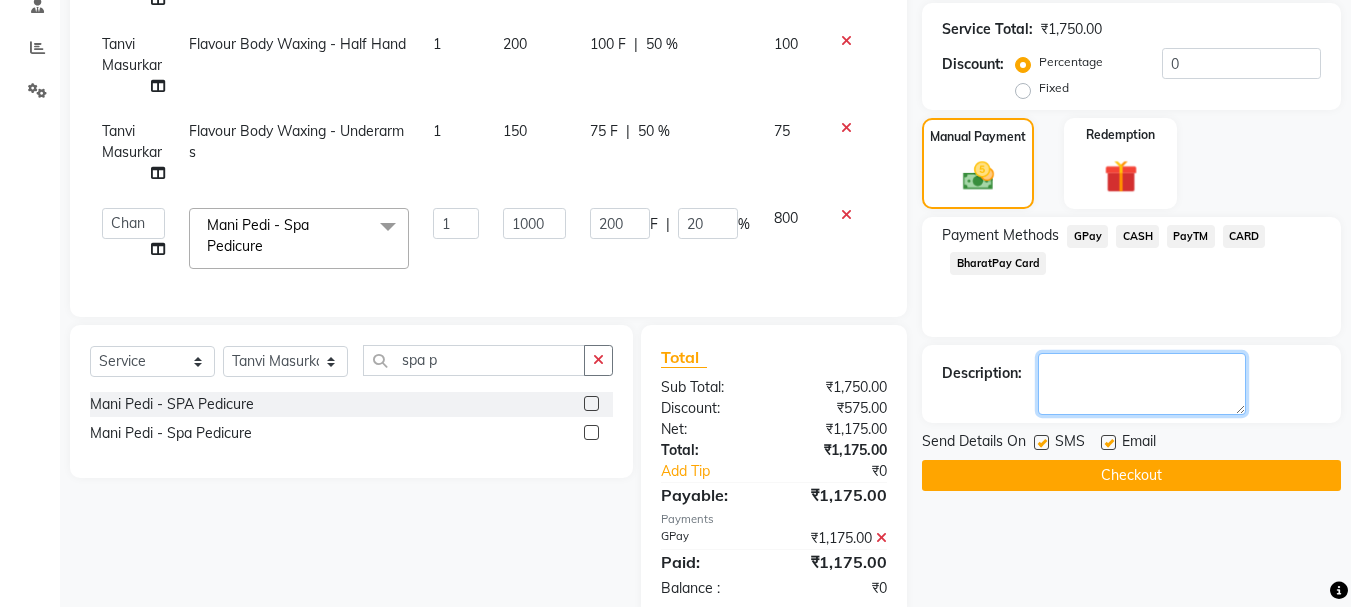 click 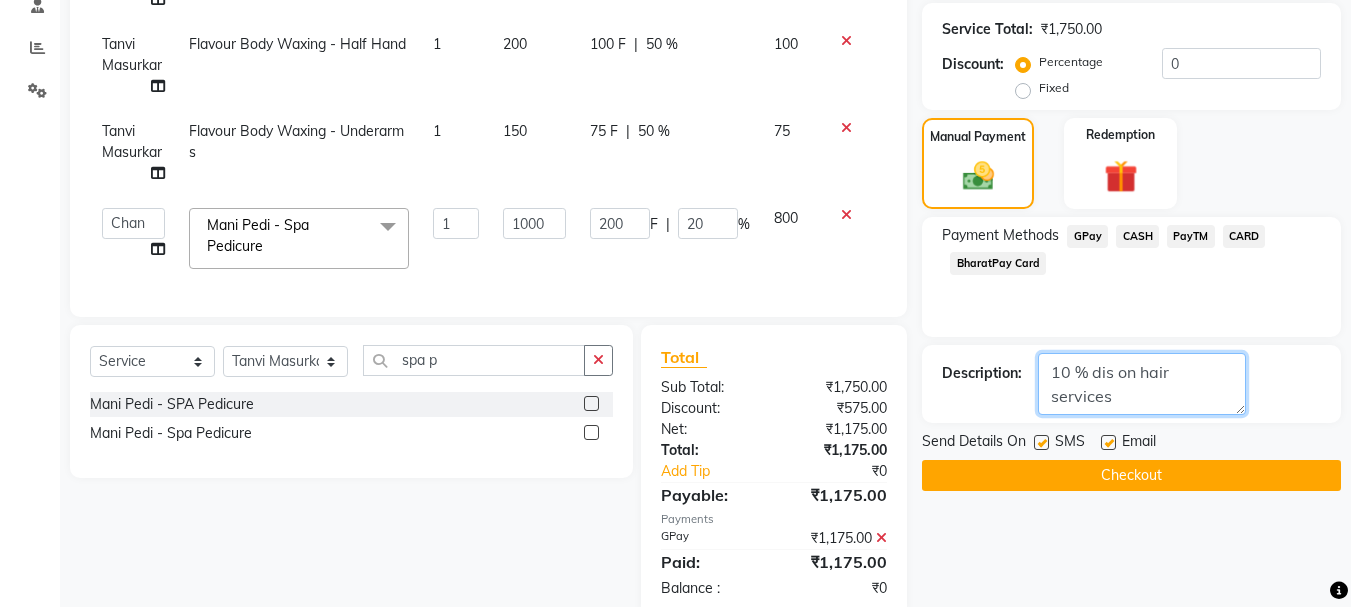 type on "10 % dis on hair services" 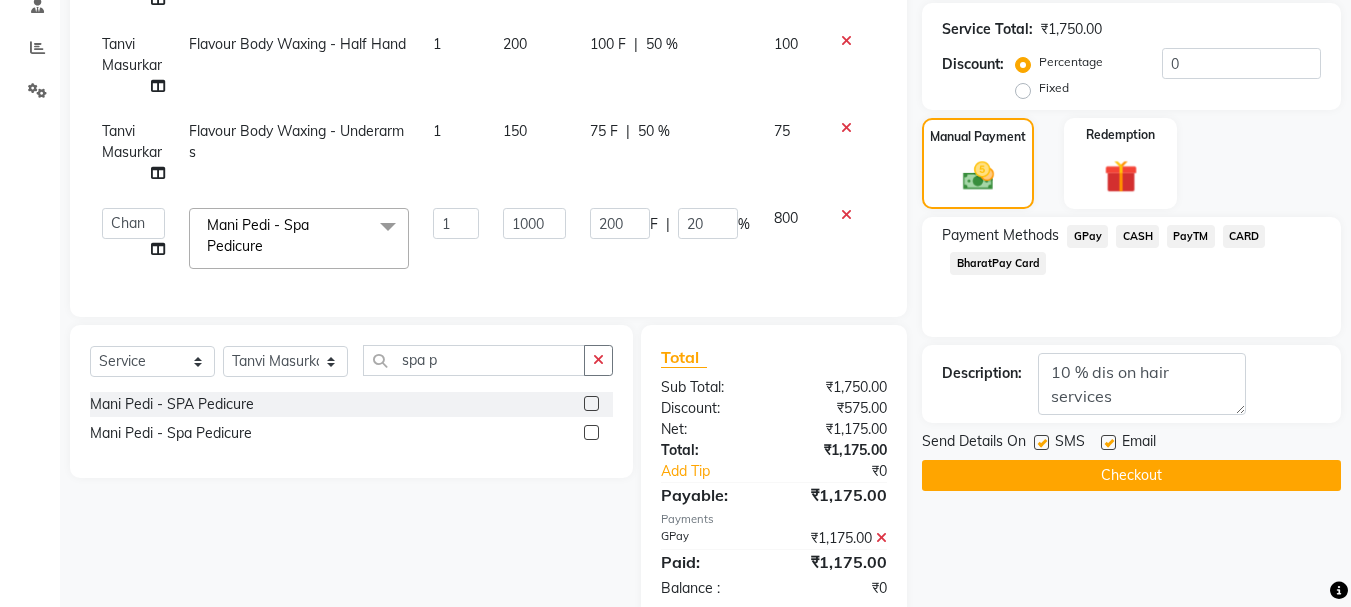 click on "Checkout" 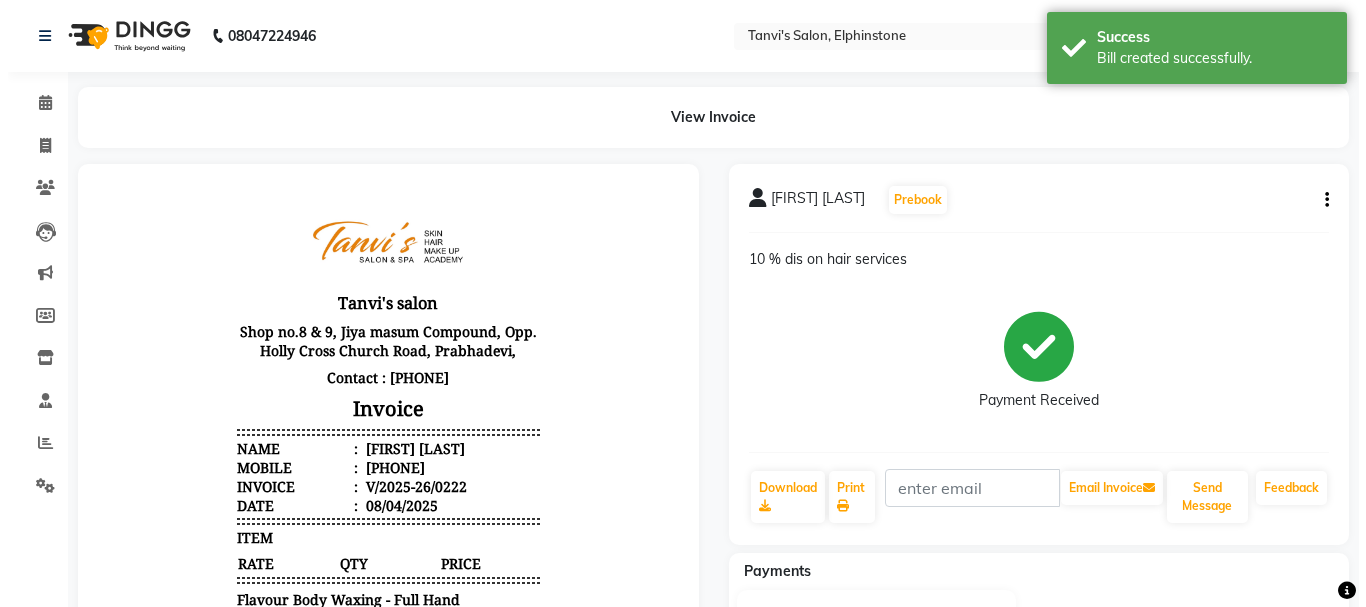 scroll, scrollTop: 0, scrollLeft: 0, axis: both 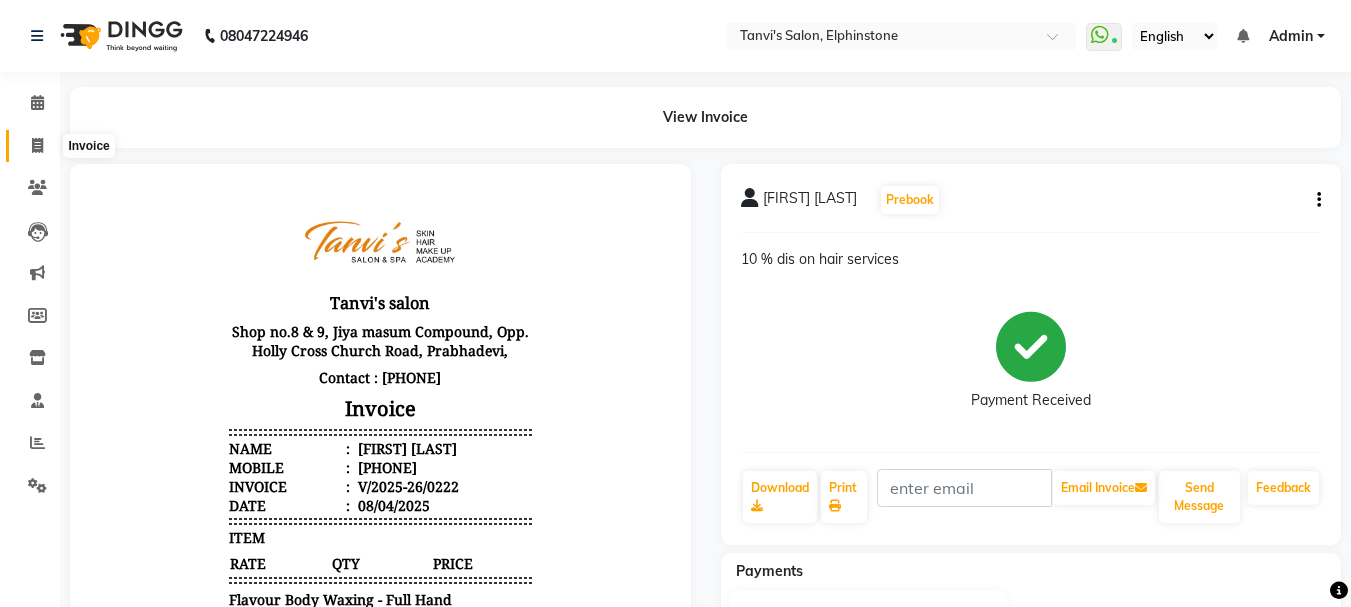 click 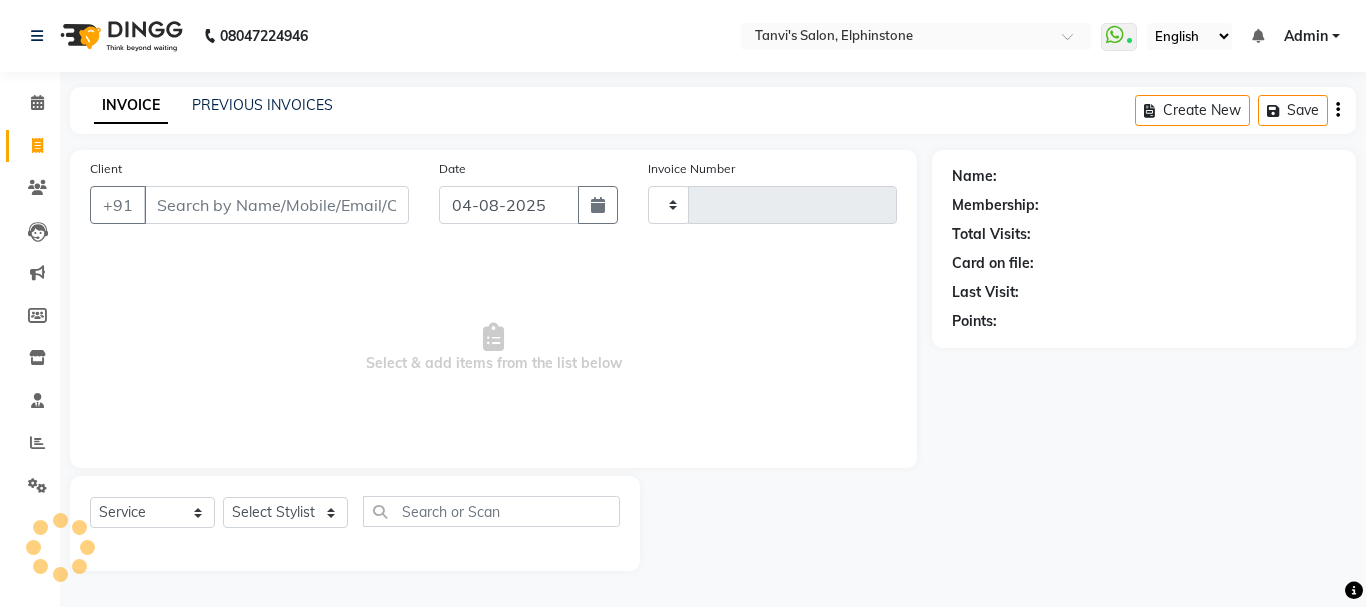 type on "0223" 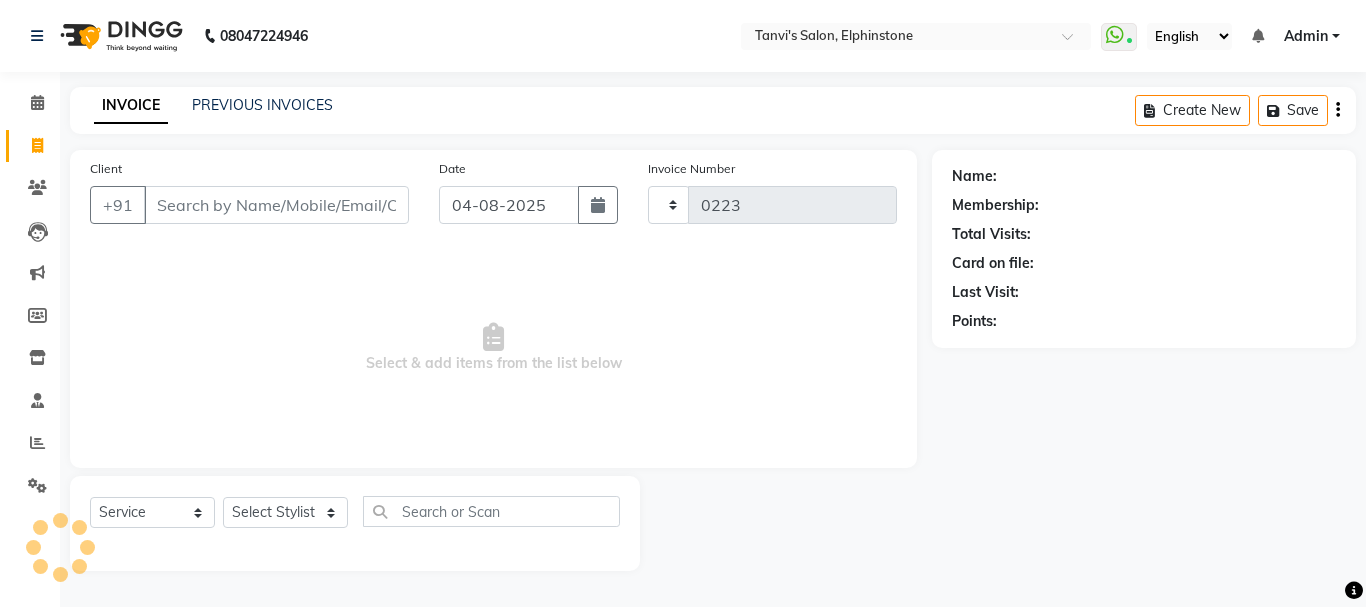 select on "716" 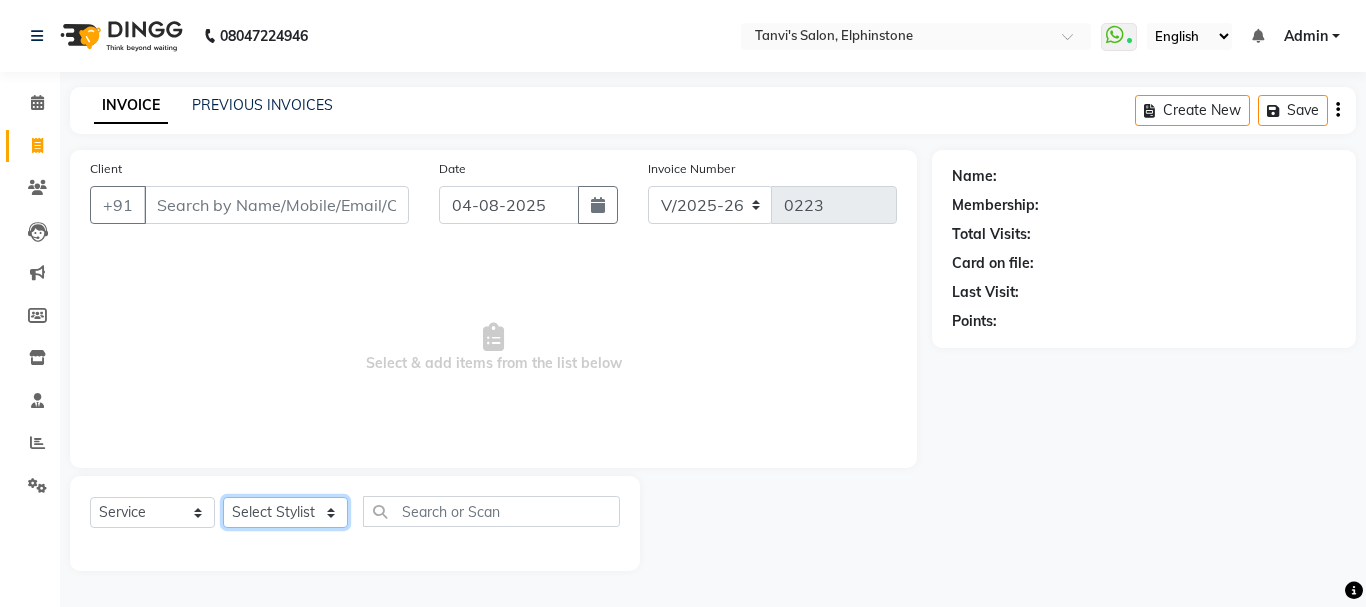 click on "Select Stylist Arpita Singh Chan Sayali Sakpal  Shraddha Tanvi Tanvi Masurkar" 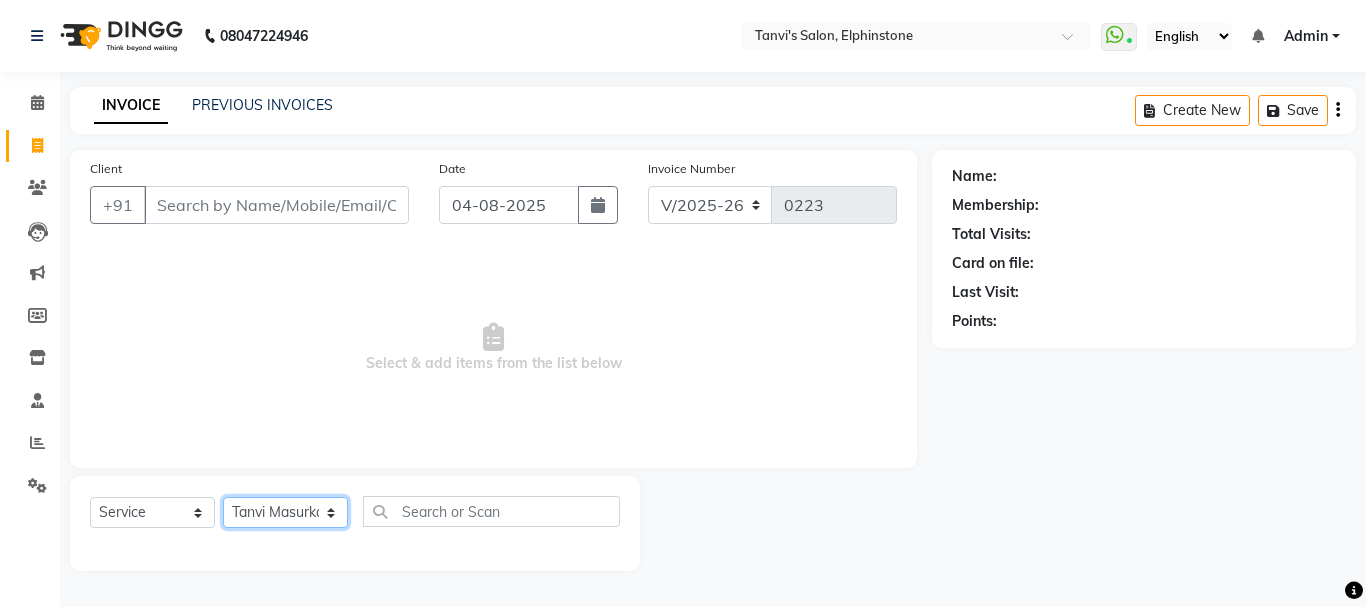 click on "Select Stylist Arpita Singh Chan Sayali Sakpal  Shraddha Tanvi Tanvi Masurkar" 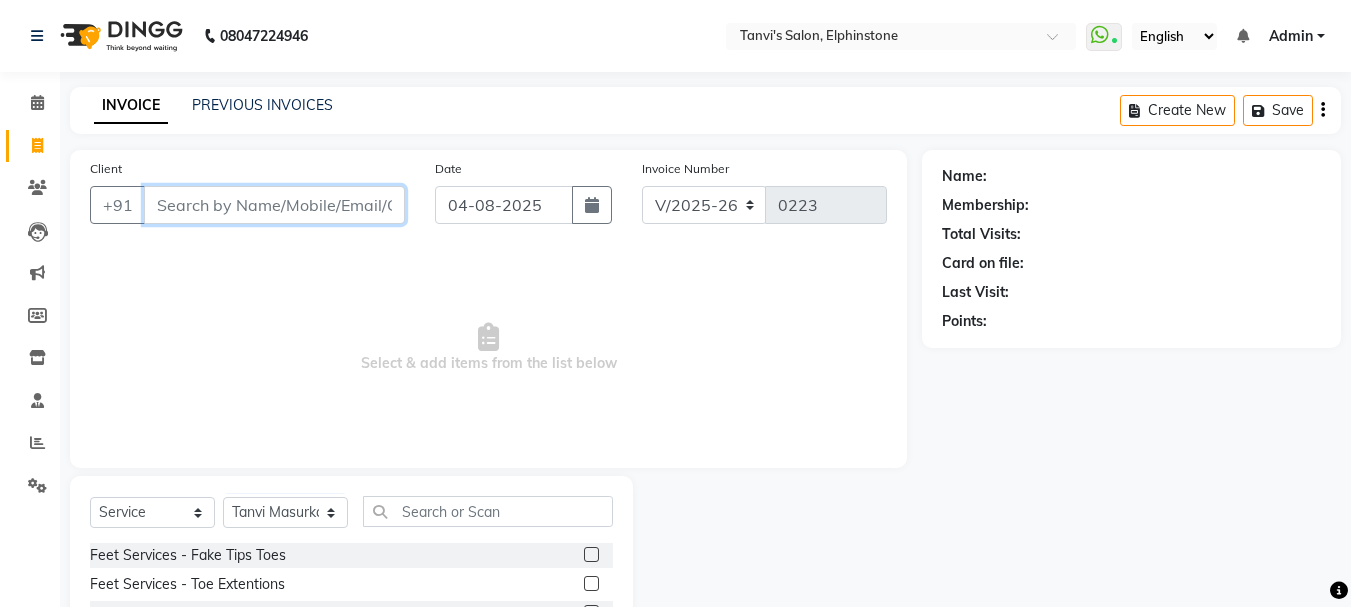click on "Client" at bounding box center (274, 205) 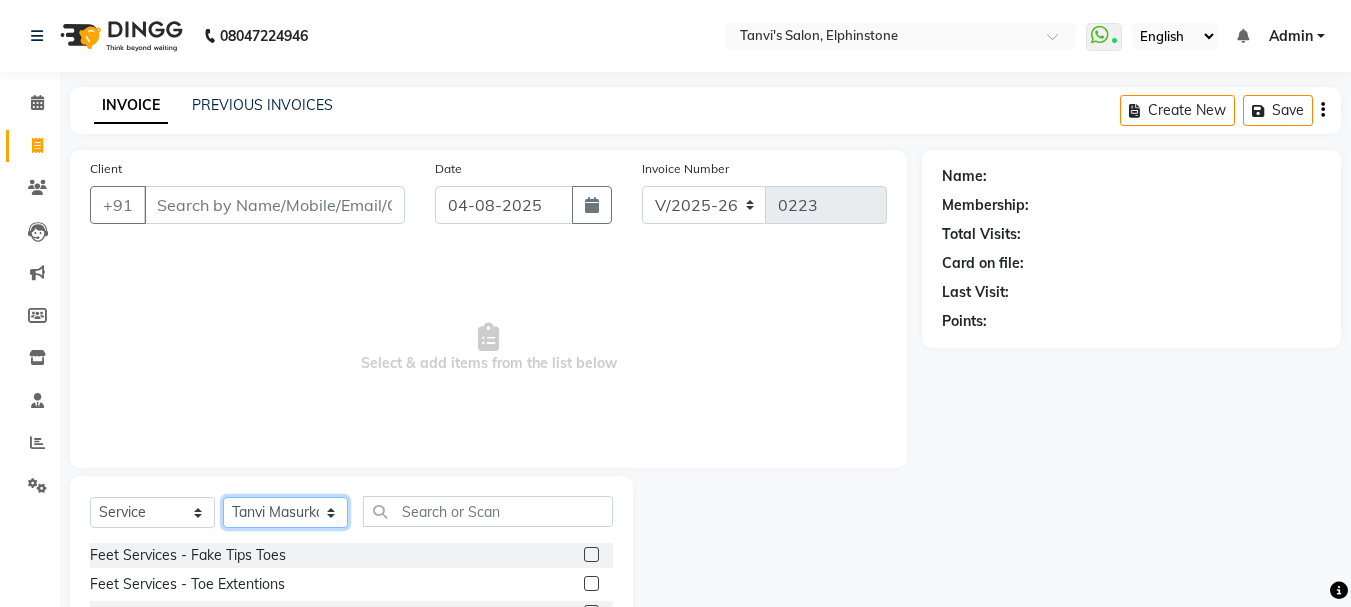 click on "Select Stylist Arpita Singh Chan Sayali Sakpal  Shraddha Tanvi Tanvi Masurkar" 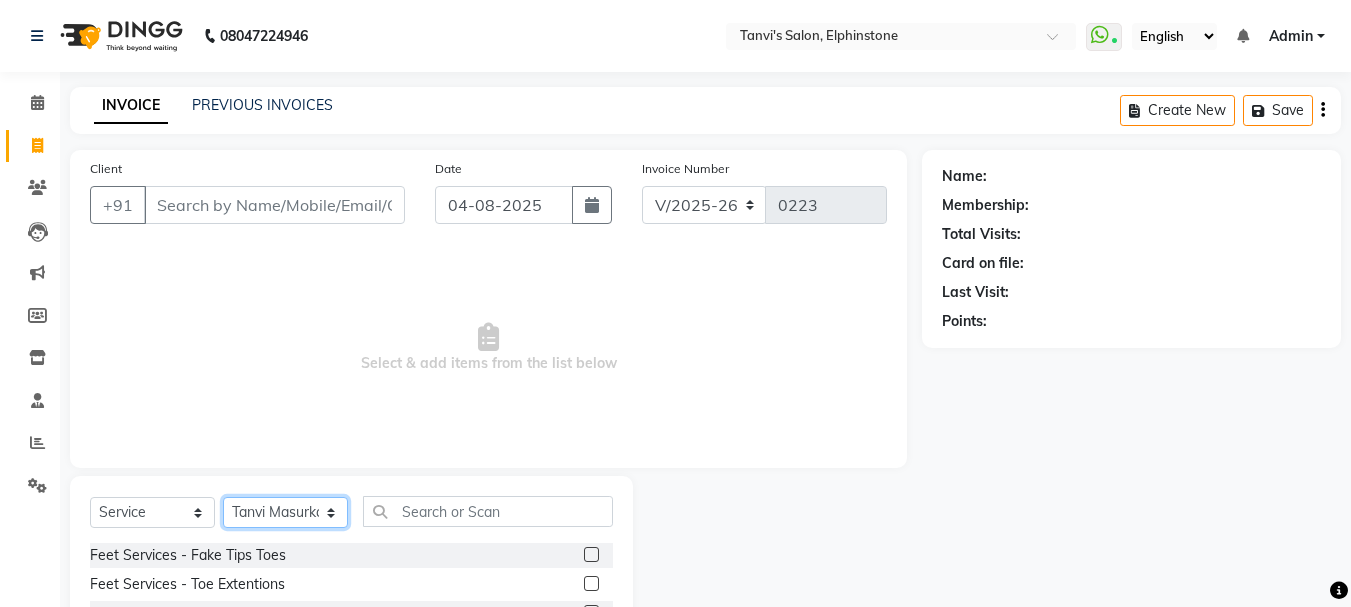select 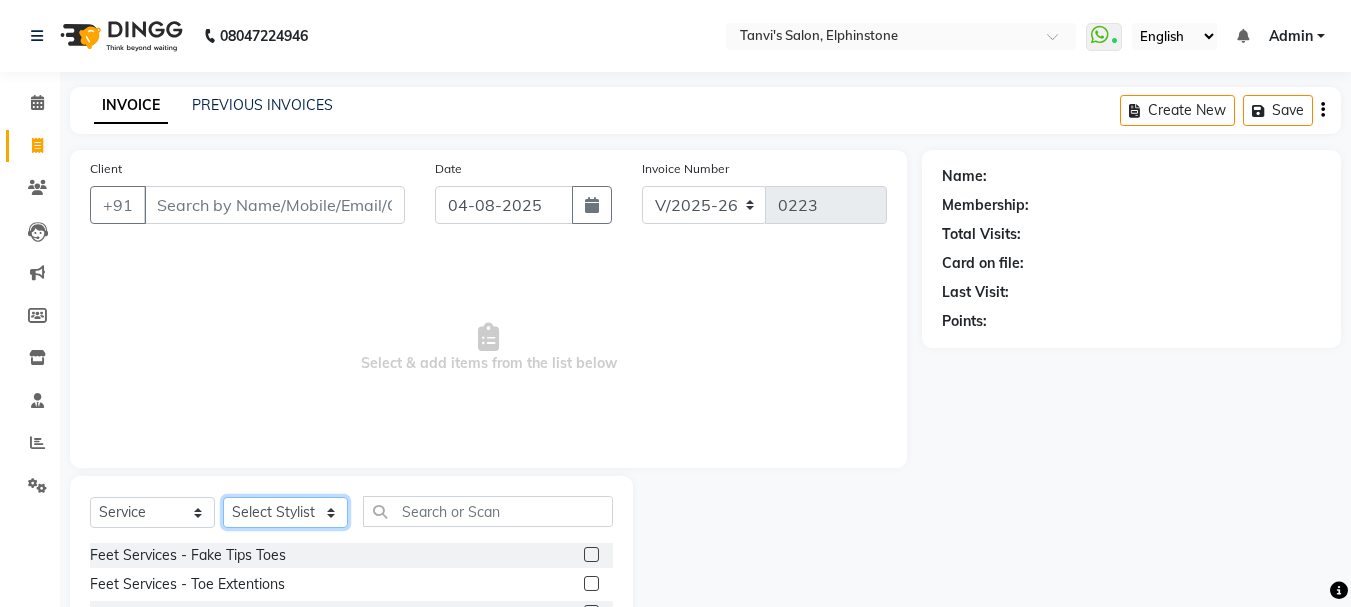 click on "Select Stylist Arpita Singh Chan Sayali Sakpal  Shraddha Tanvi Tanvi Masurkar" 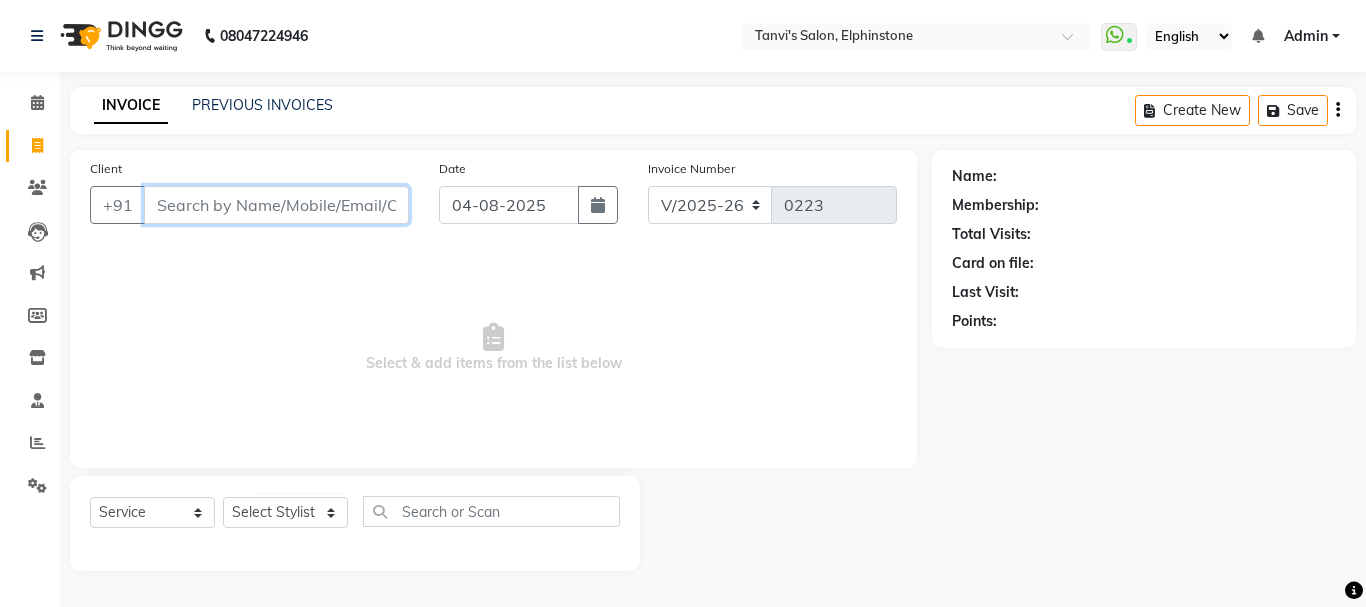 drag, startPoint x: 346, startPoint y: 222, endPoint x: 342, endPoint y: 209, distance: 13.601471 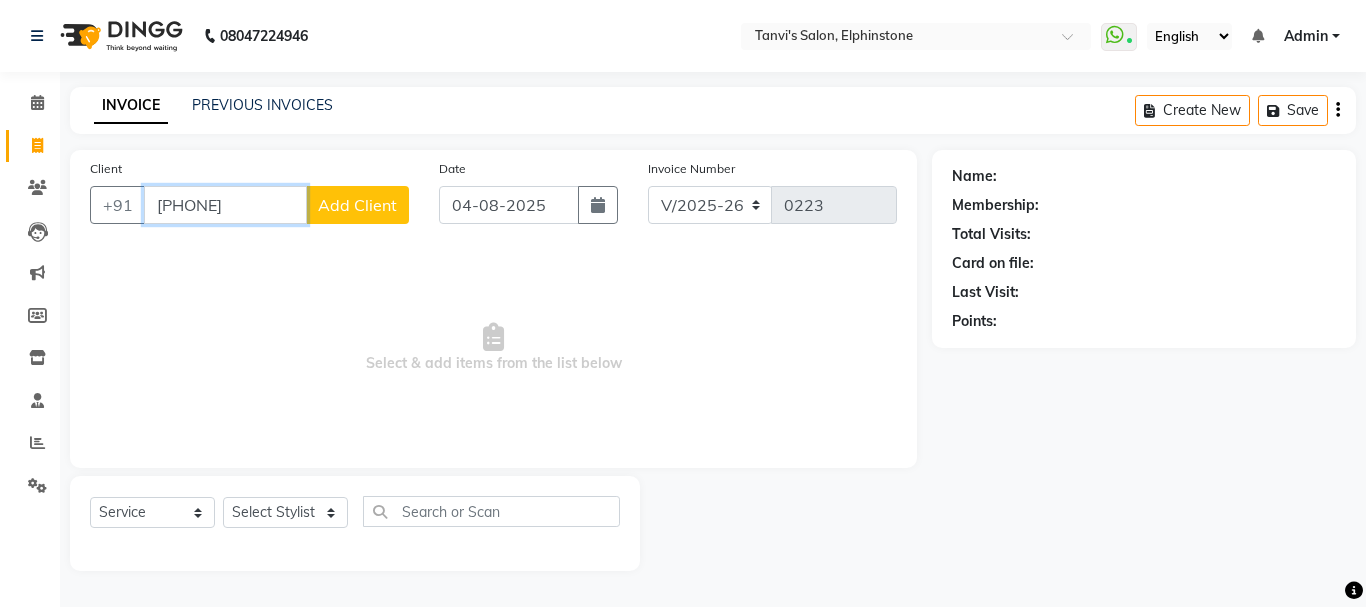 type on "[PHONE]" 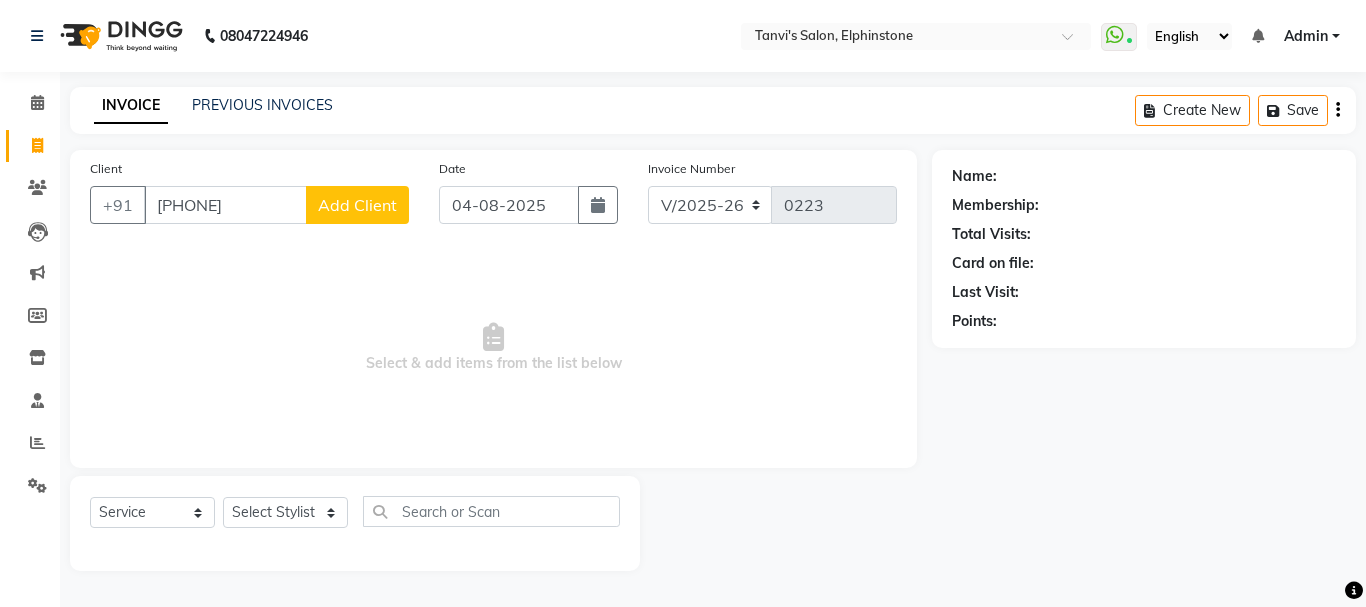 click on "Add Client" 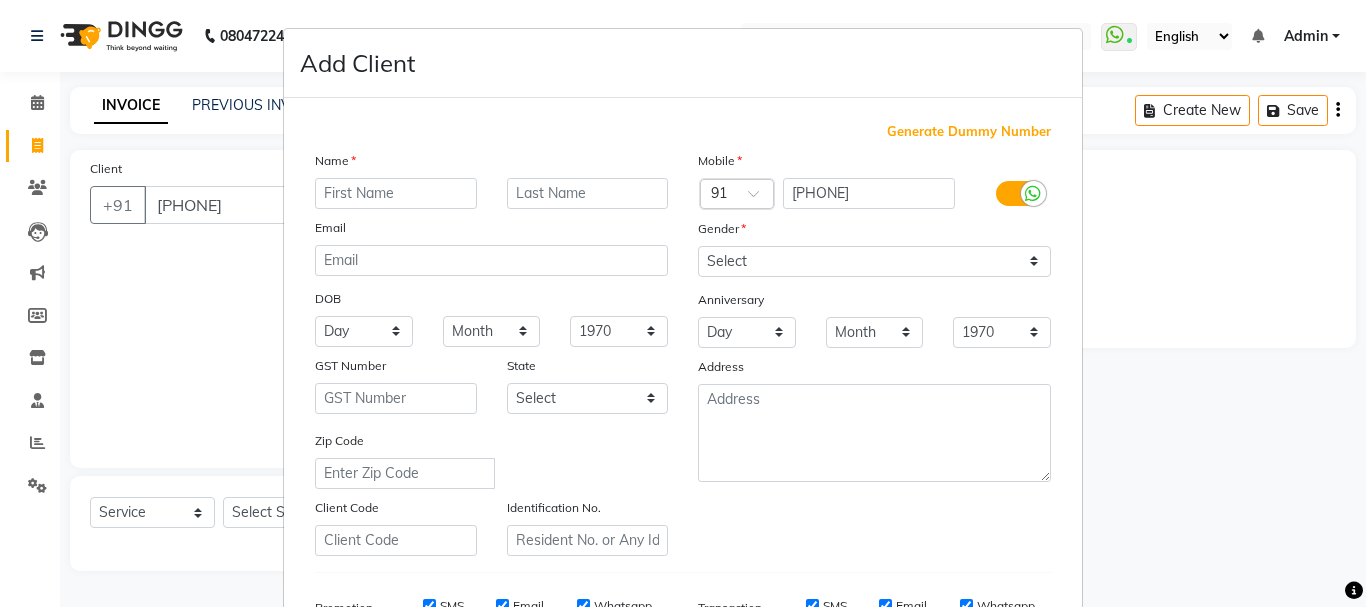 click at bounding box center [396, 193] 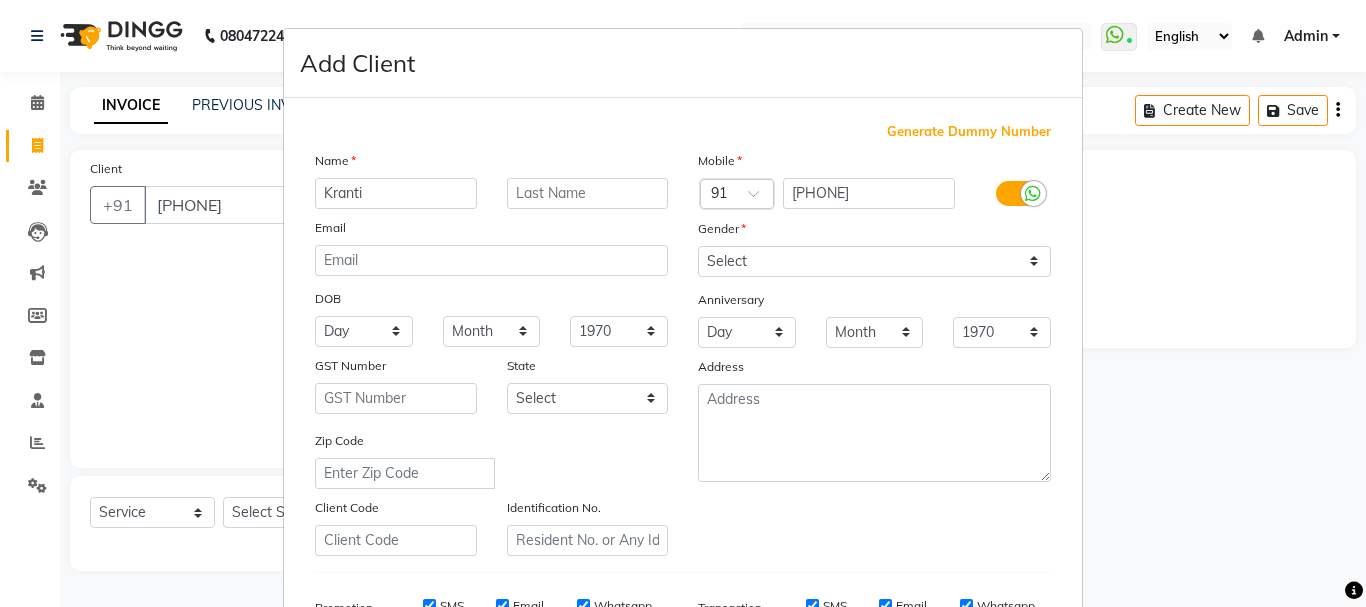type on "Kranti" 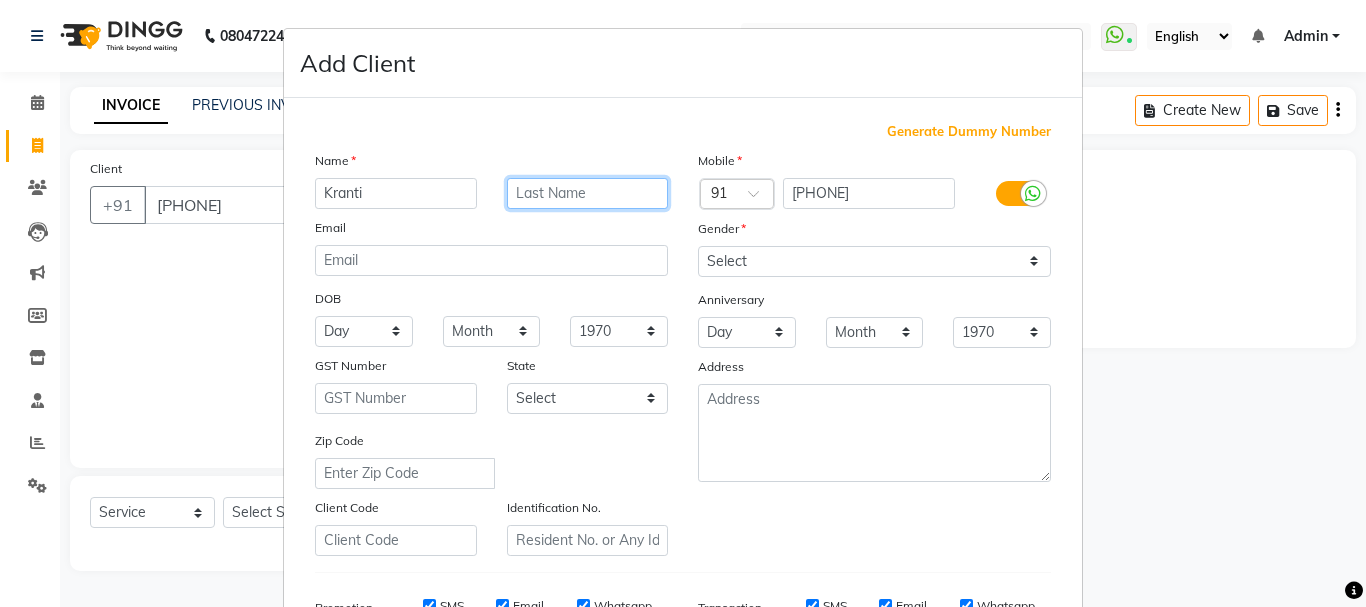 click at bounding box center (588, 193) 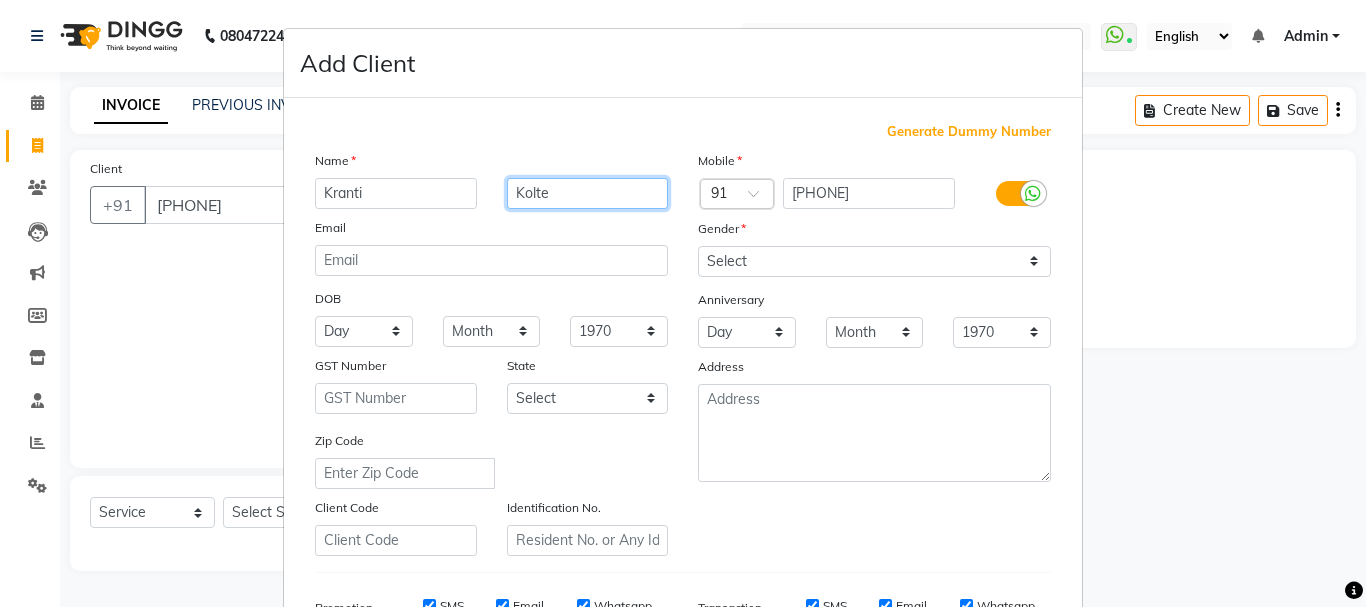 type on "Kolte" 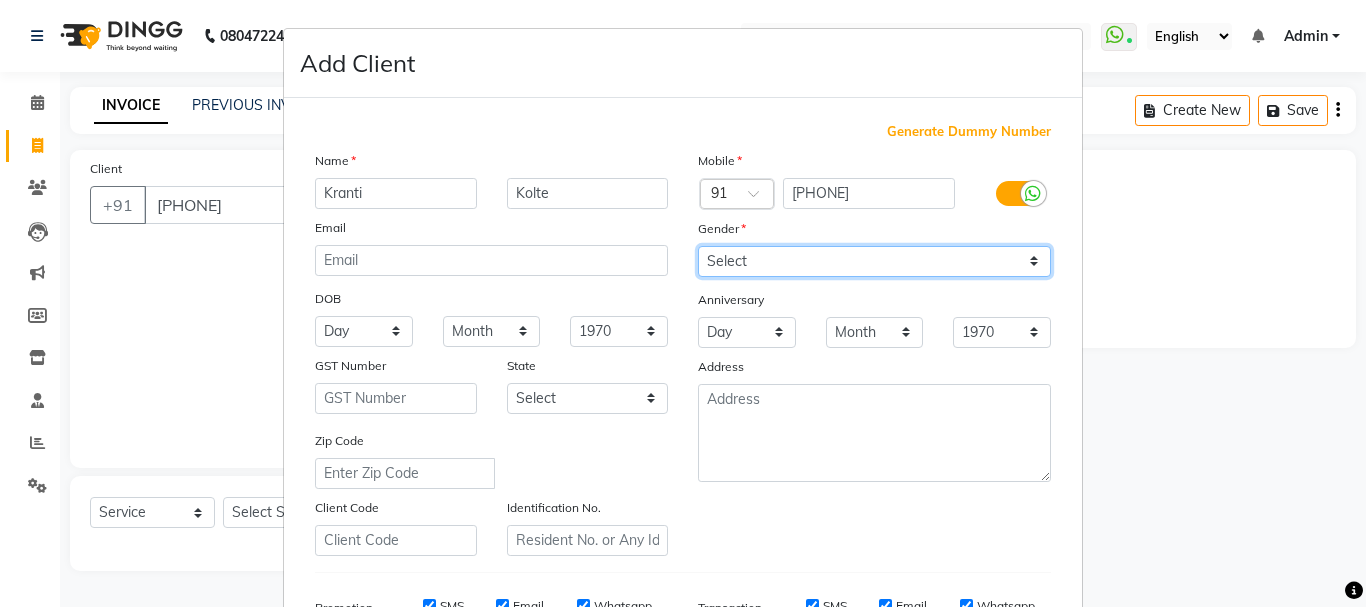 click on "Select Male Female Other Prefer Not To Say" at bounding box center [874, 261] 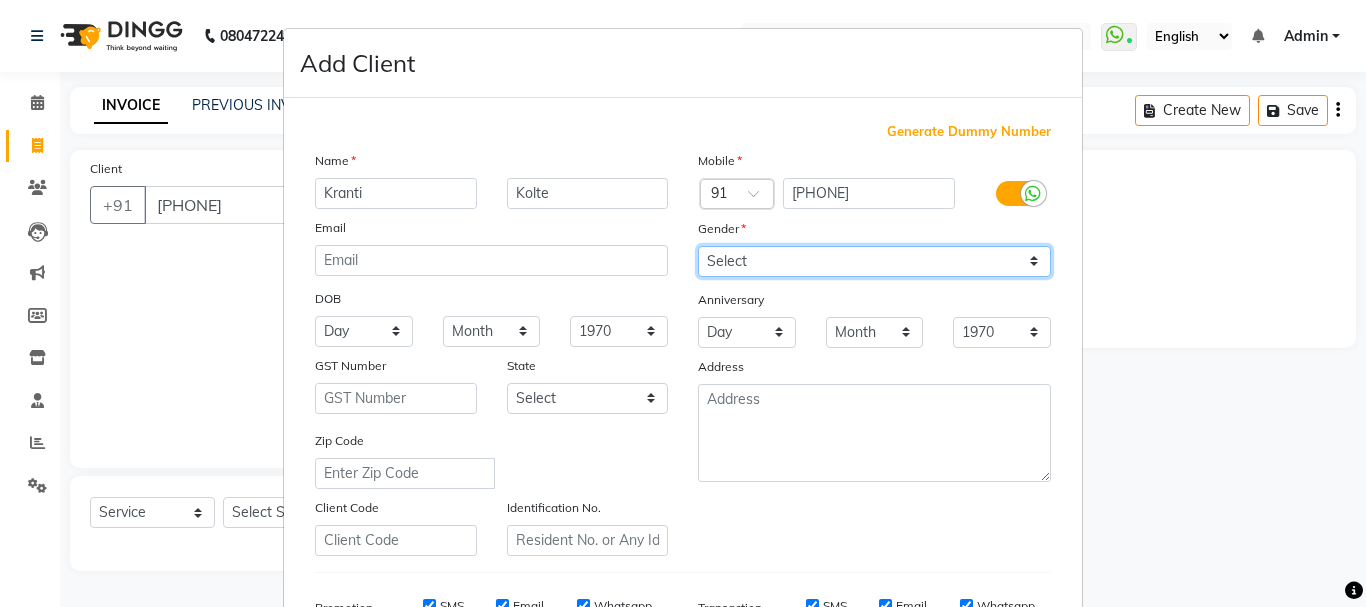 select on "female" 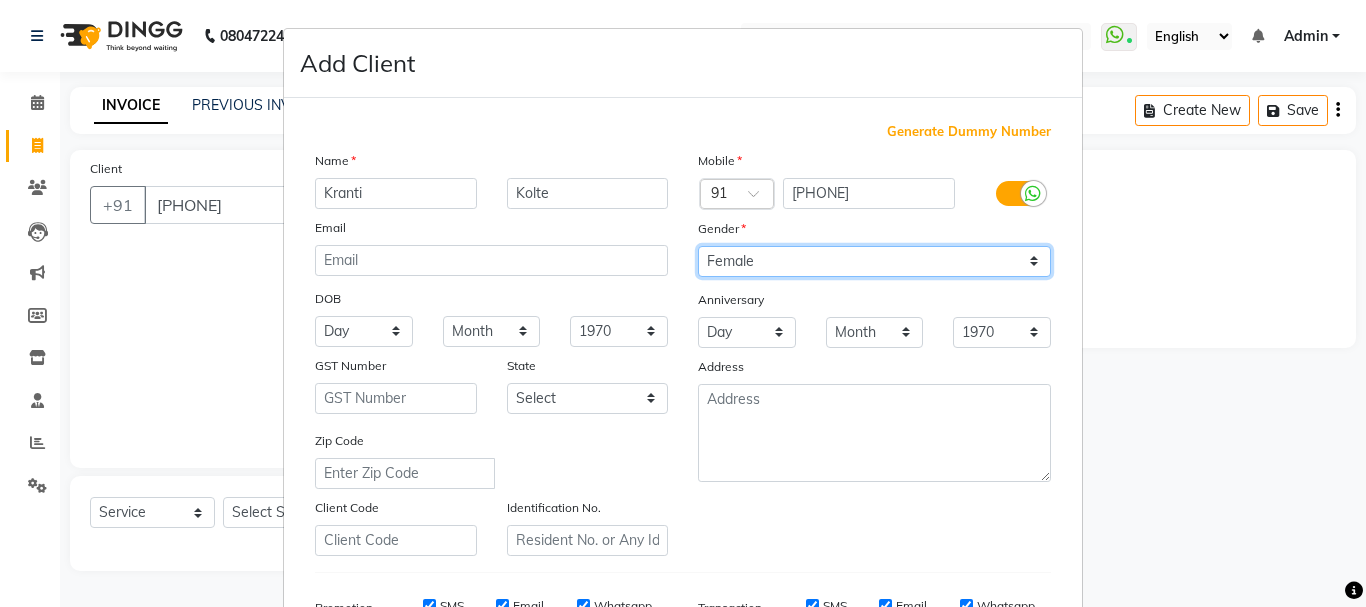 click on "Select Male Female Other Prefer Not To Say" at bounding box center (874, 261) 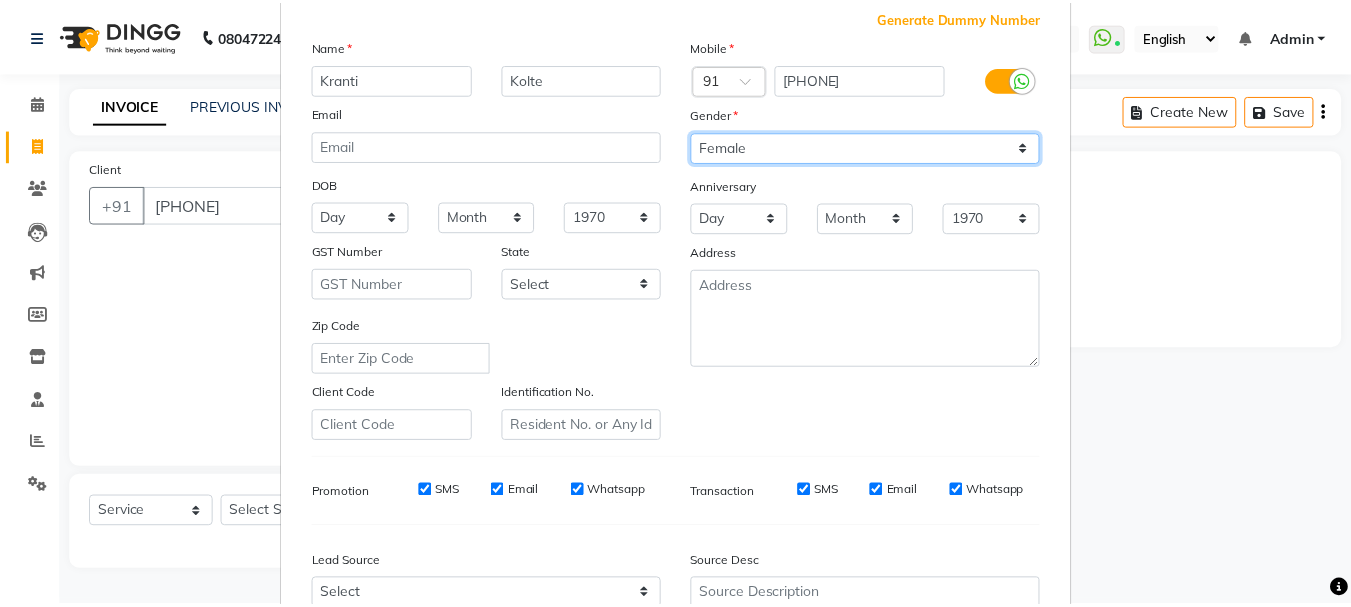 scroll, scrollTop: 316, scrollLeft: 0, axis: vertical 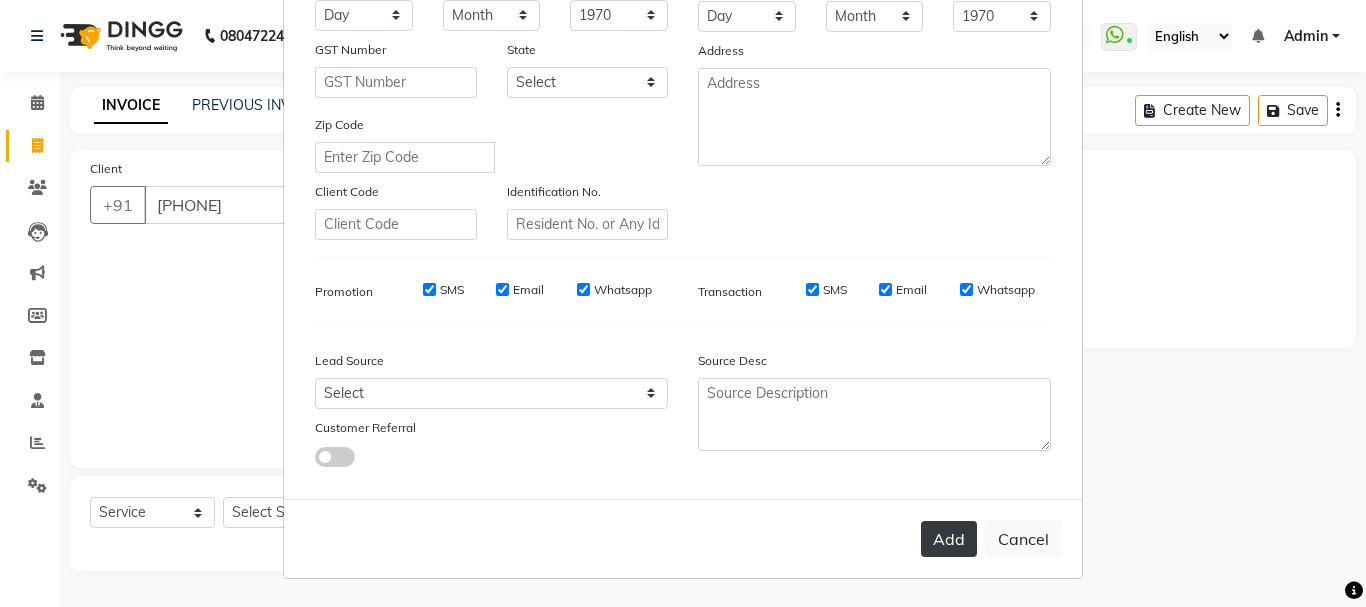 click on "Add" at bounding box center [949, 539] 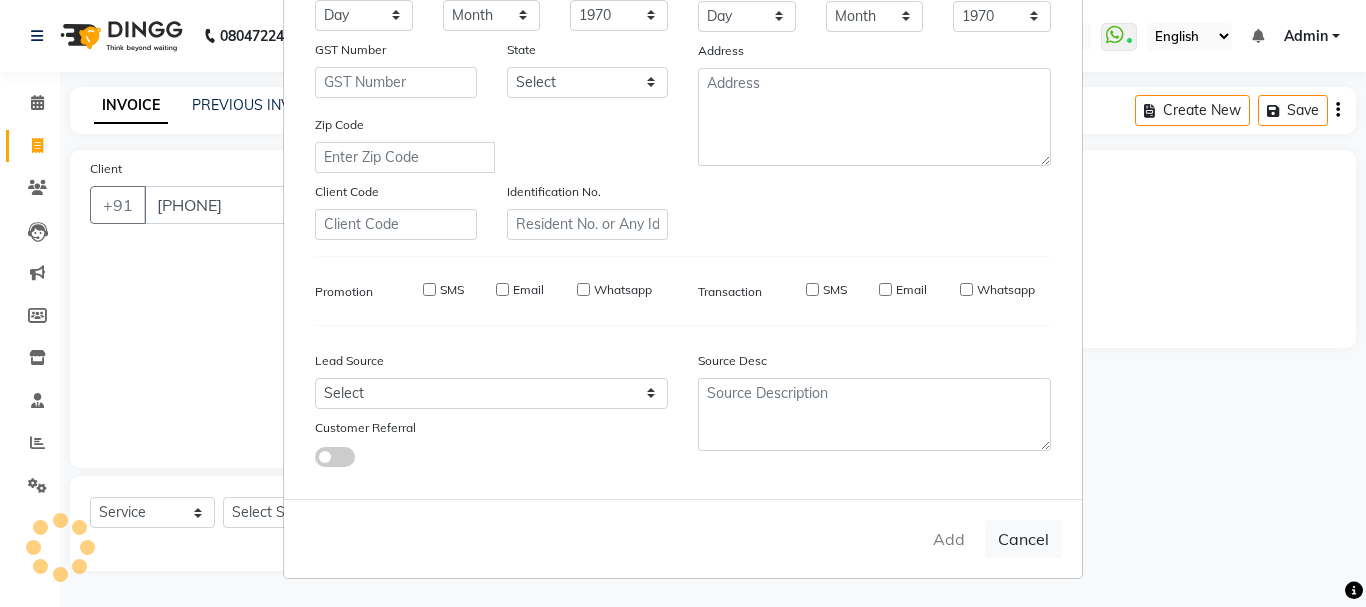 type 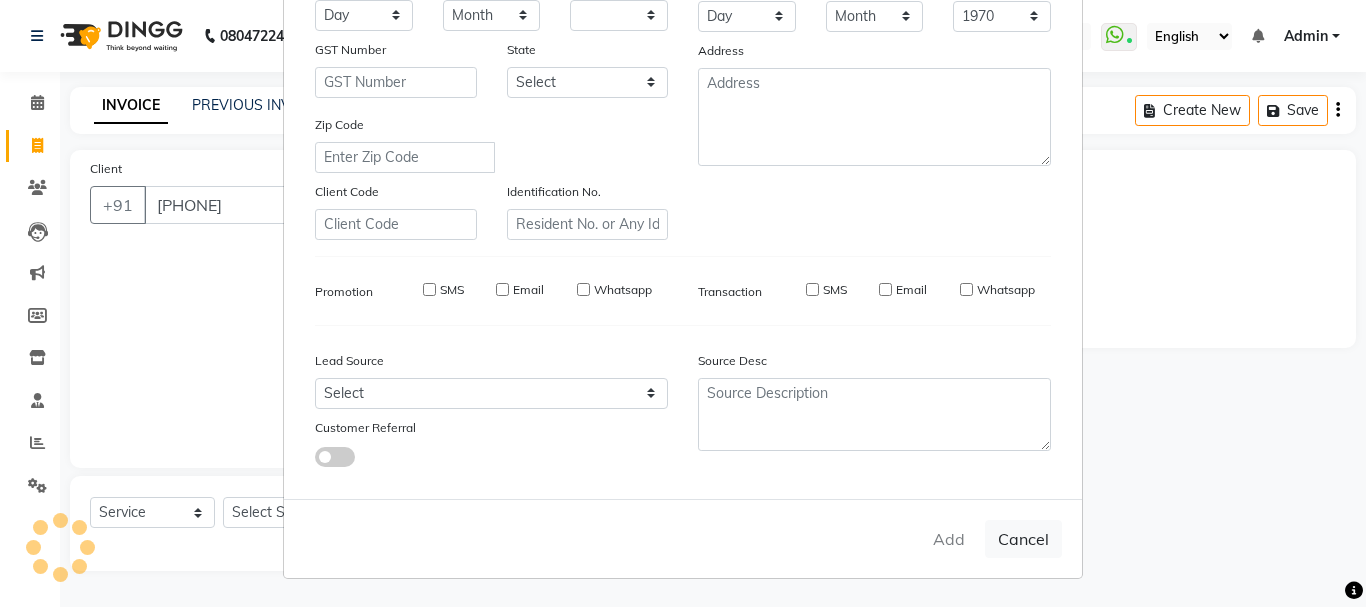 select 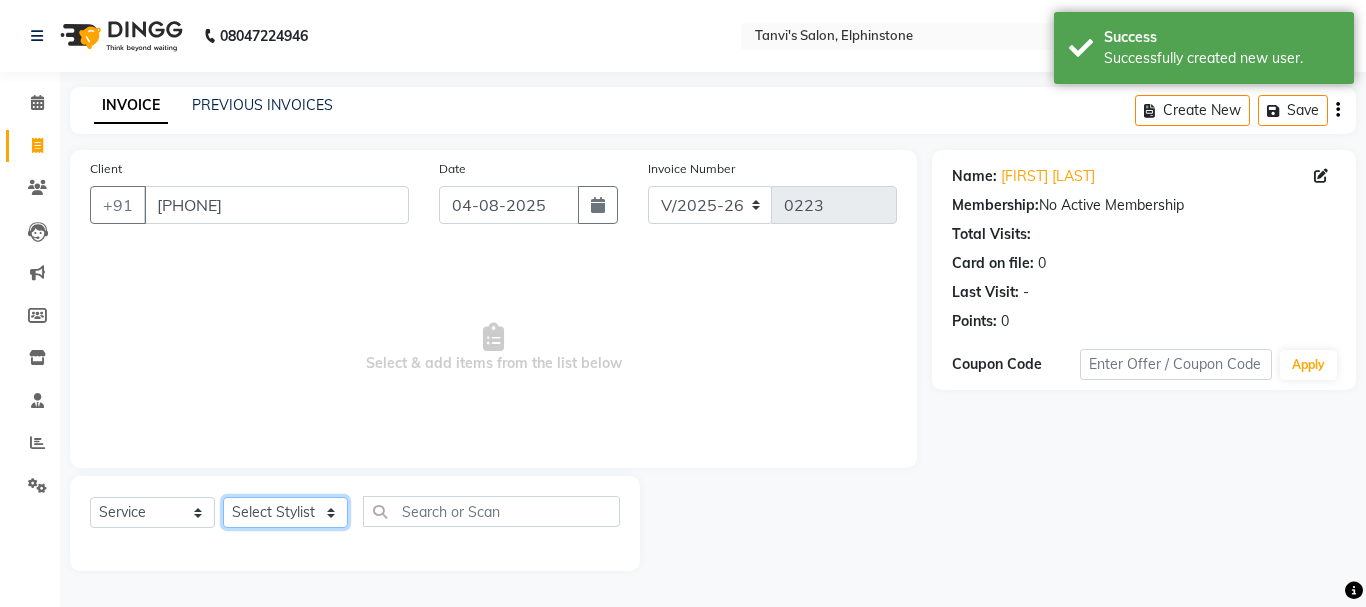click on "Select Stylist Arpita Singh Chan Sayali Sakpal  Shraddha Tanvi Tanvi Masurkar" 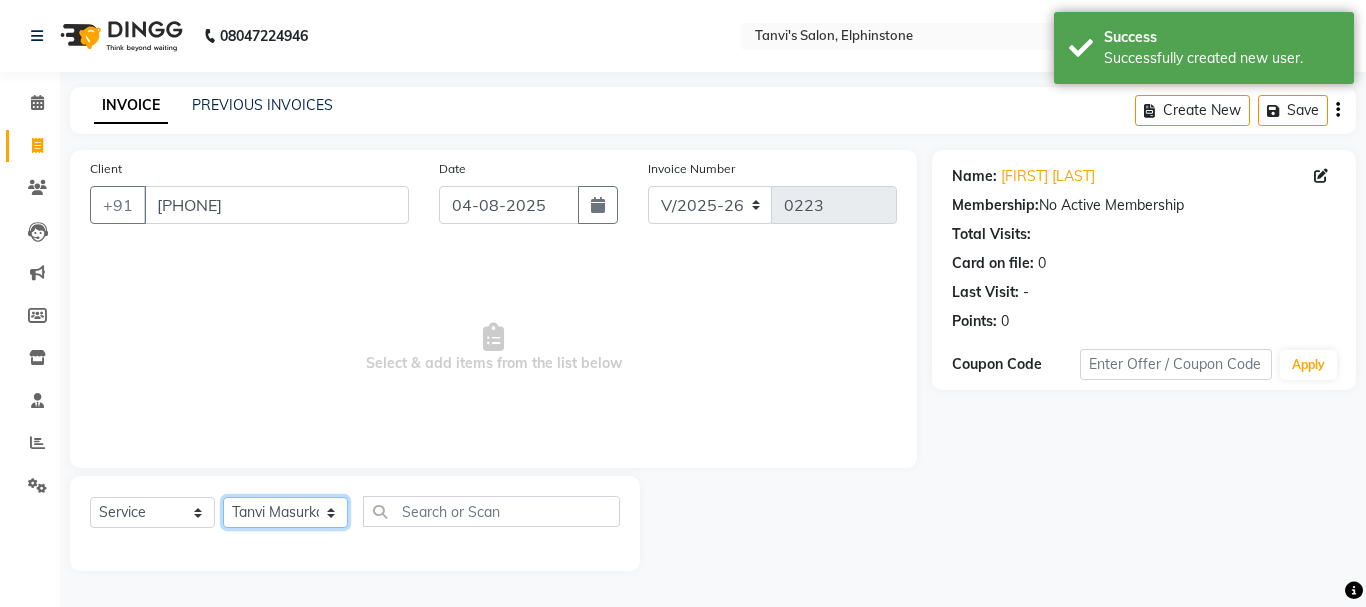 click on "Select Stylist Arpita Singh Chan Sayali Sakpal  Shraddha Tanvi Tanvi Masurkar" 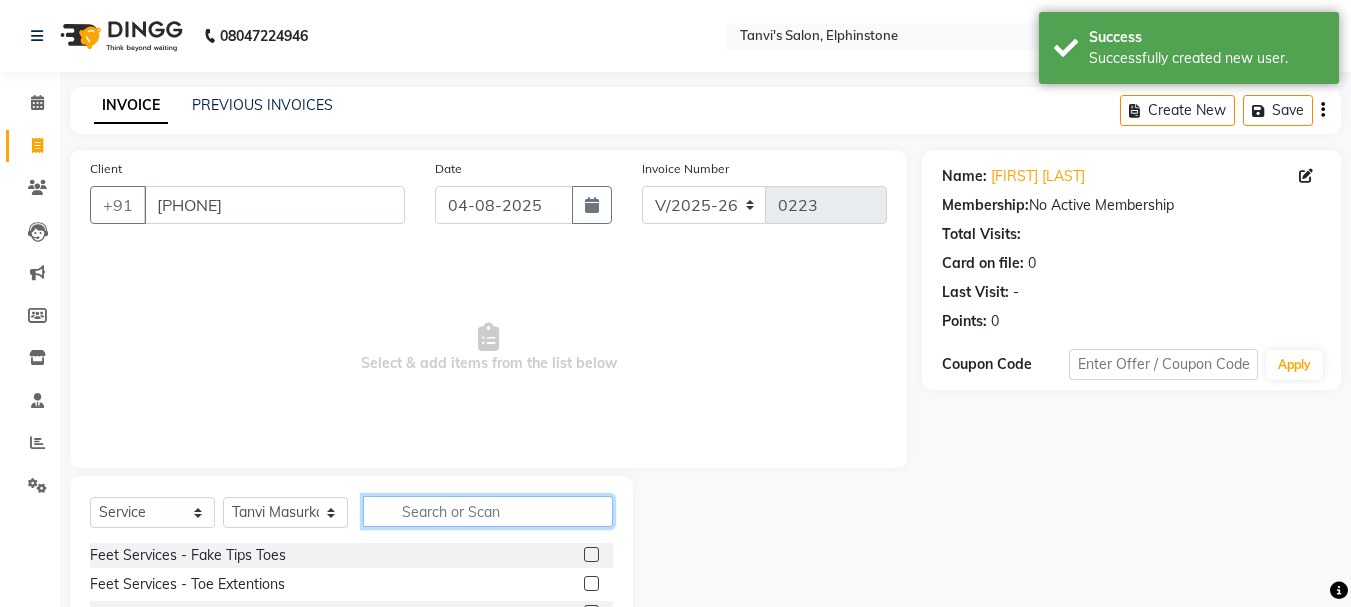 click 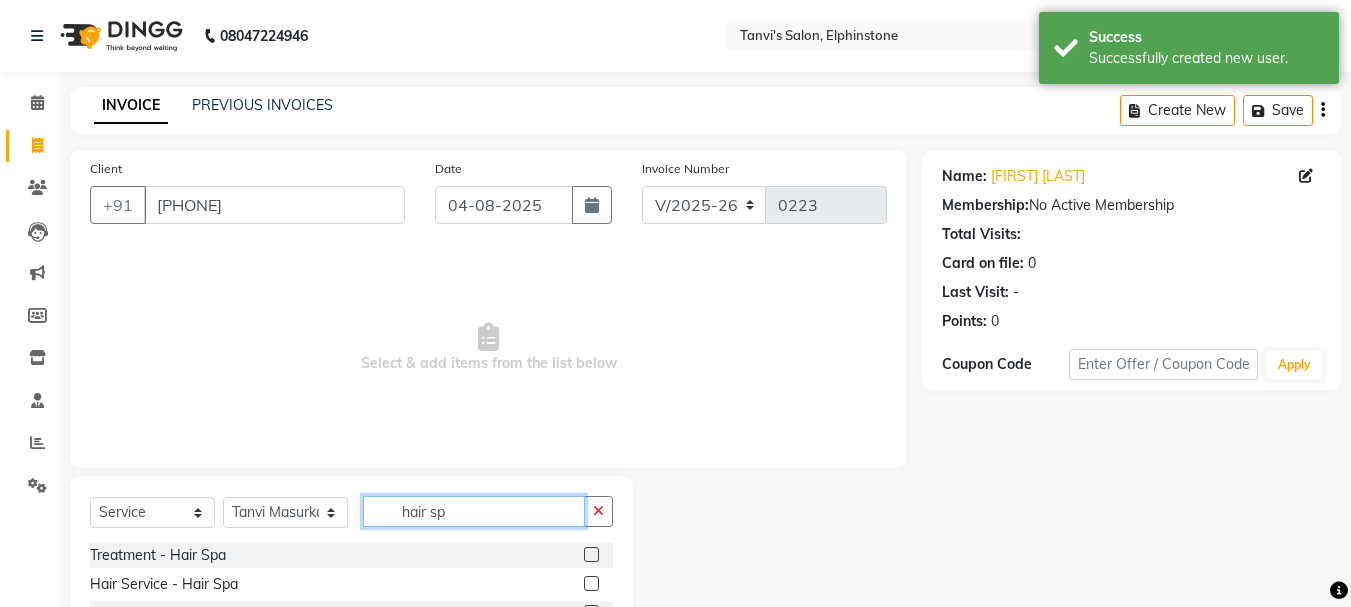 scroll, scrollTop: 139, scrollLeft: 0, axis: vertical 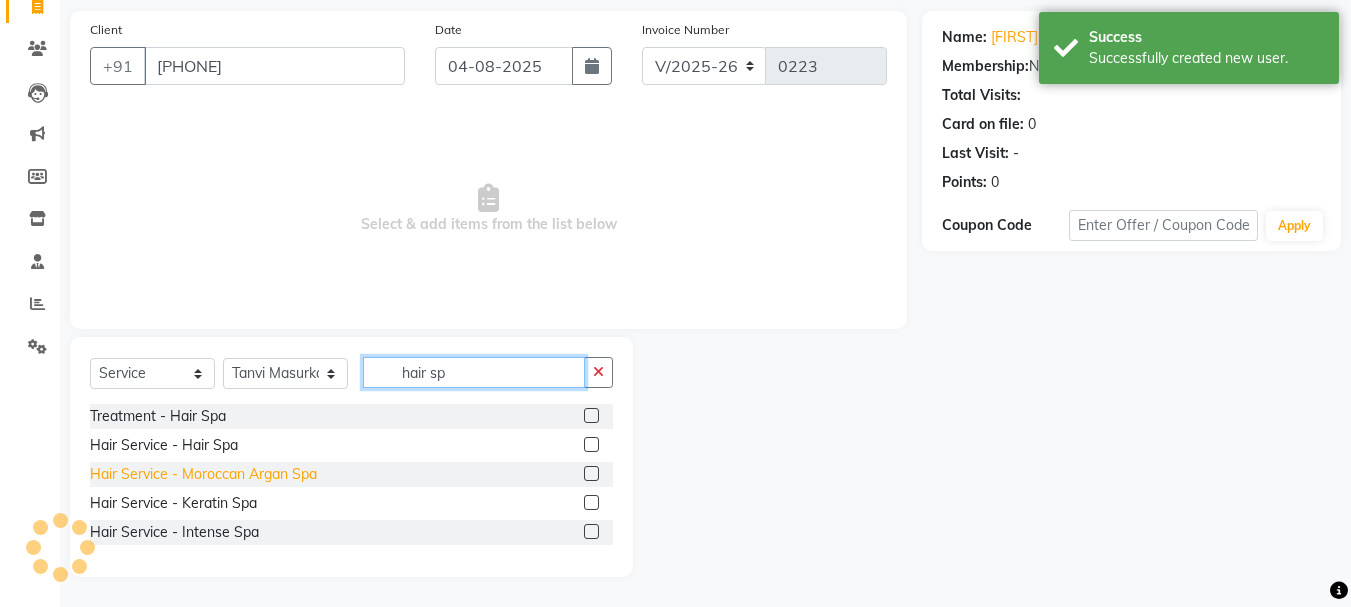 type on "hair sp" 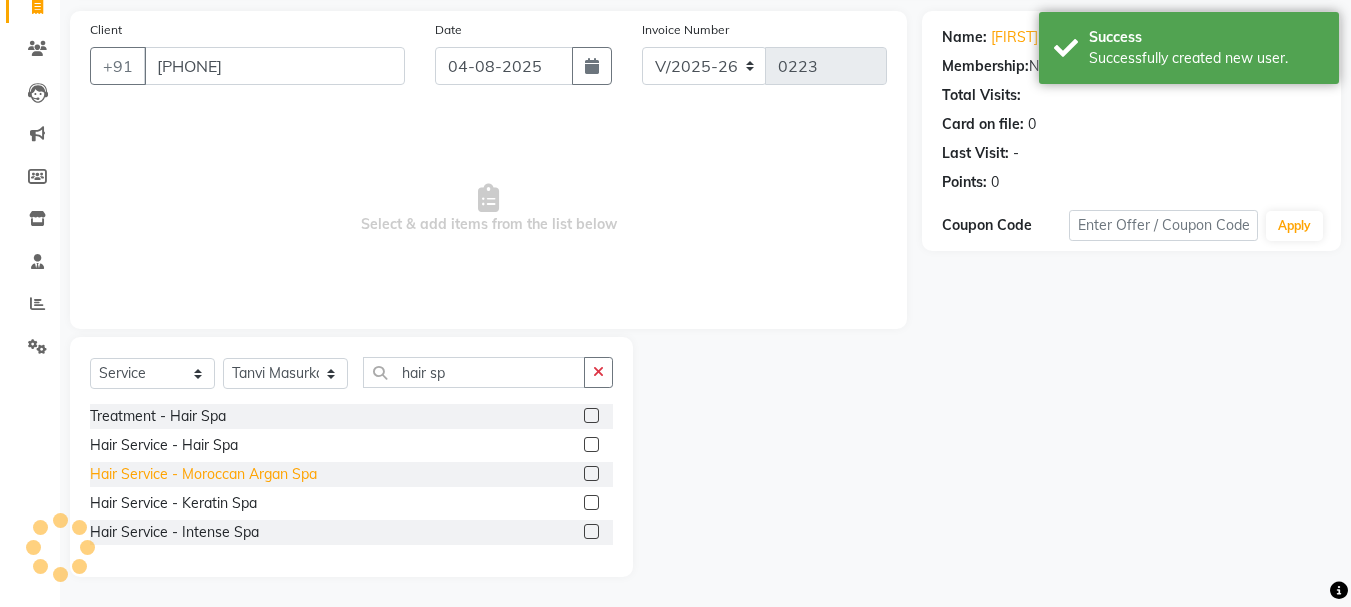 click on "Hair Service - Moroccan Argan Spa" 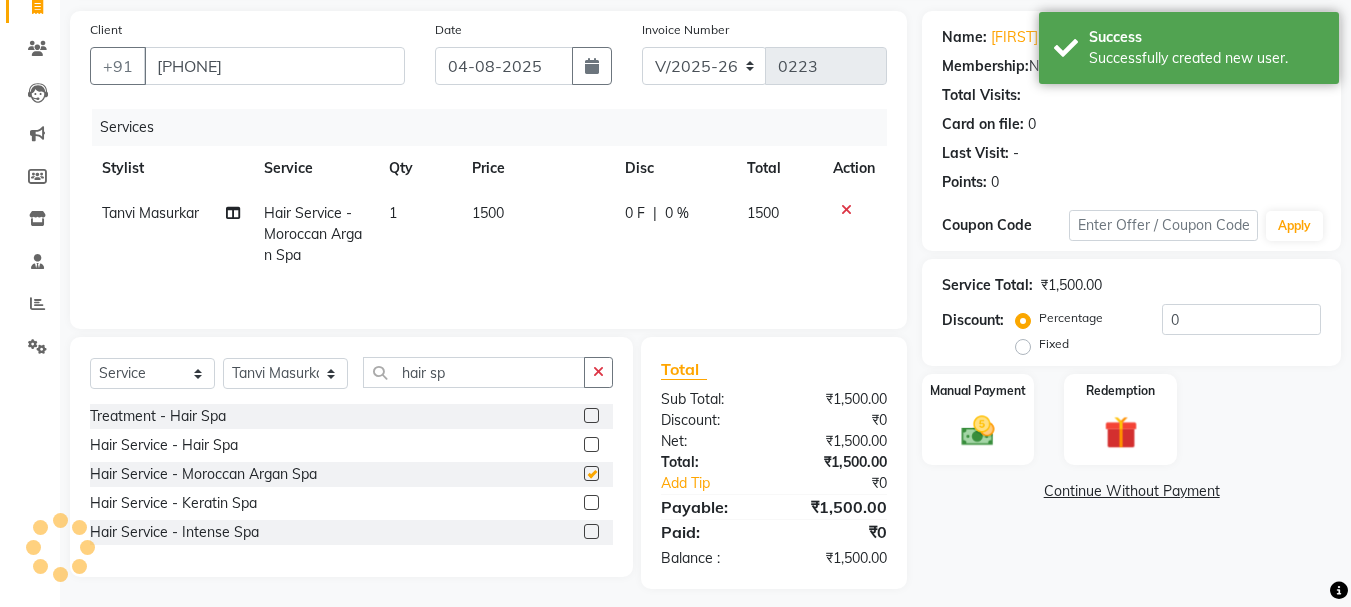 checkbox on "false" 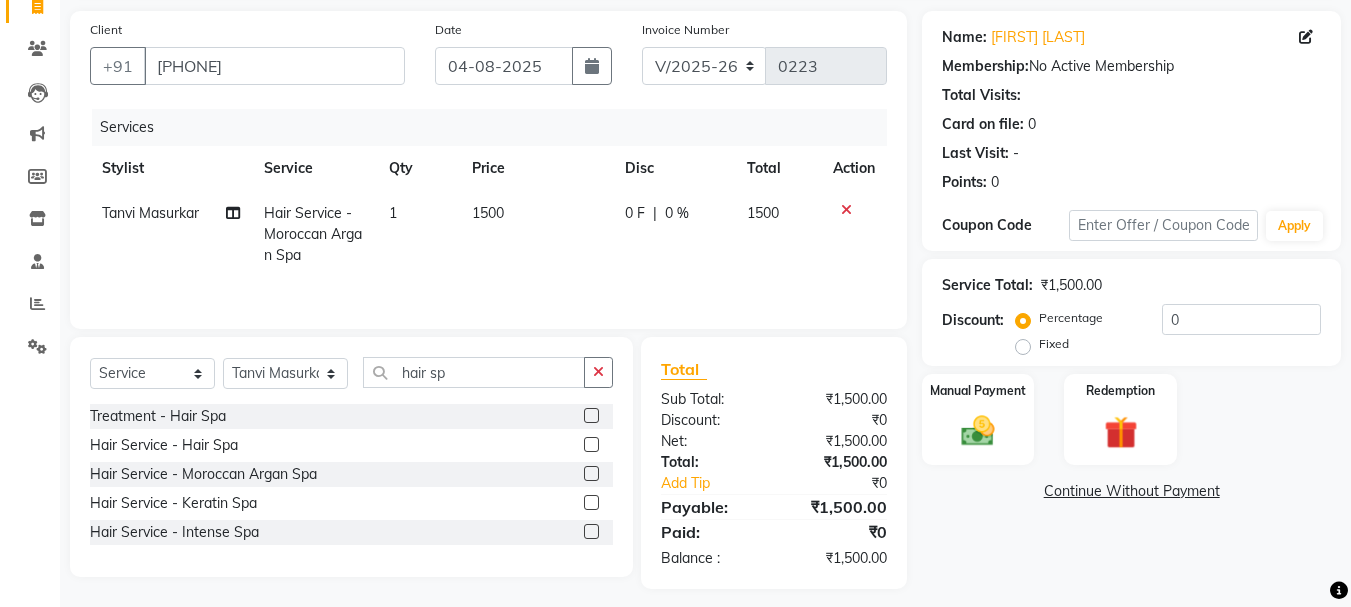 click on "0 %" 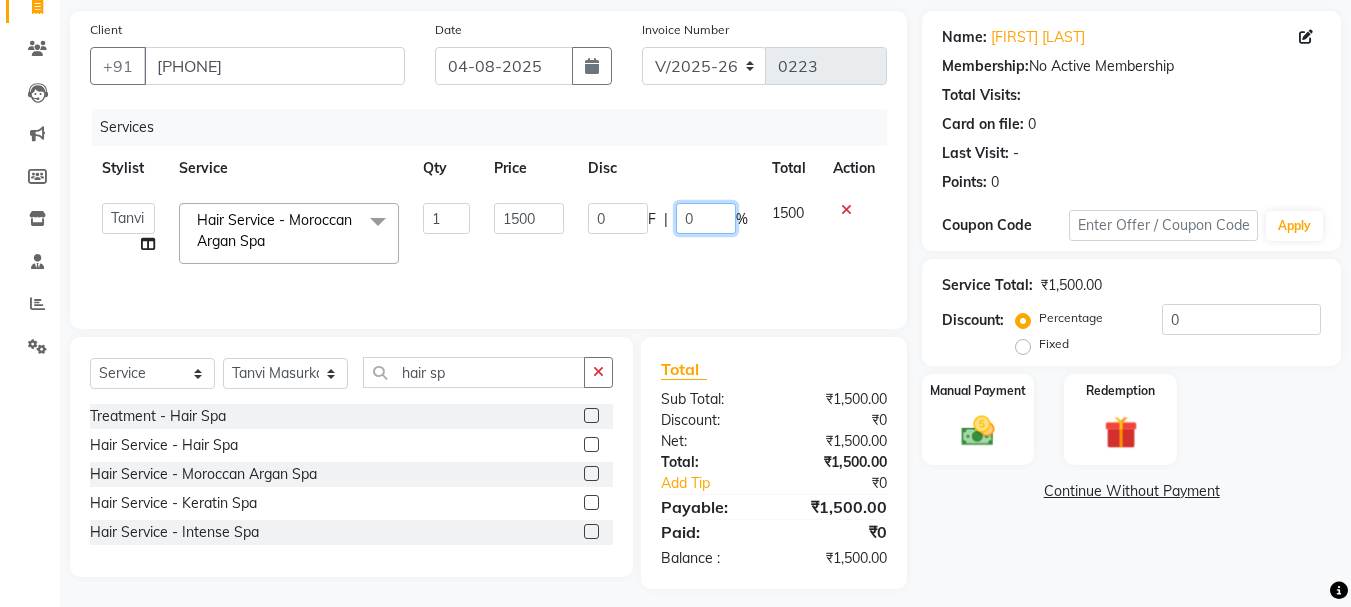 drag, startPoint x: 698, startPoint y: 220, endPoint x: 672, endPoint y: 220, distance: 26 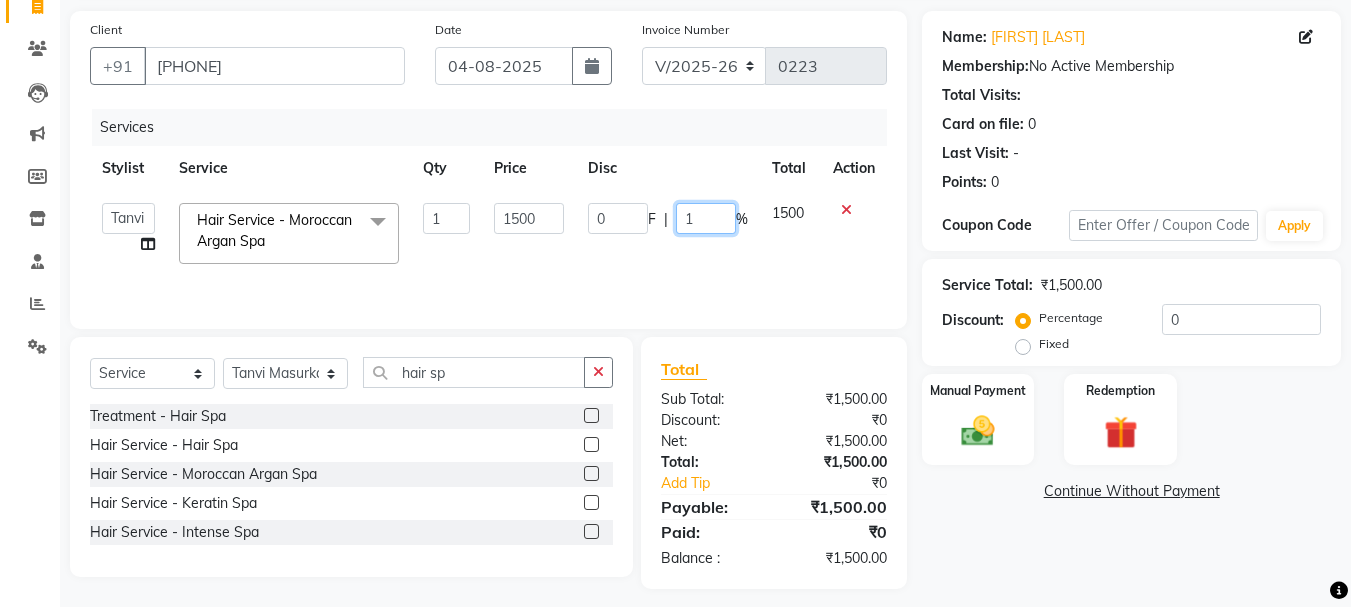 type on "15" 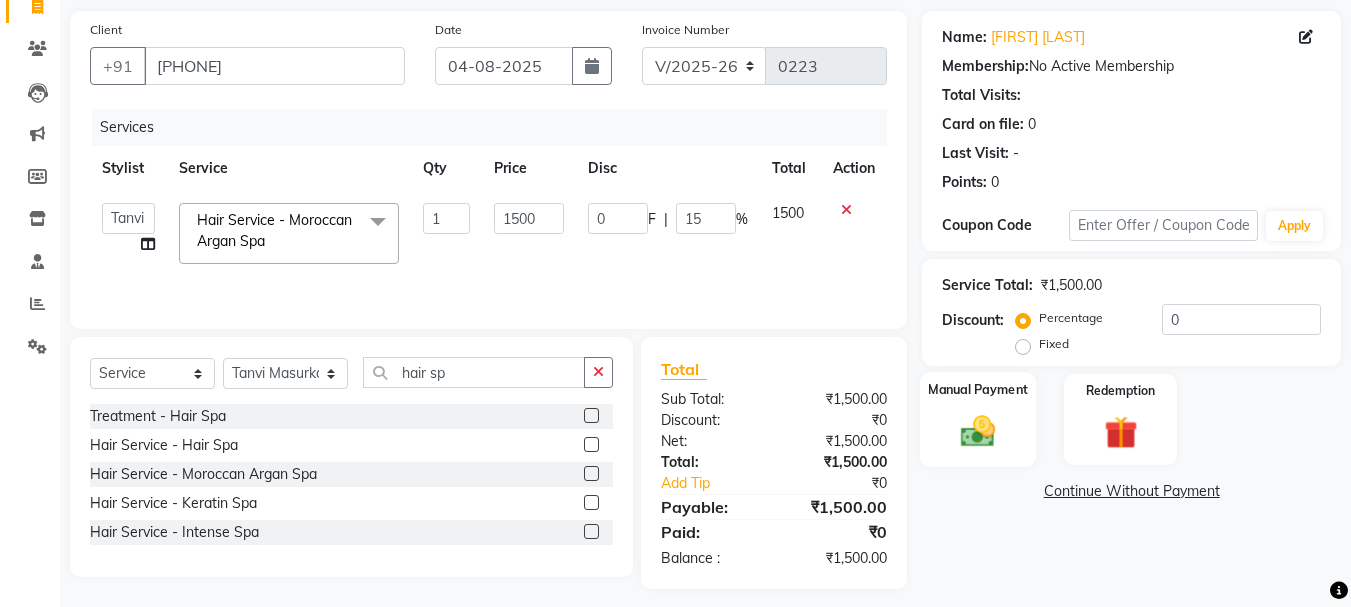 click 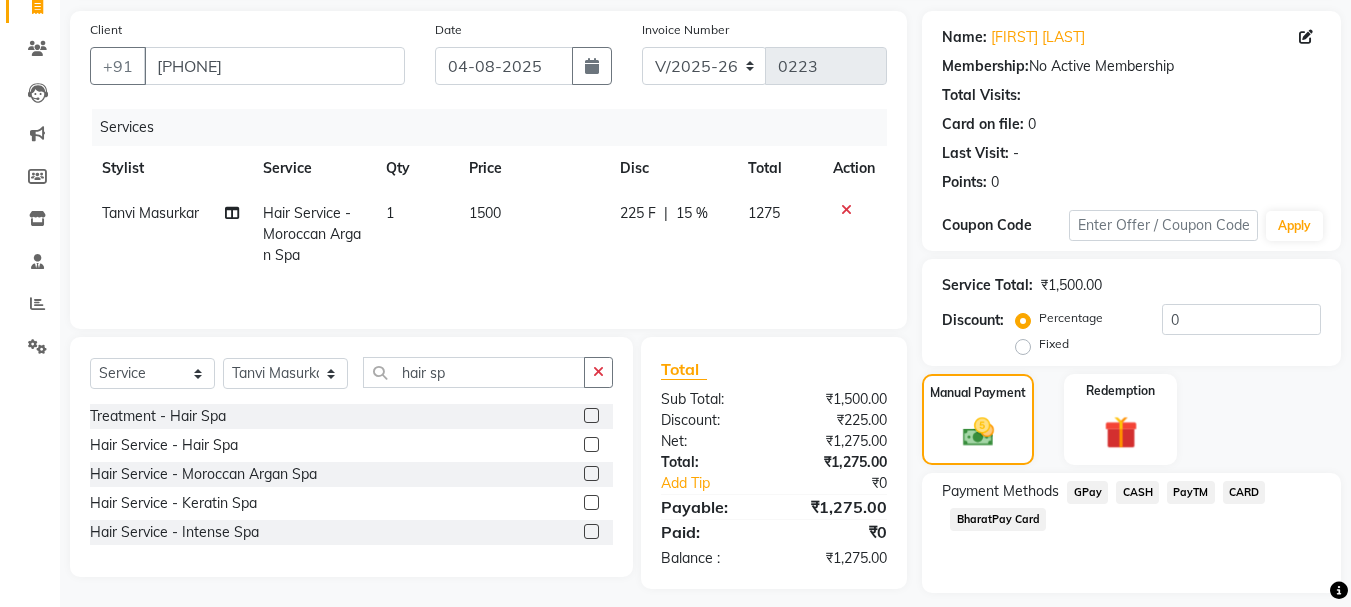 scroll, scrollTop: 196, scrollLeft: 0, axis: vertical 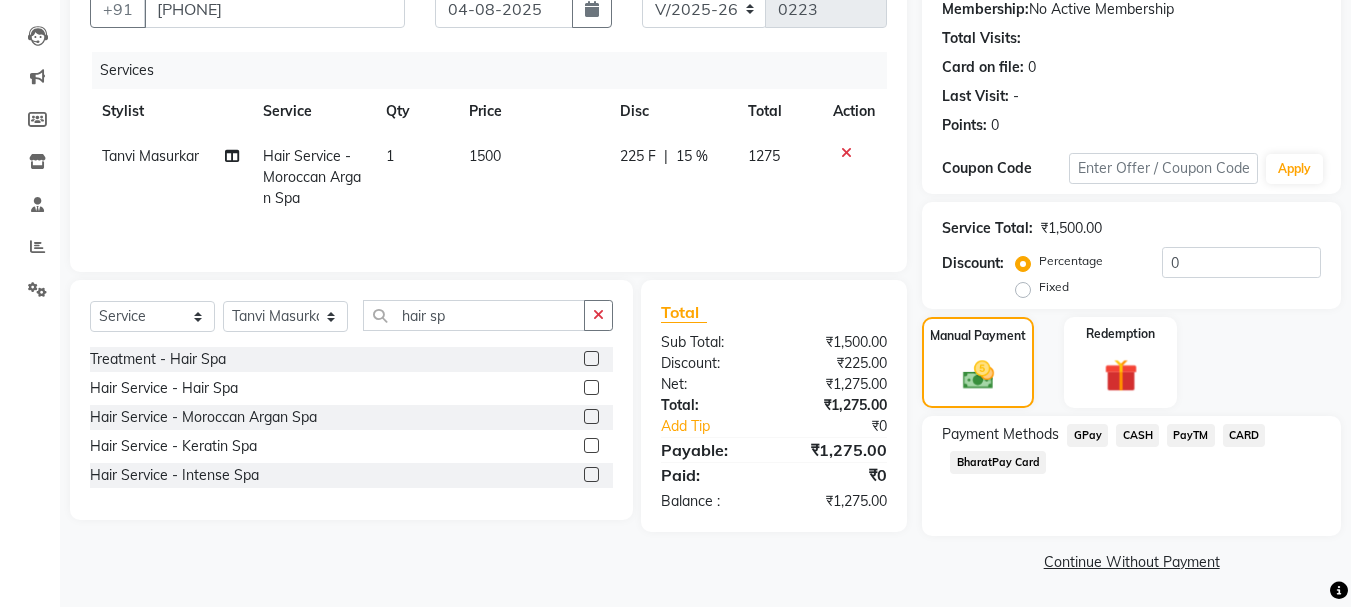 click on "GPay" 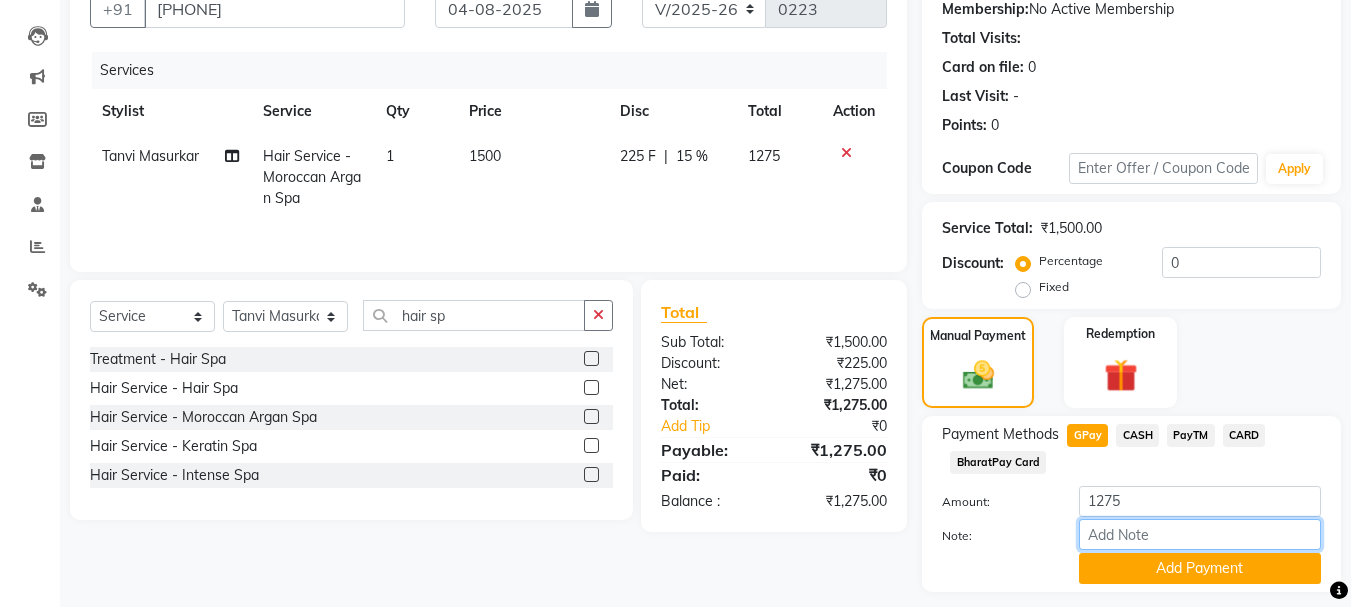 click on "Note:" at bounding box center (1200, 534) 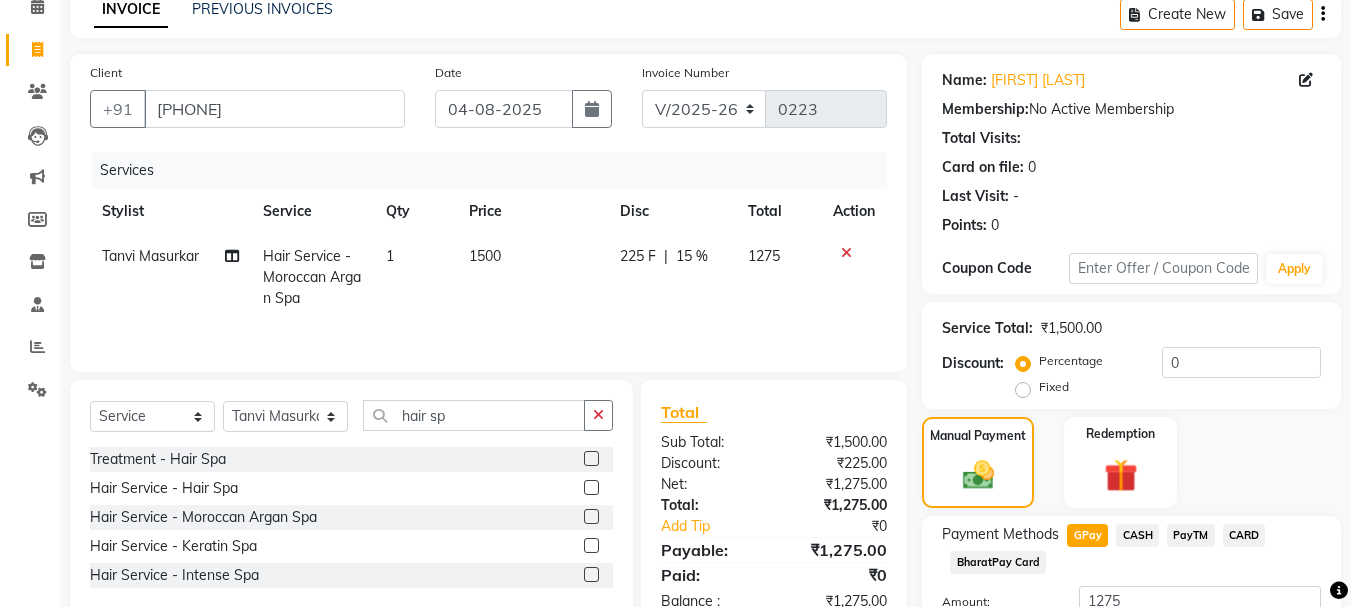 scroll, scrollTop: 252, scrollLeft: 0, axis: vertical 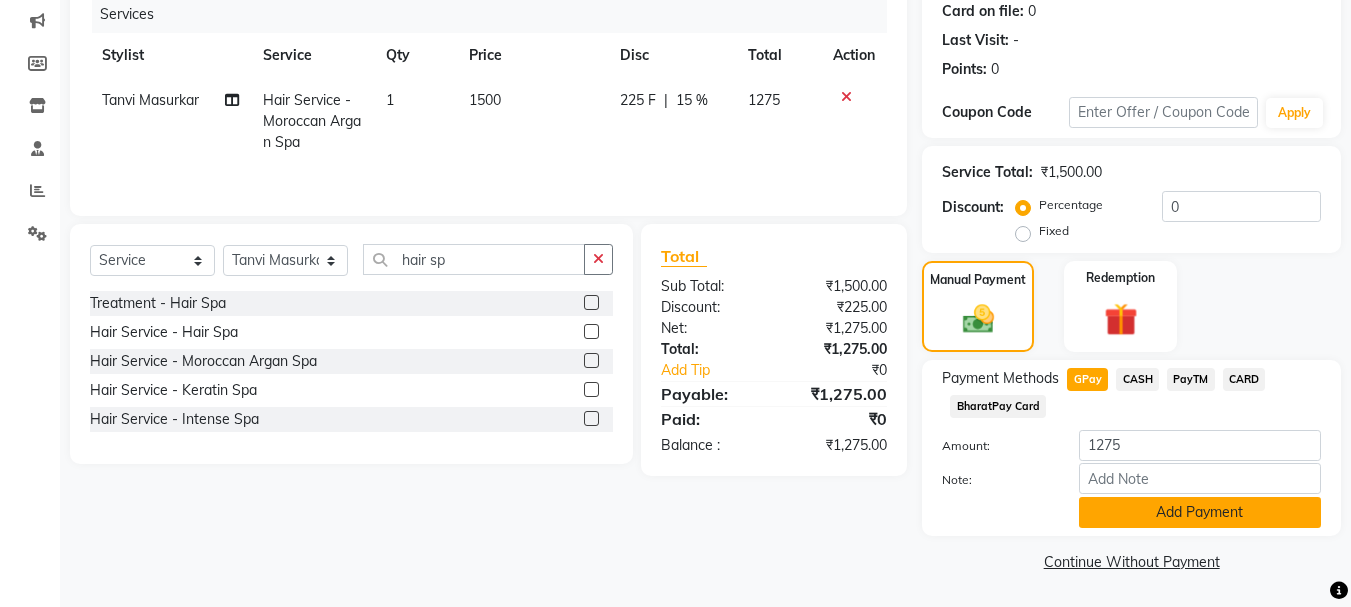 click on "Add Payment" 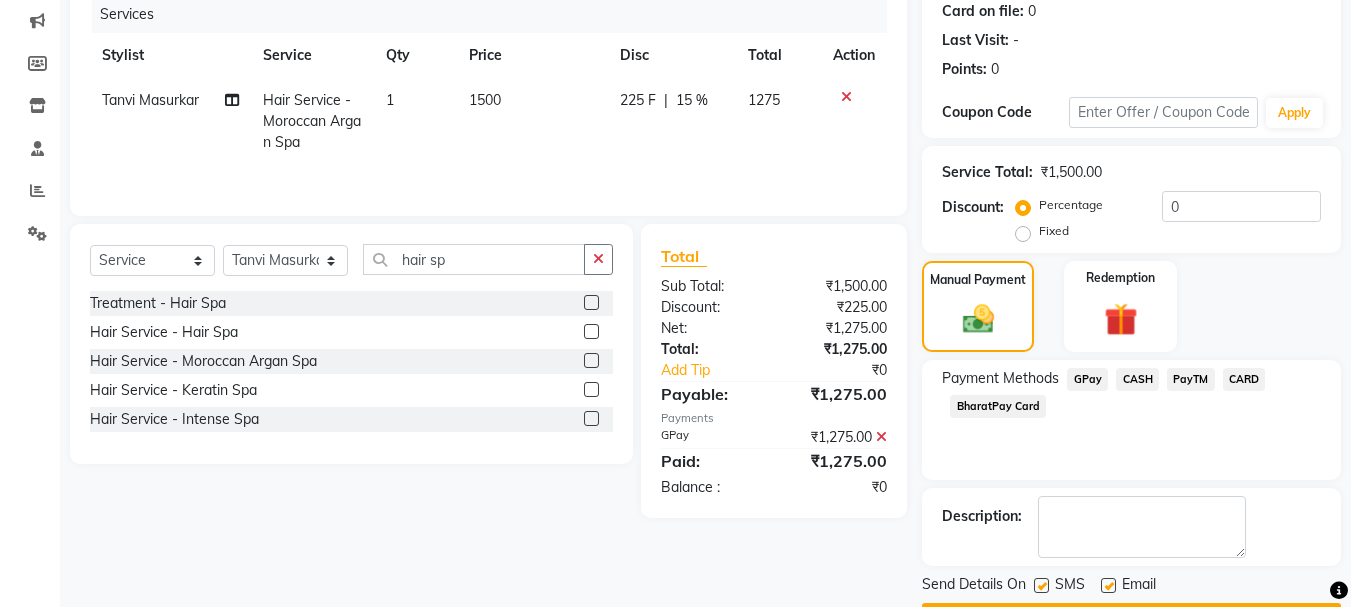 scroll, scrollTop: 309, scrollLeft: 0, axis: vertical 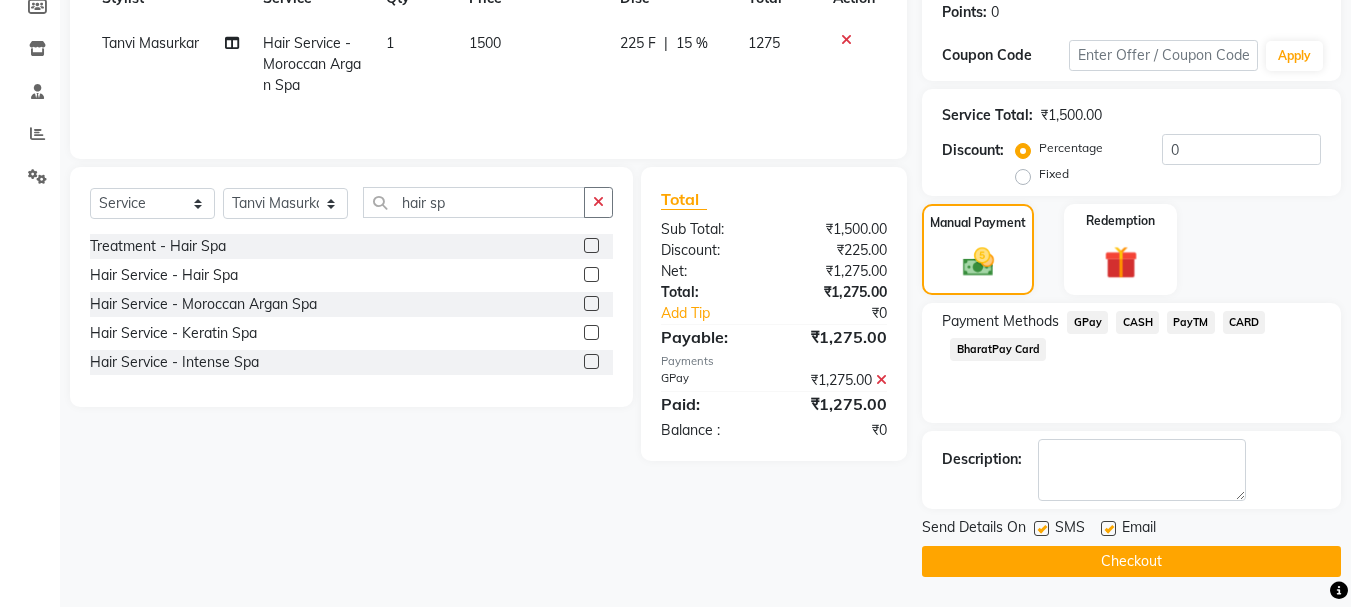 click on "Checkout" 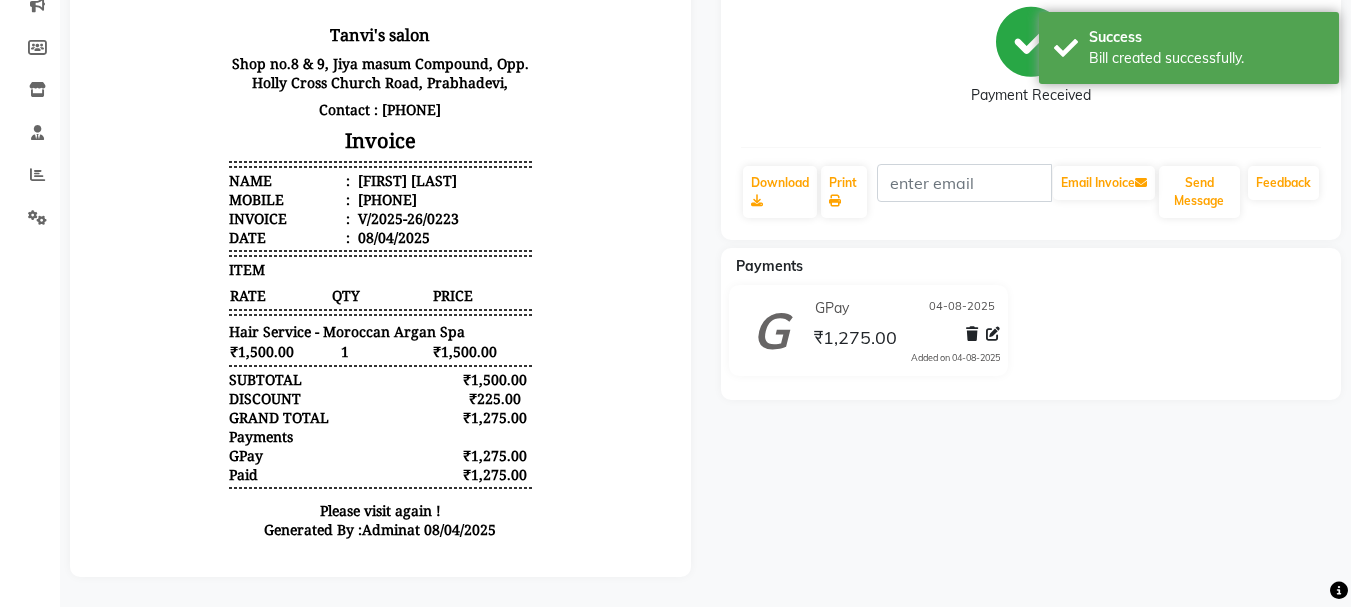 scroll, scrollTop: 283, scrollLeft: 0, axis: vertical 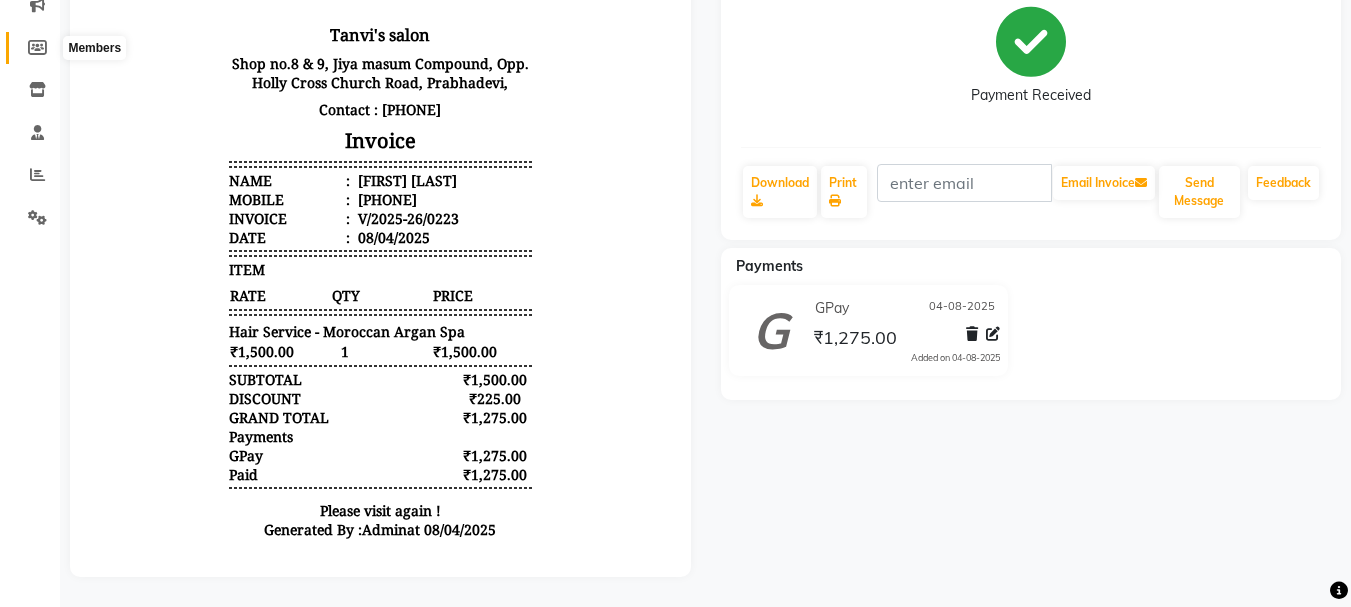 click 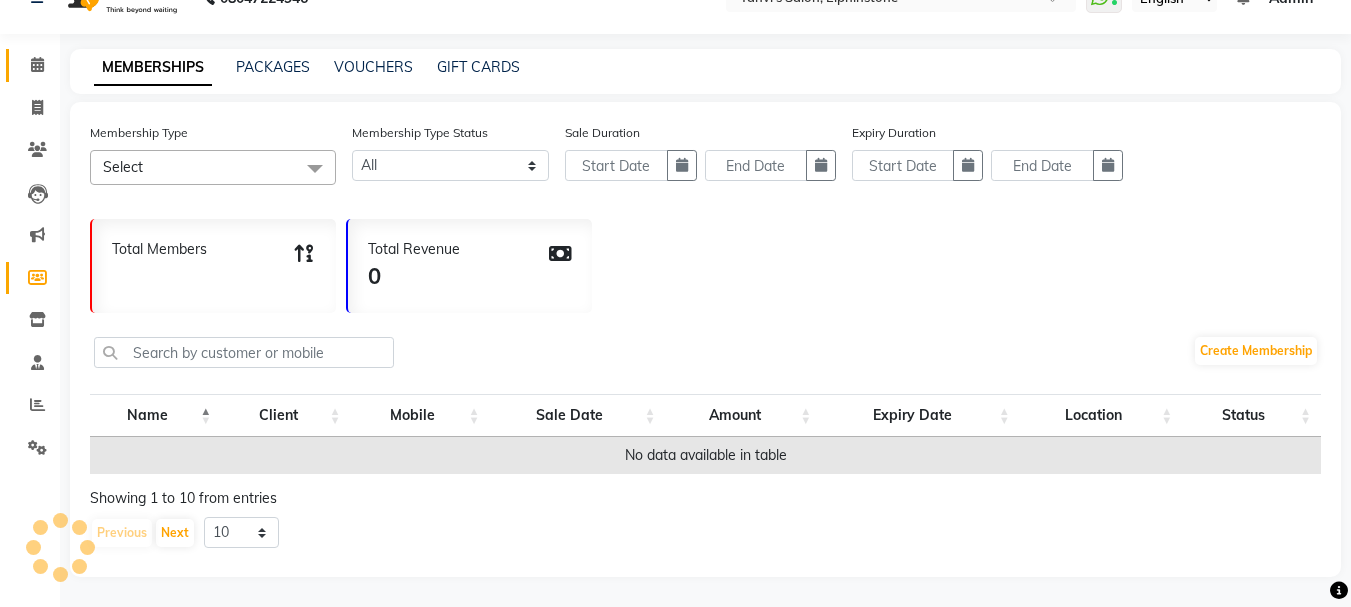 scroll, scrollTop: 38, scrollLeft: 0, axis: vertical 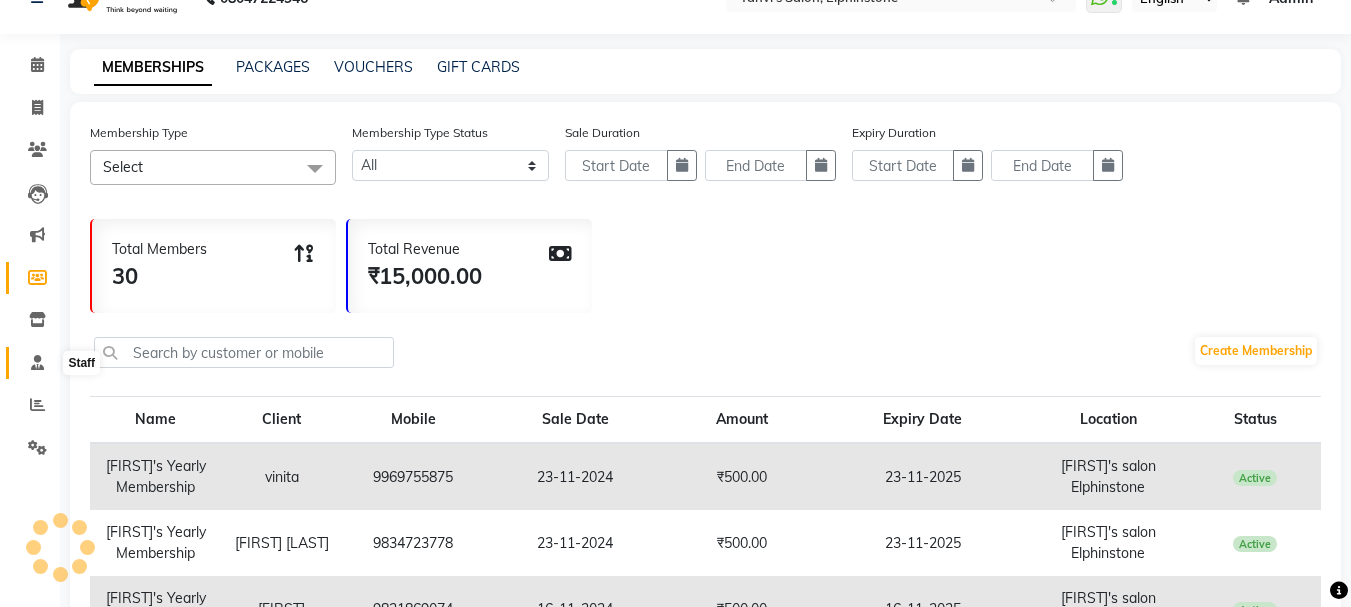 click 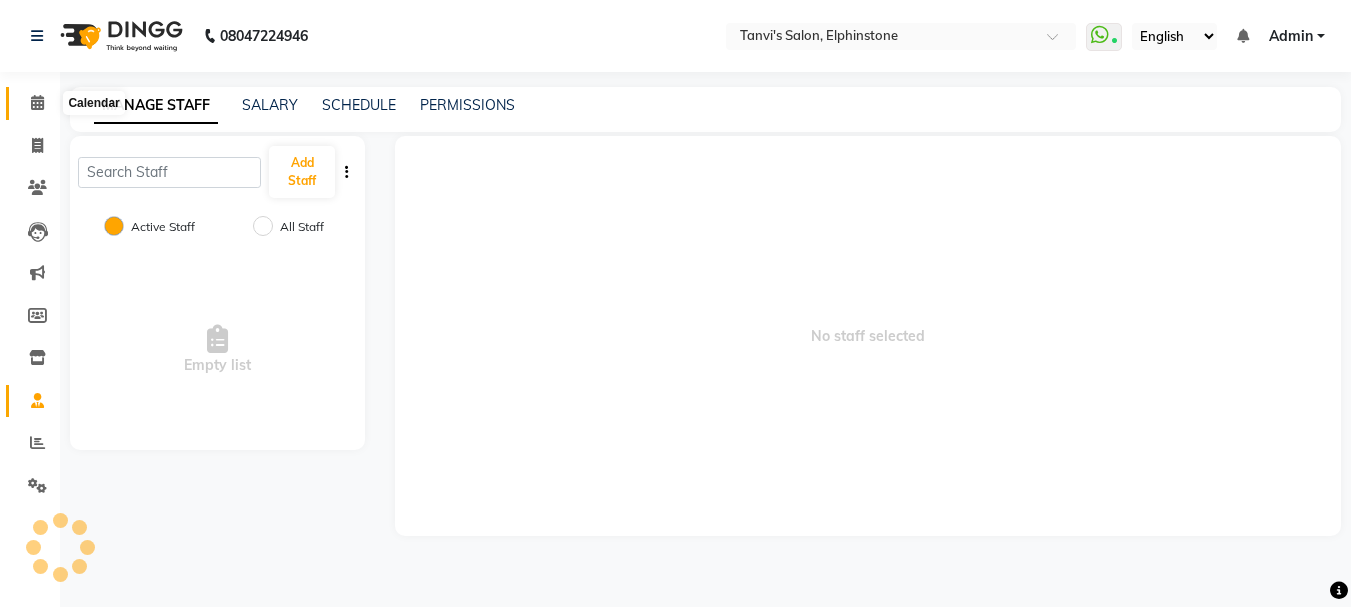 scroll, scrollTop: 0, scrollLeft: 0, axis: both 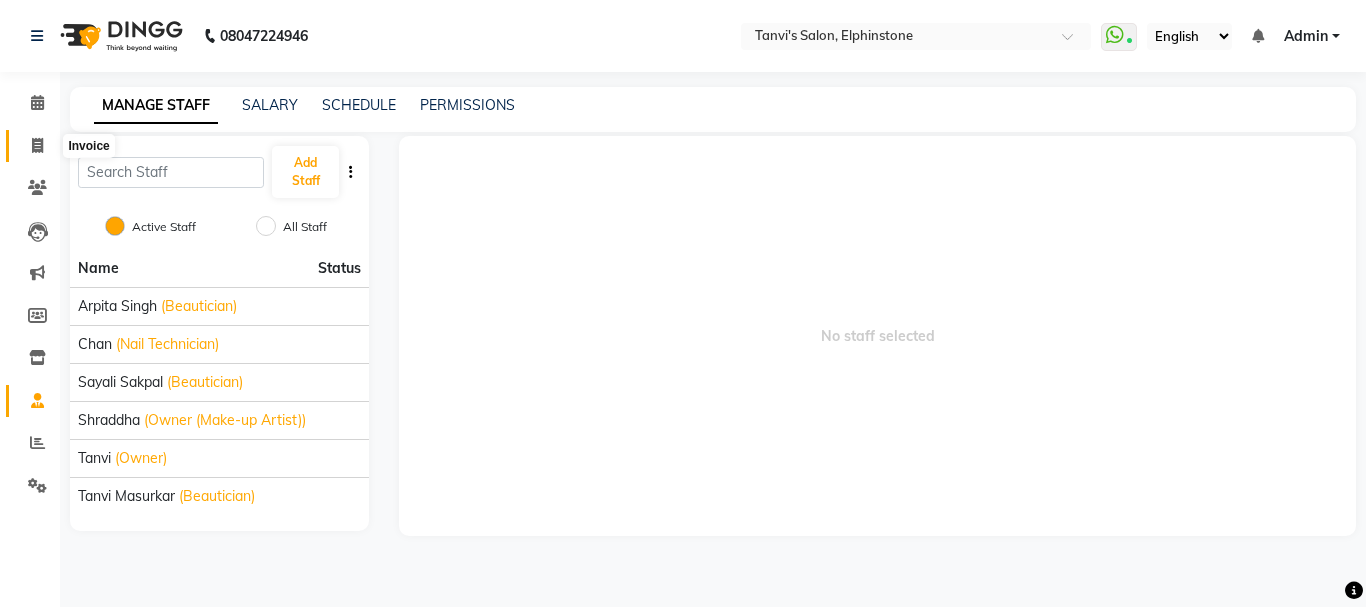click 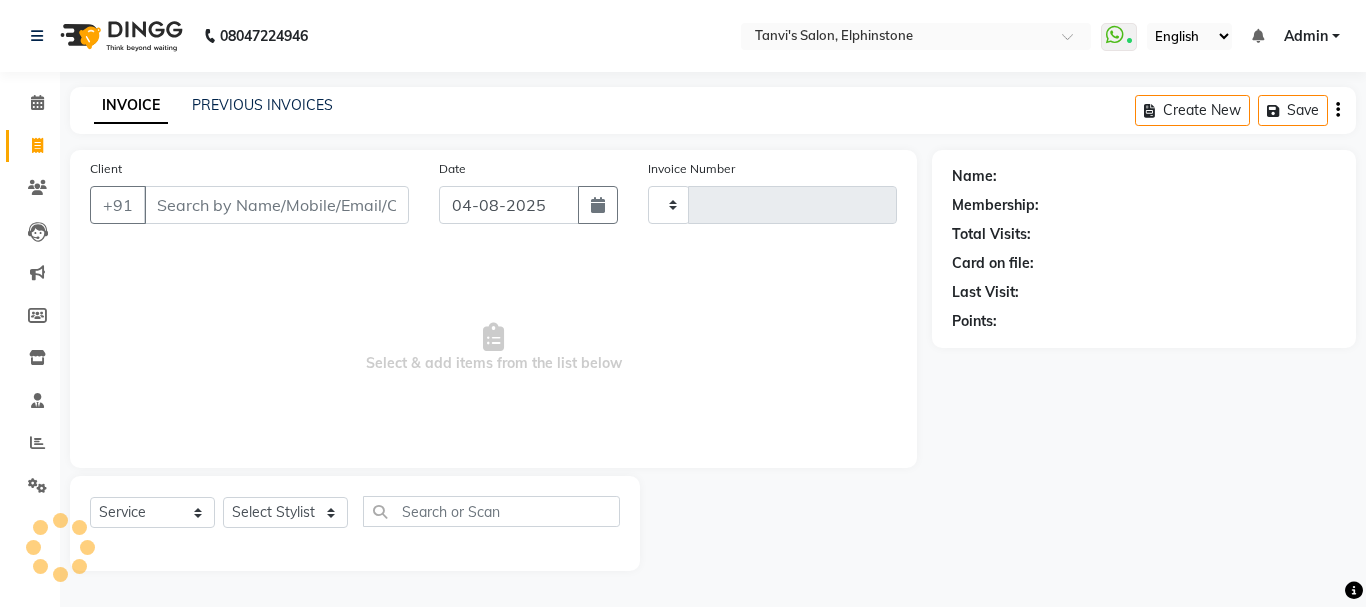 type on "0224" 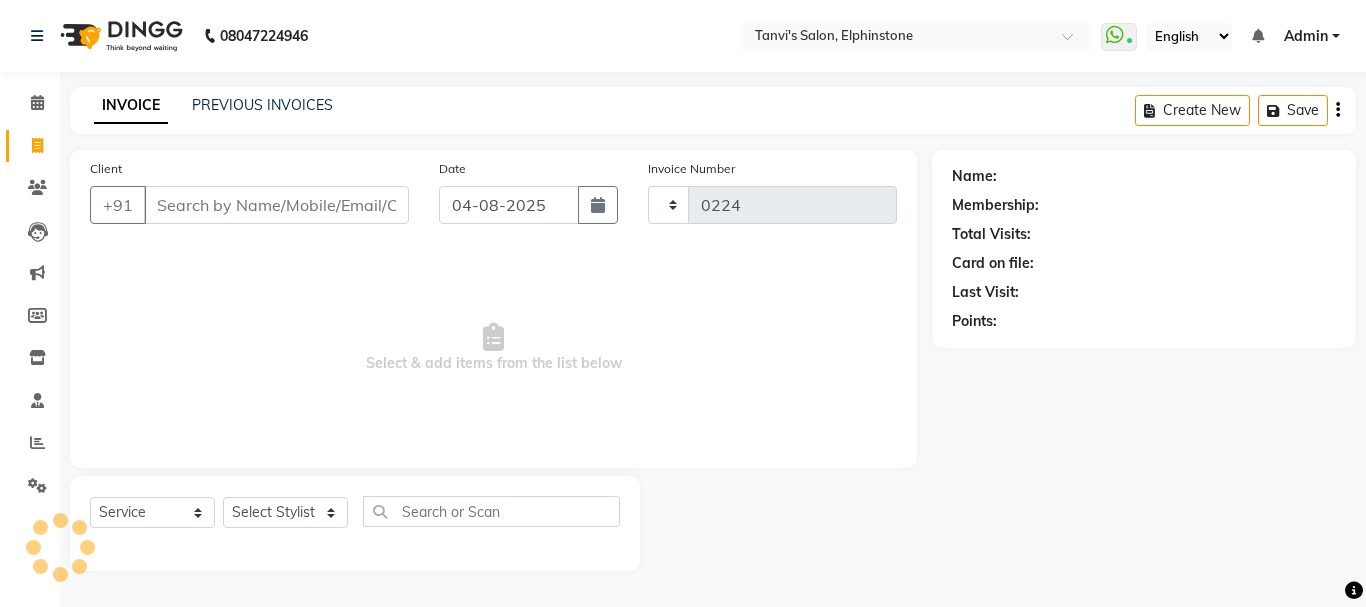 select on "716" 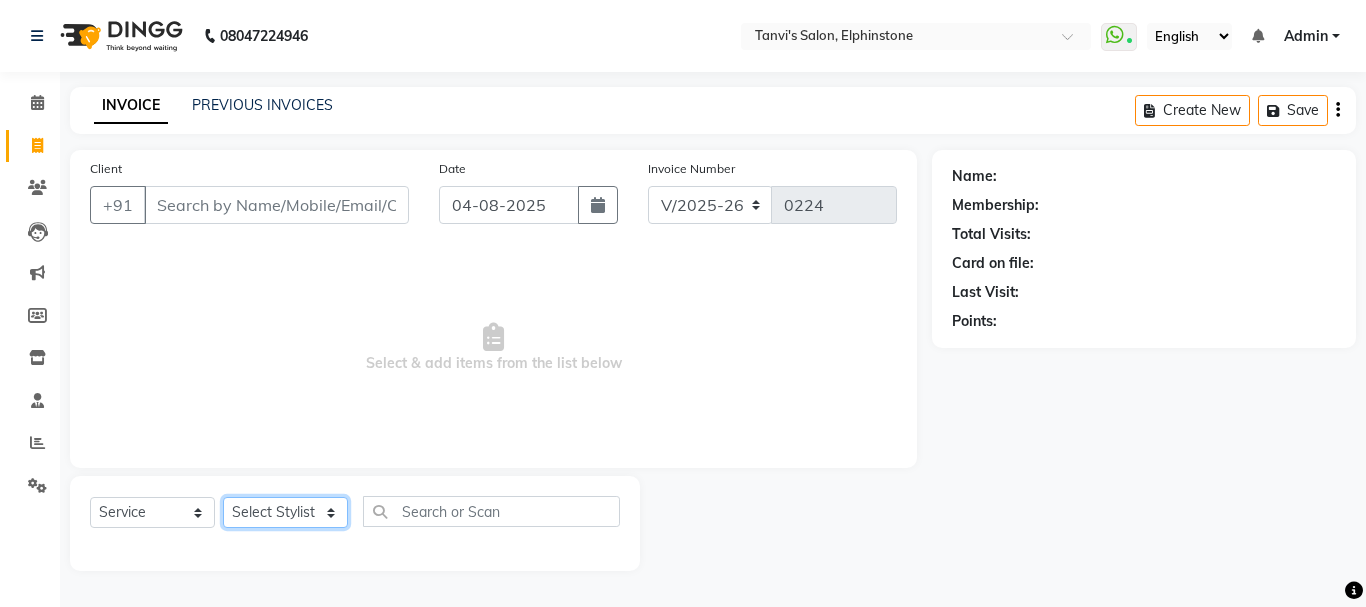 click on "Select Stylist Arpita Singh Chan Sayali Sakpal  Shraddha Tanvi Tanvi Masurkar" 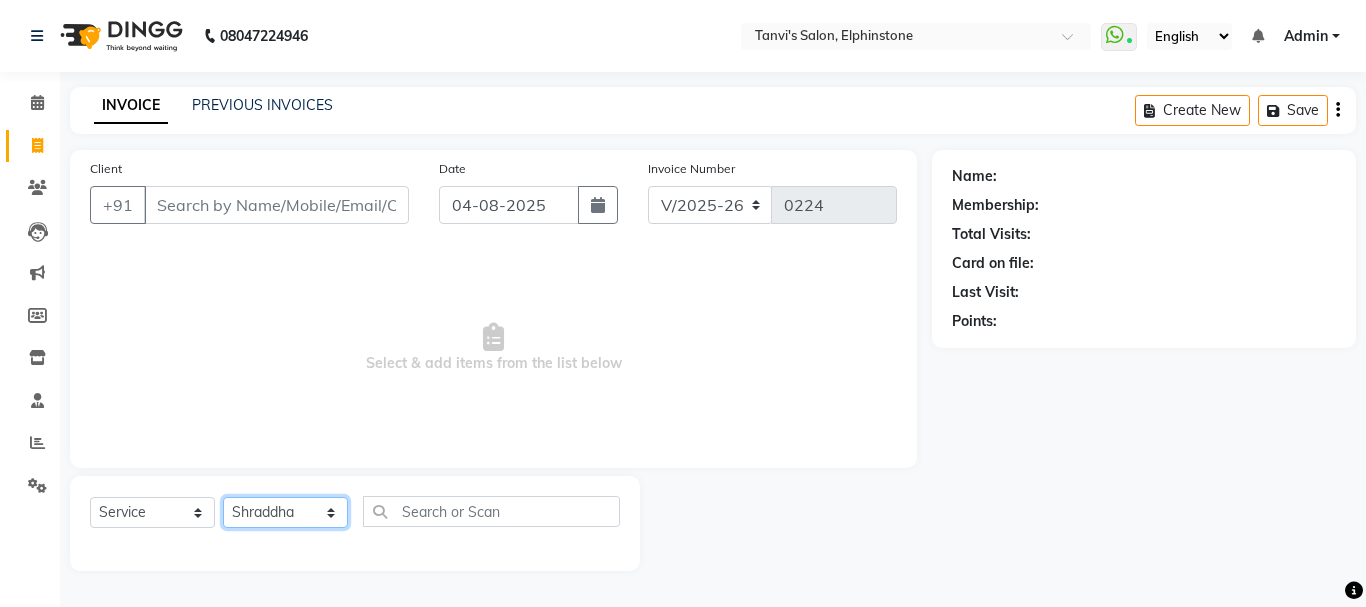 click on "Select Stylist Arpita Singh Chan Sayali Sakpal  Shraddha Tanvi Tanvi Masurkar" 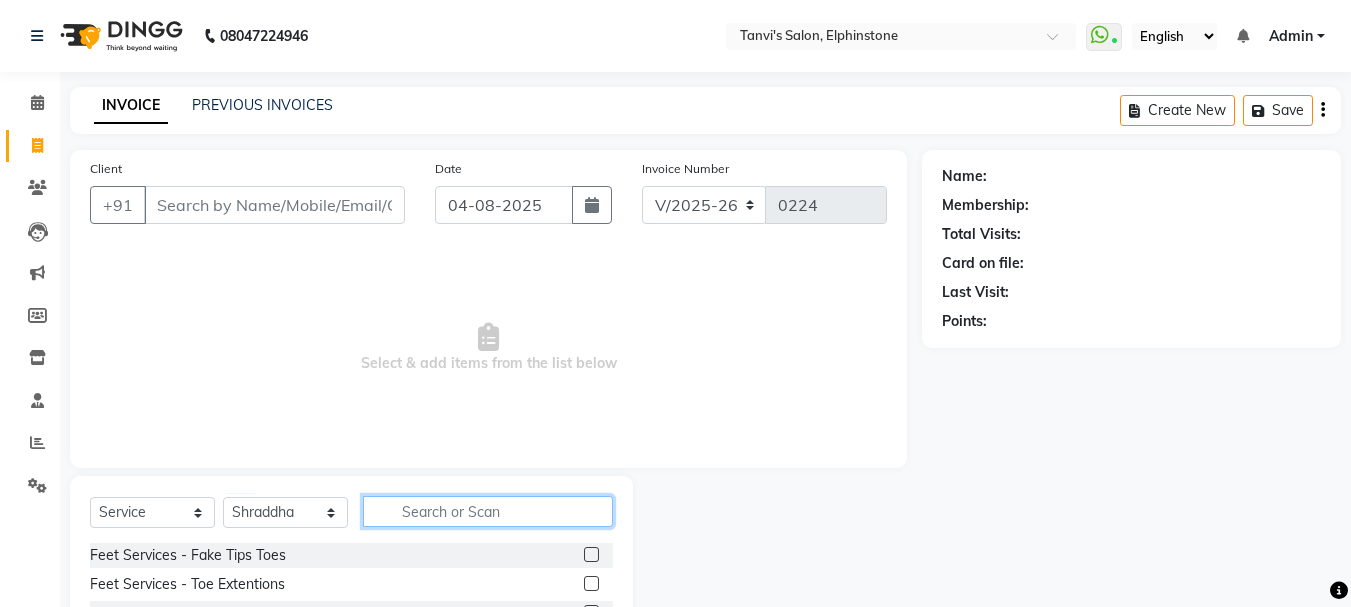 click 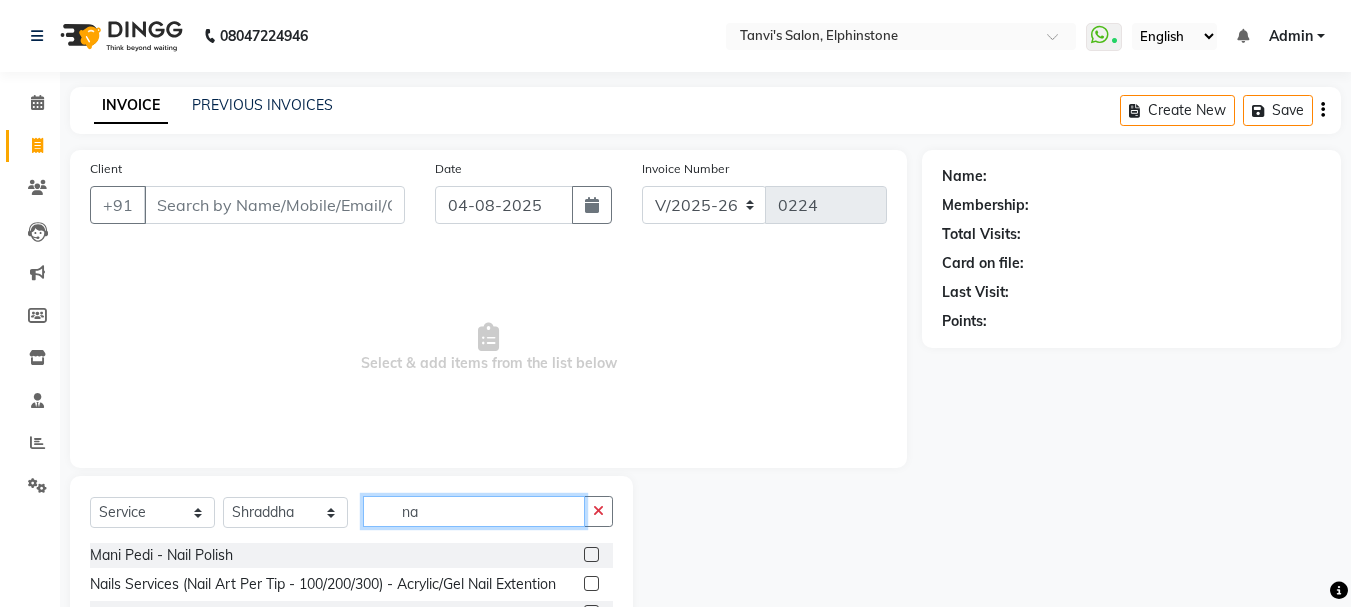 type on "n" 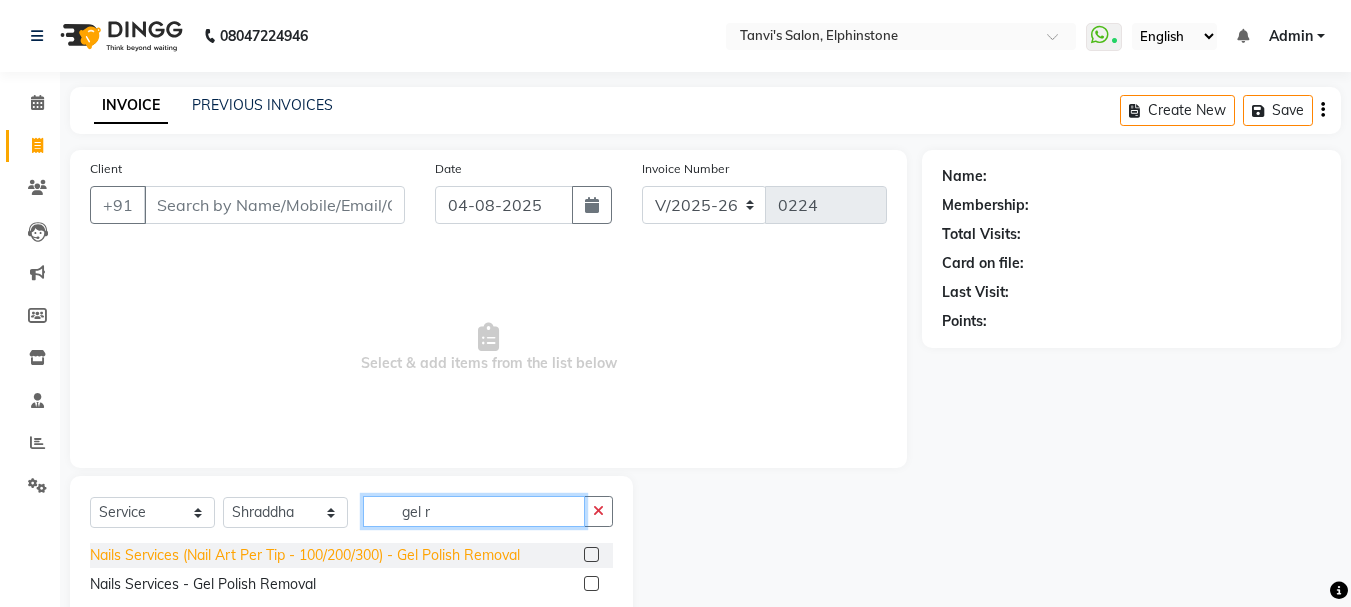 type on "gel r" 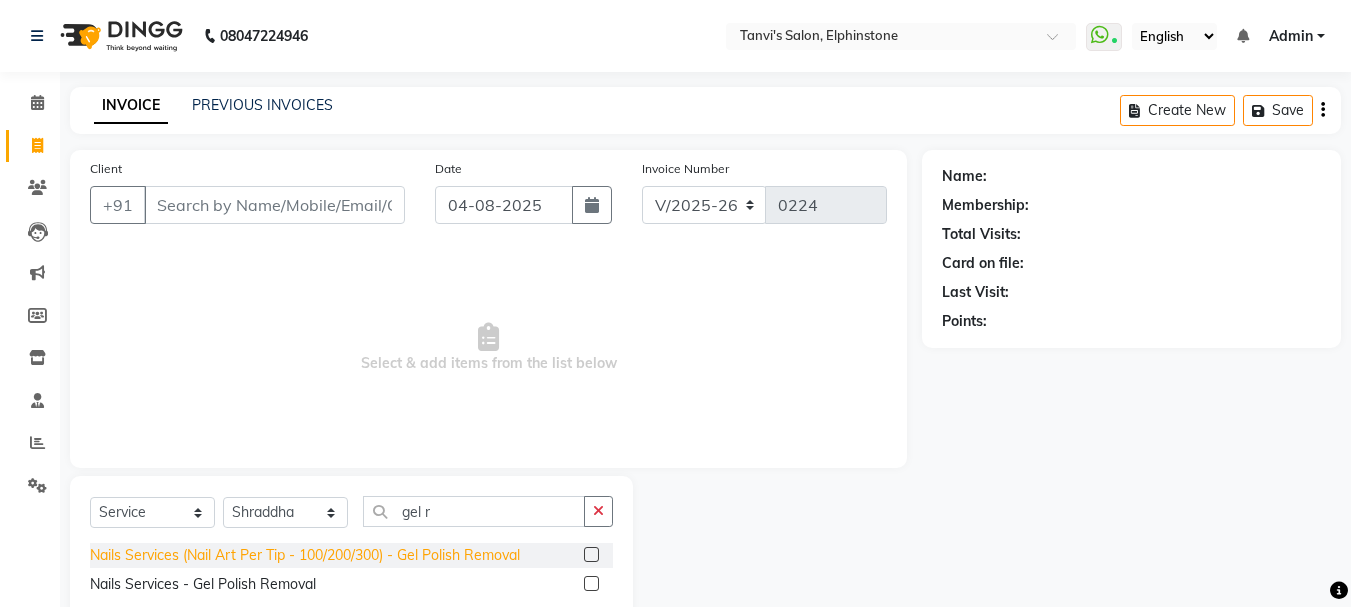 click on "Nails Services (Nail Art Per Tip - 100/200/300) - Gel Polish Removal" 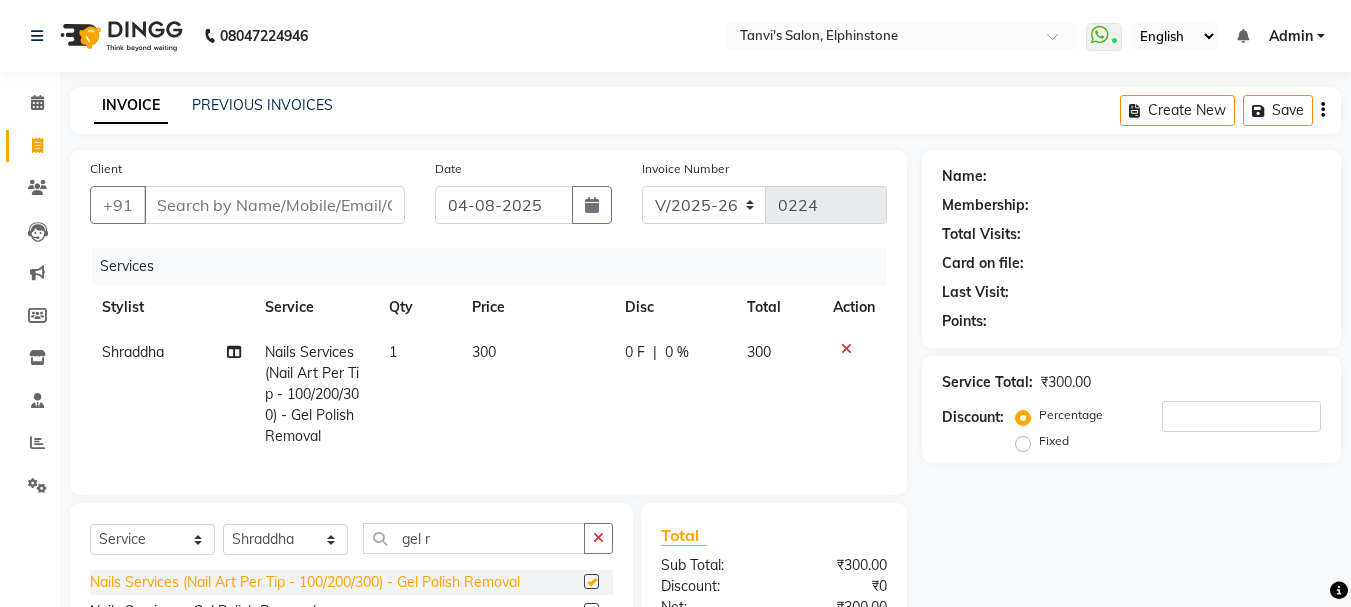 checkbox on "false" 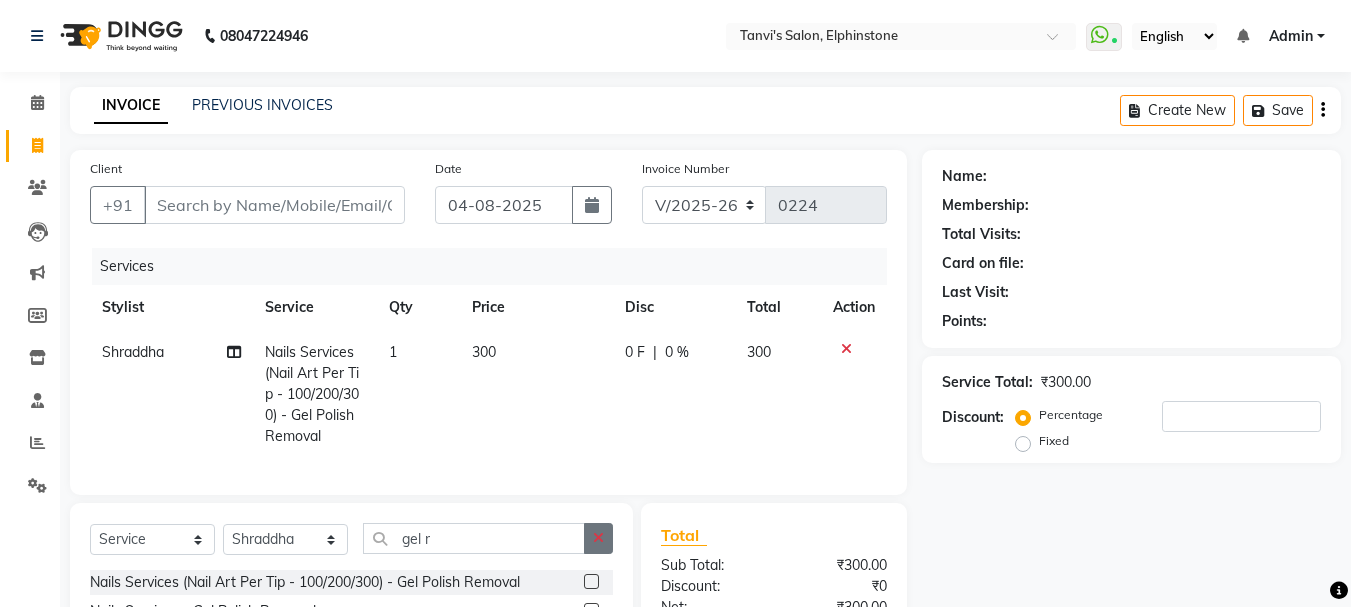 click 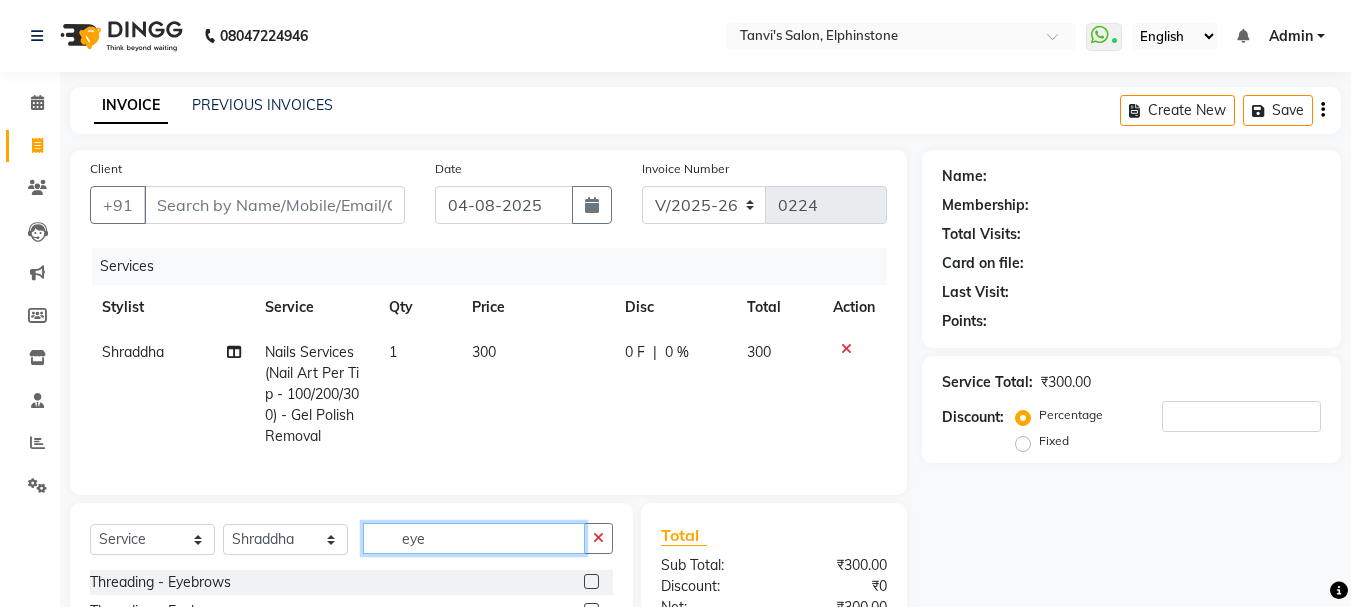 type on "eye" 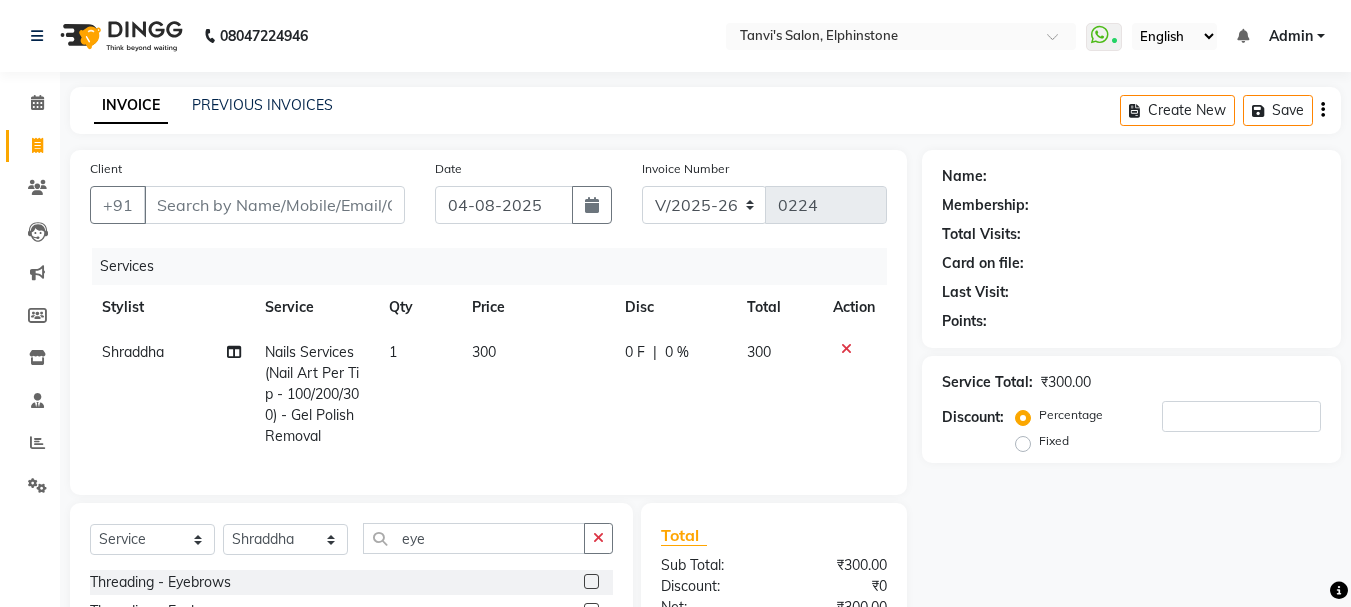 click 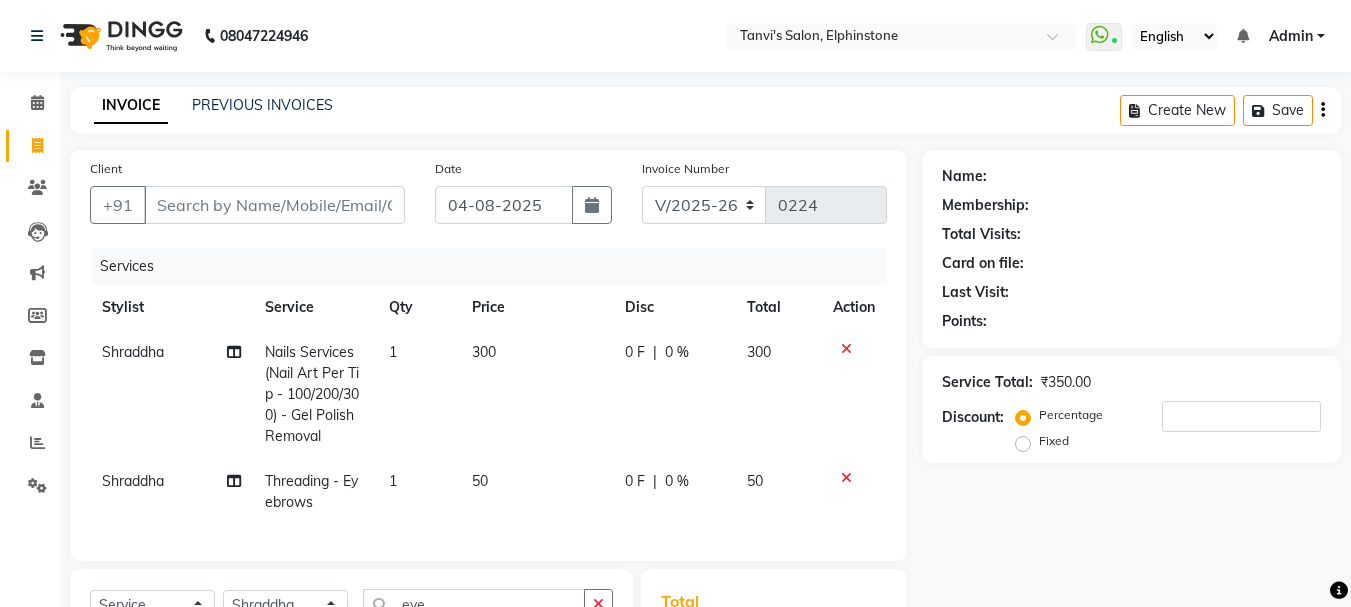 checkbox on "false" 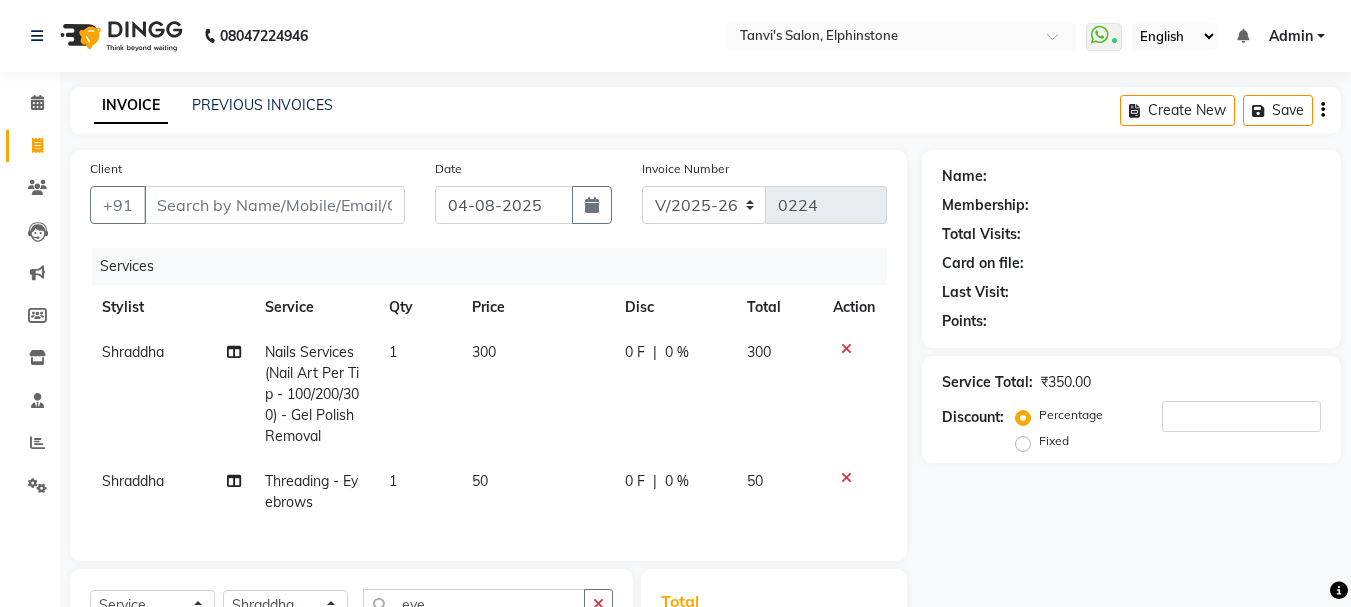 scroll, scrollTop: 200, scrollLeft: 0, axis: vertical 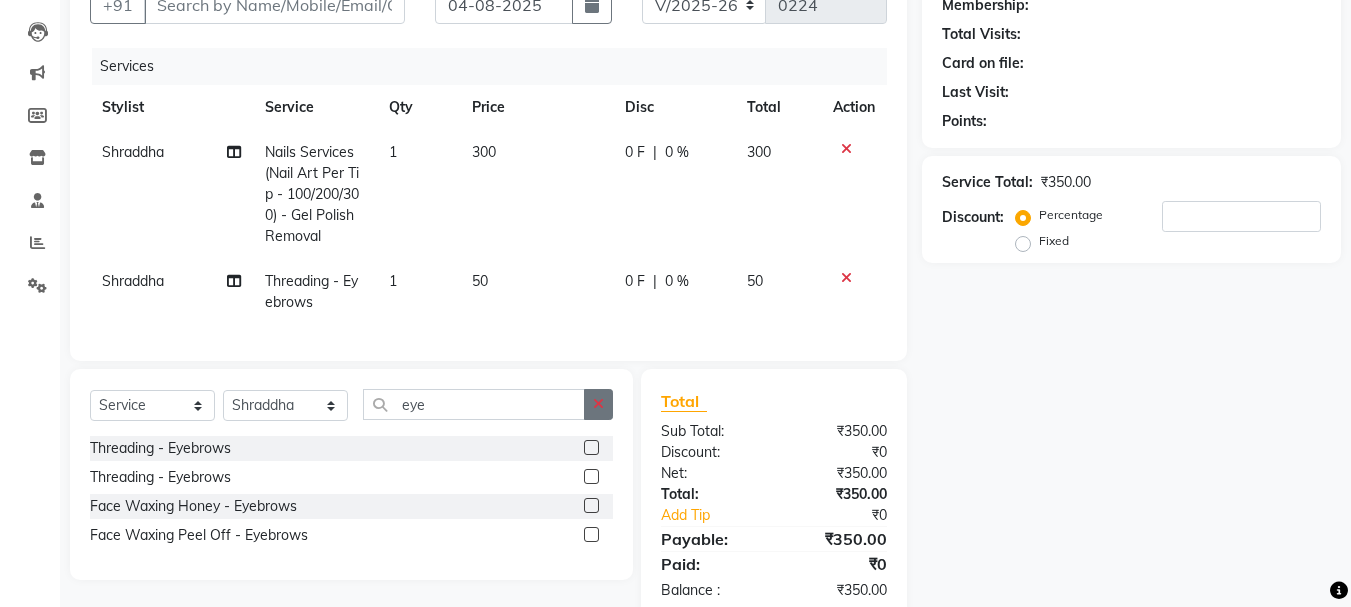 click 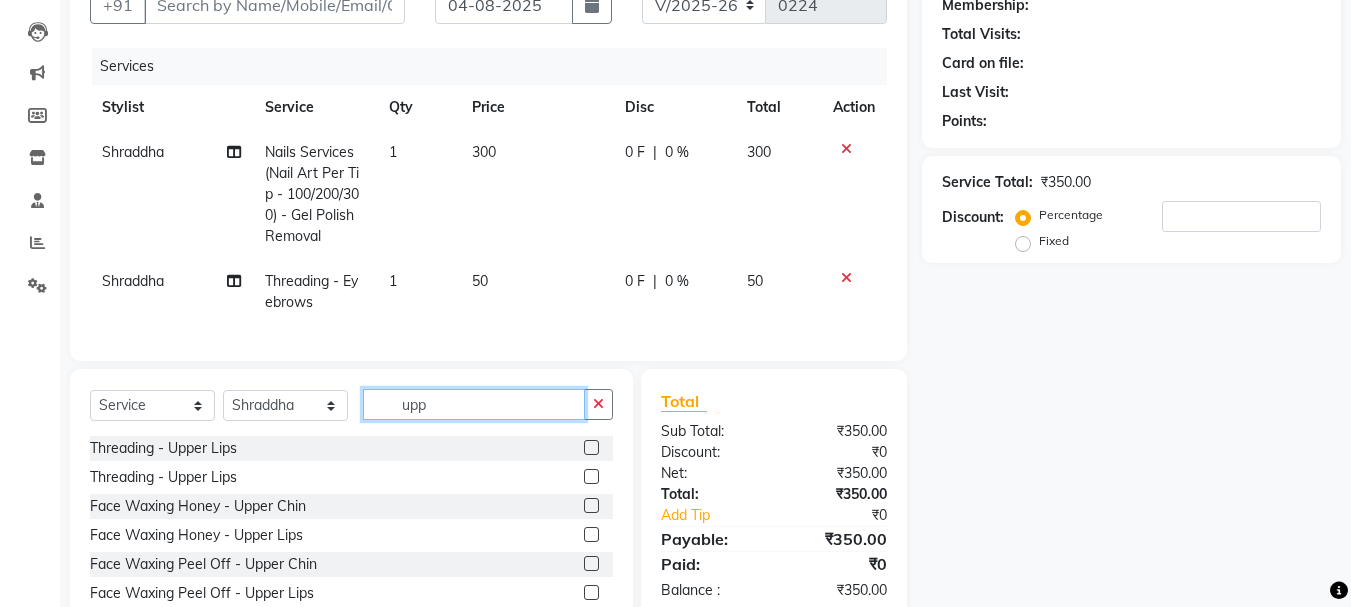 type on "upp" 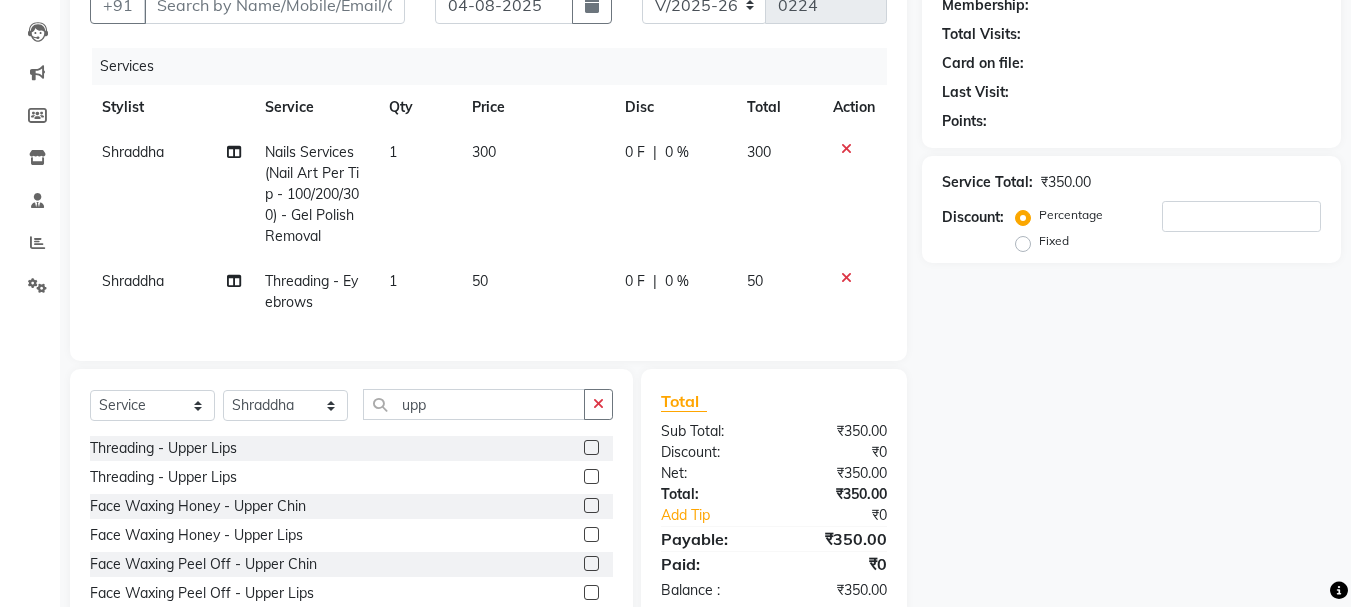 click on "Threading  - Upper Lips" 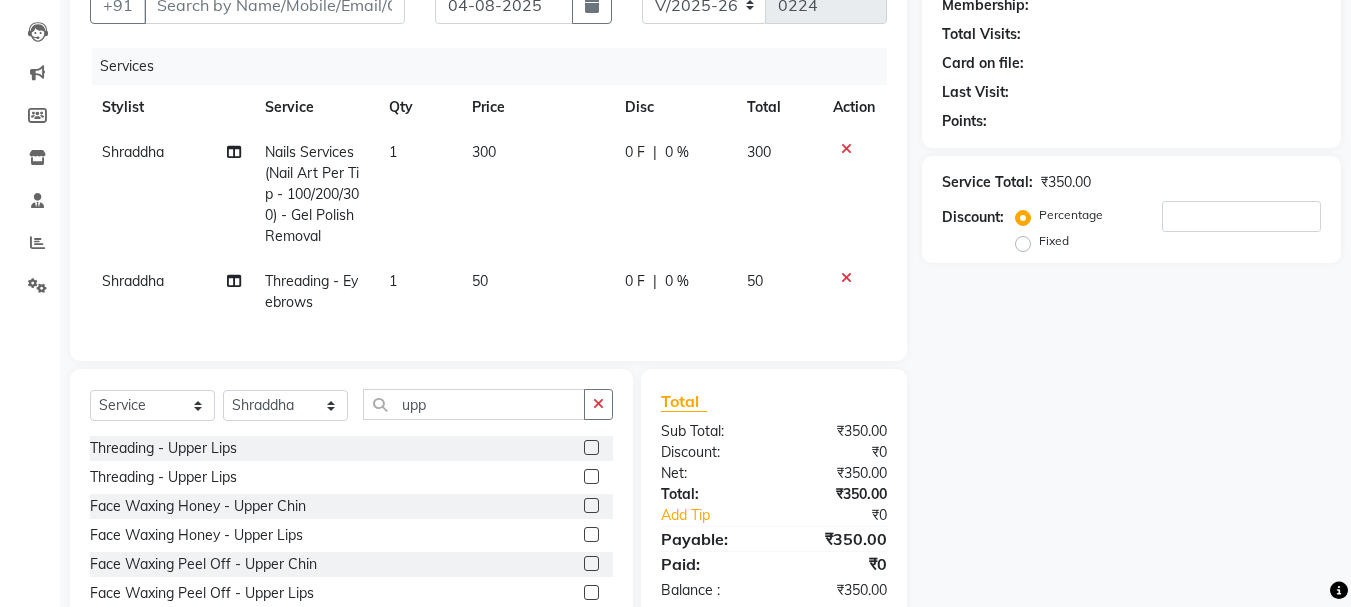 click 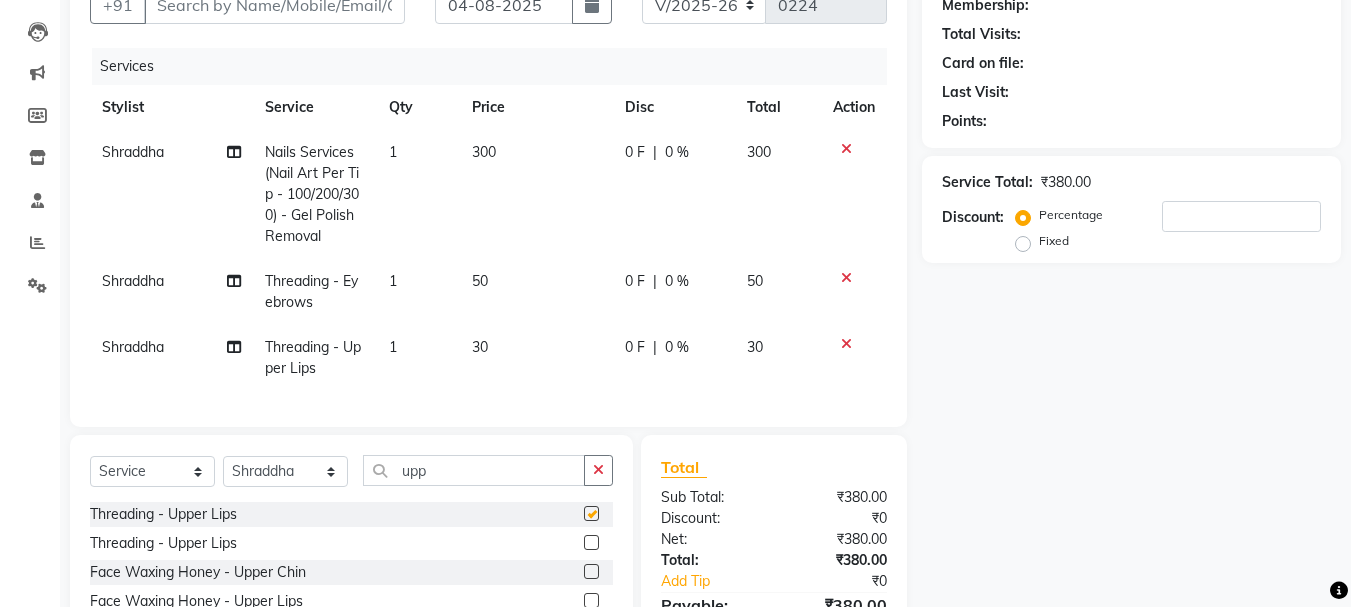 checkbox on "false" 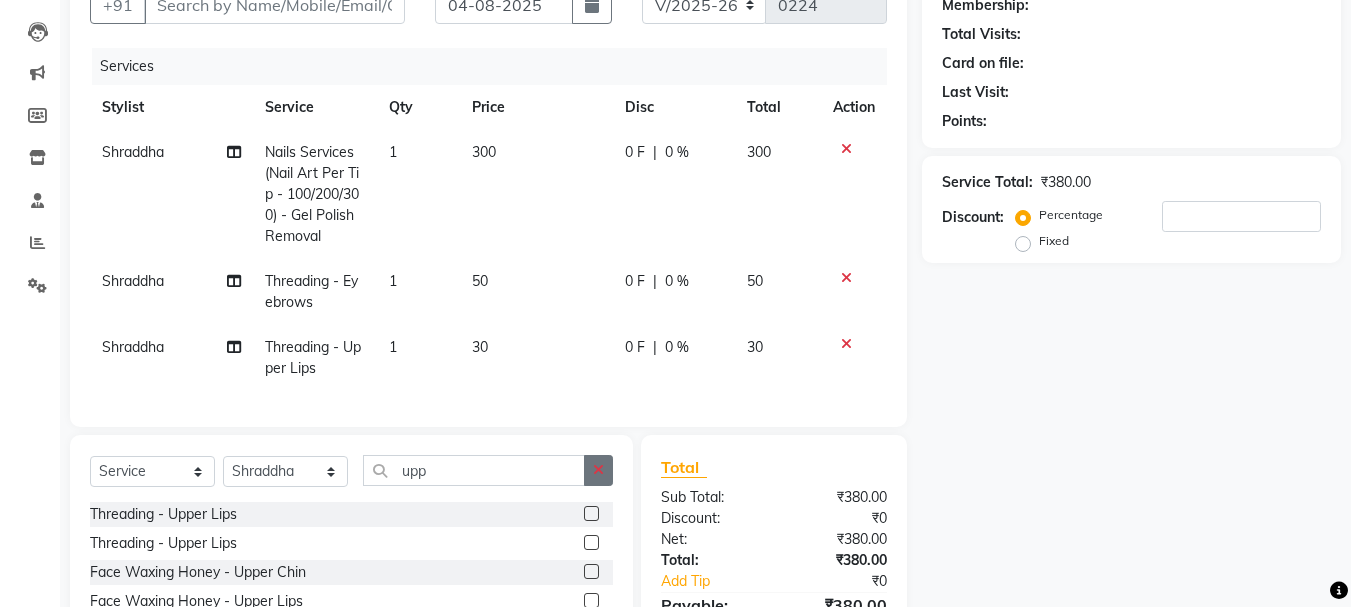 click 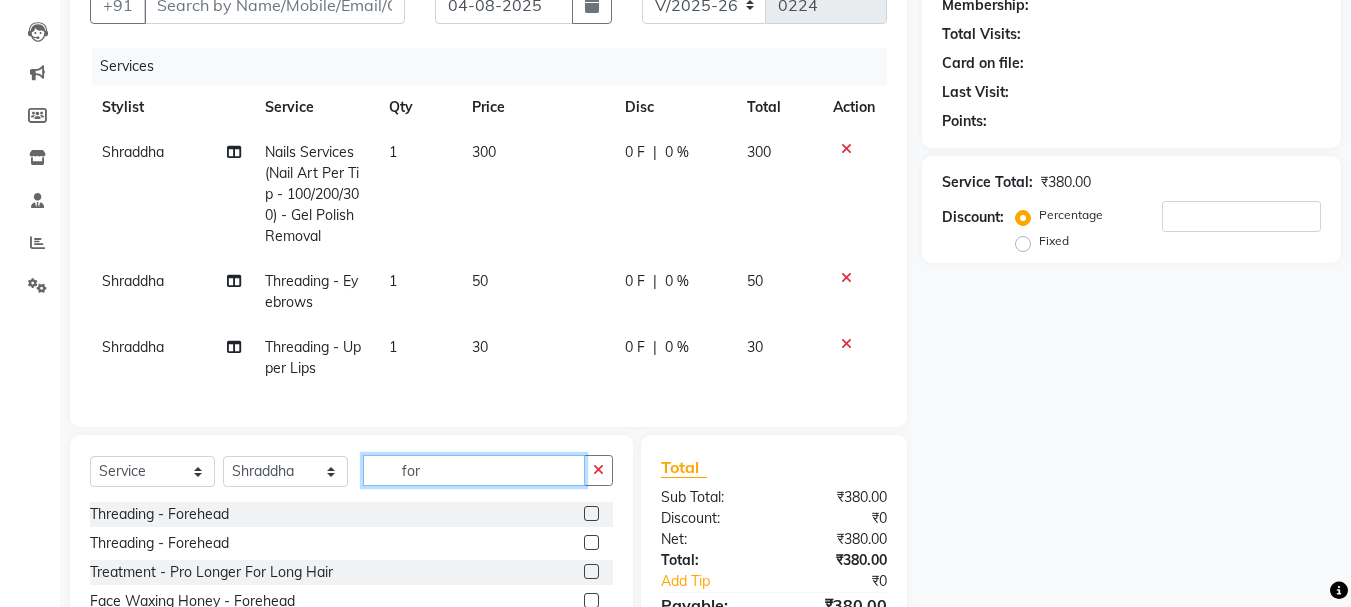 type on "for" 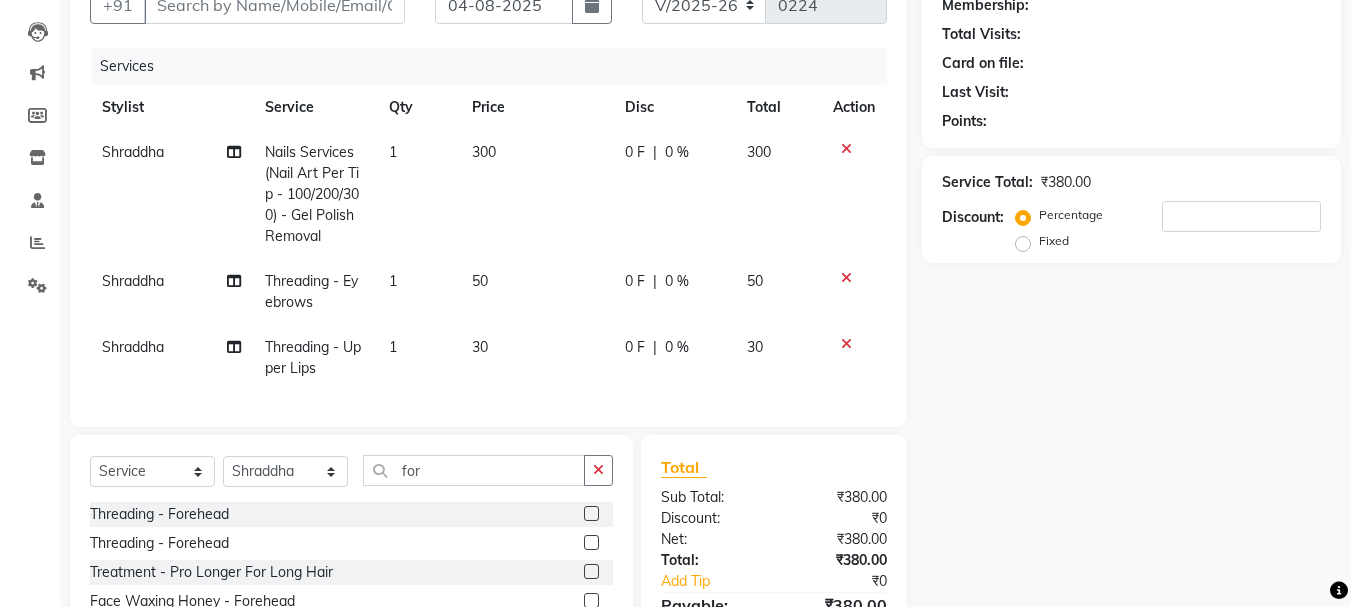 click 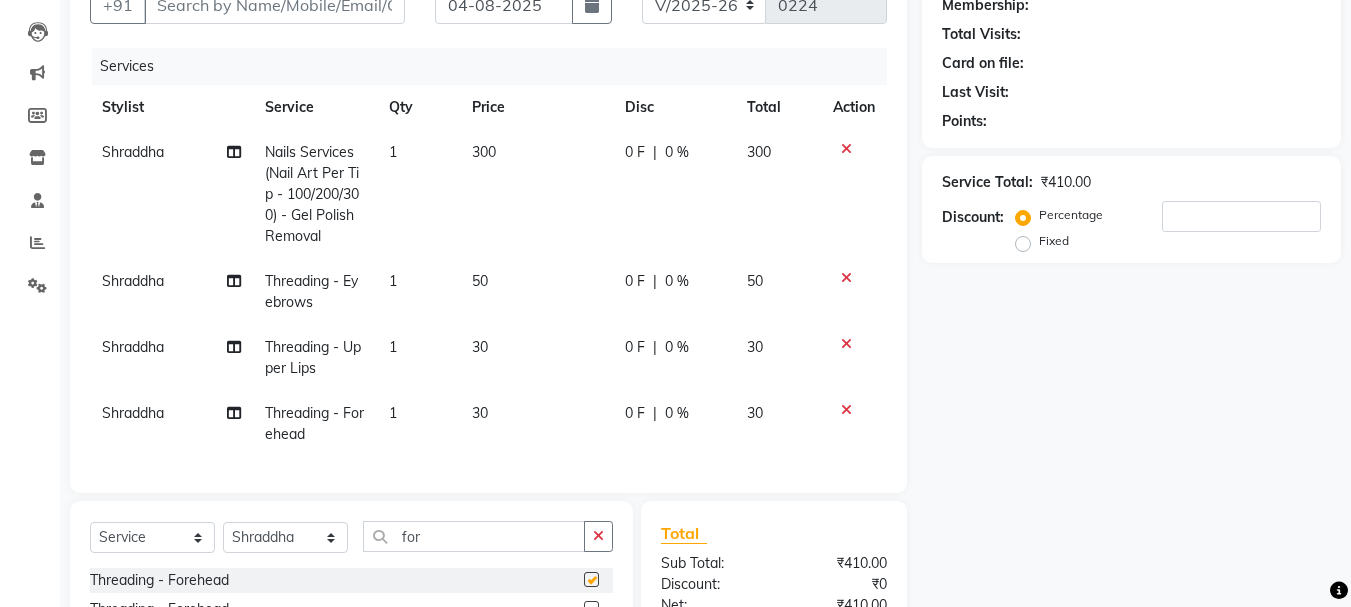checkbox on "false" 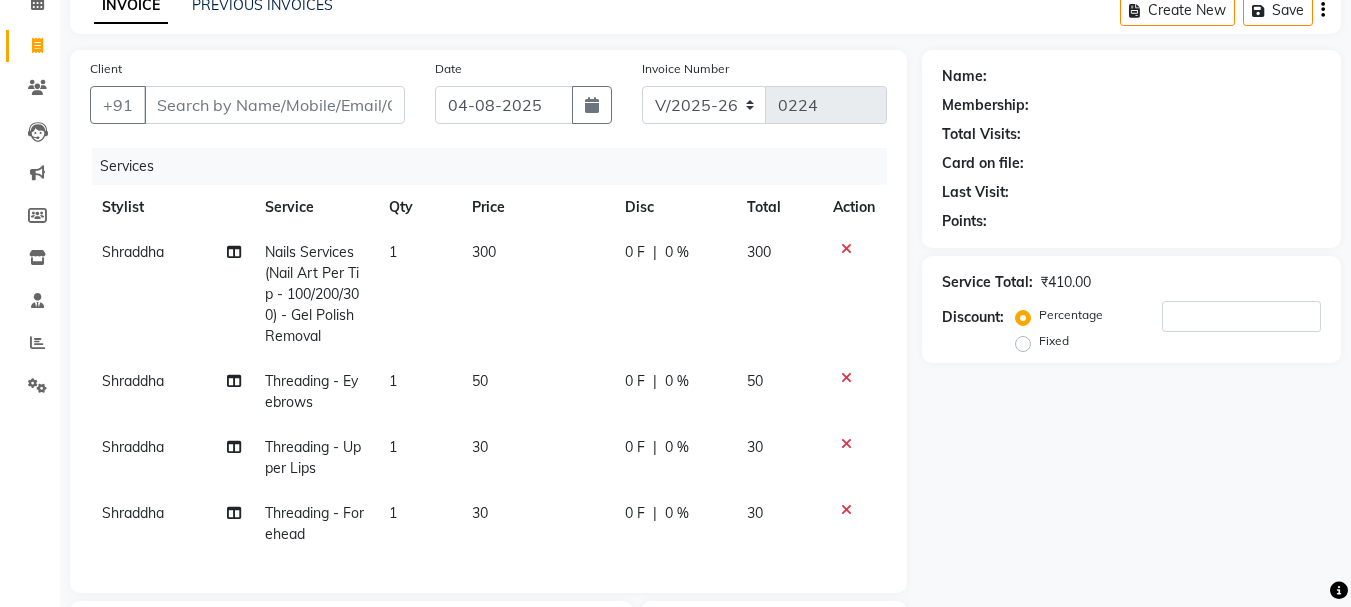 scroll, scrollTop: 0, scrollLeft: 0, axis: both 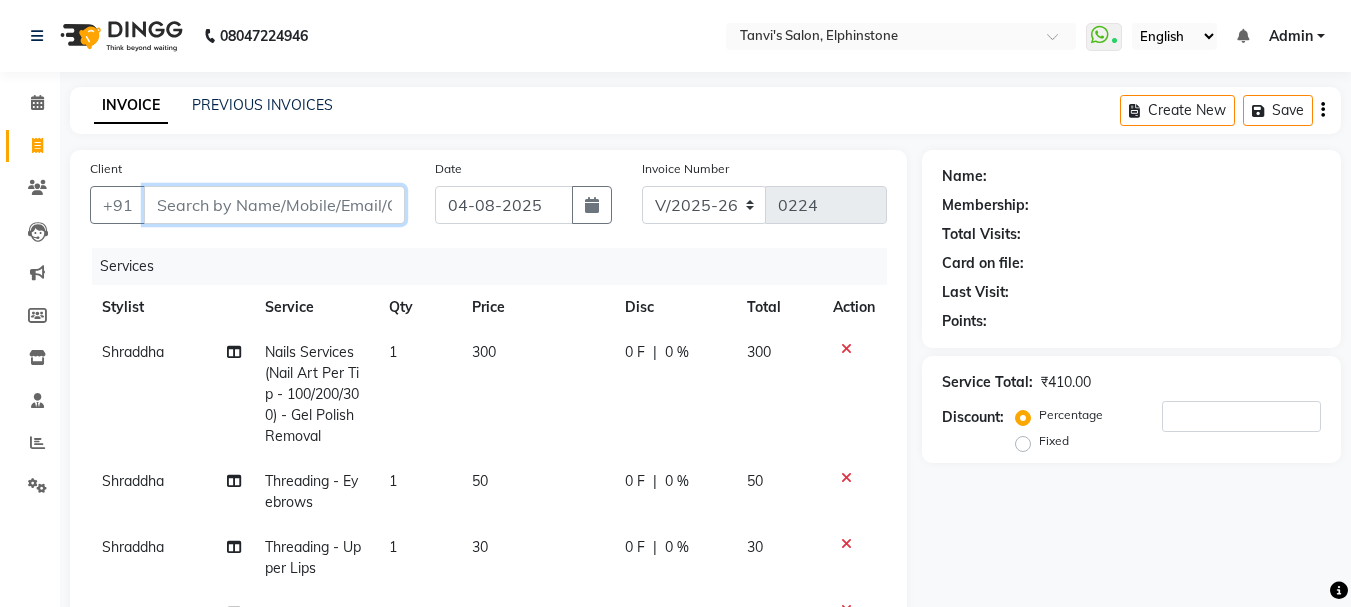 click on "Client" at bounding box center (274, 205) 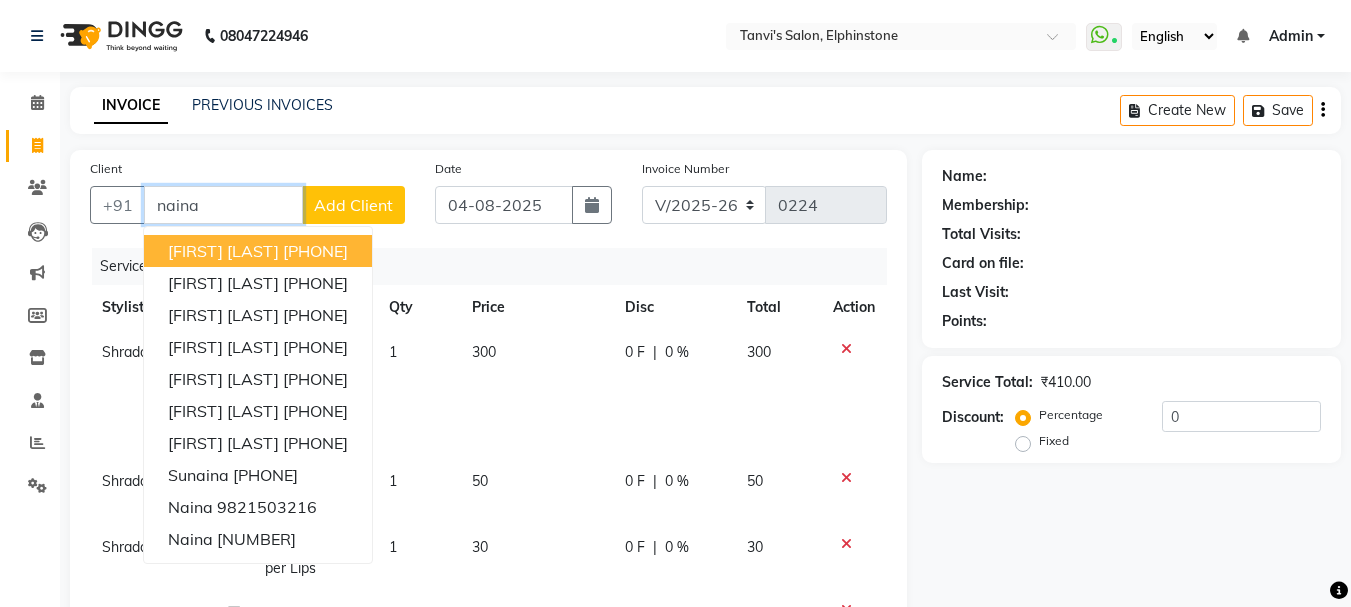 click on "[PHONE]" at bounding box center (315, 251) 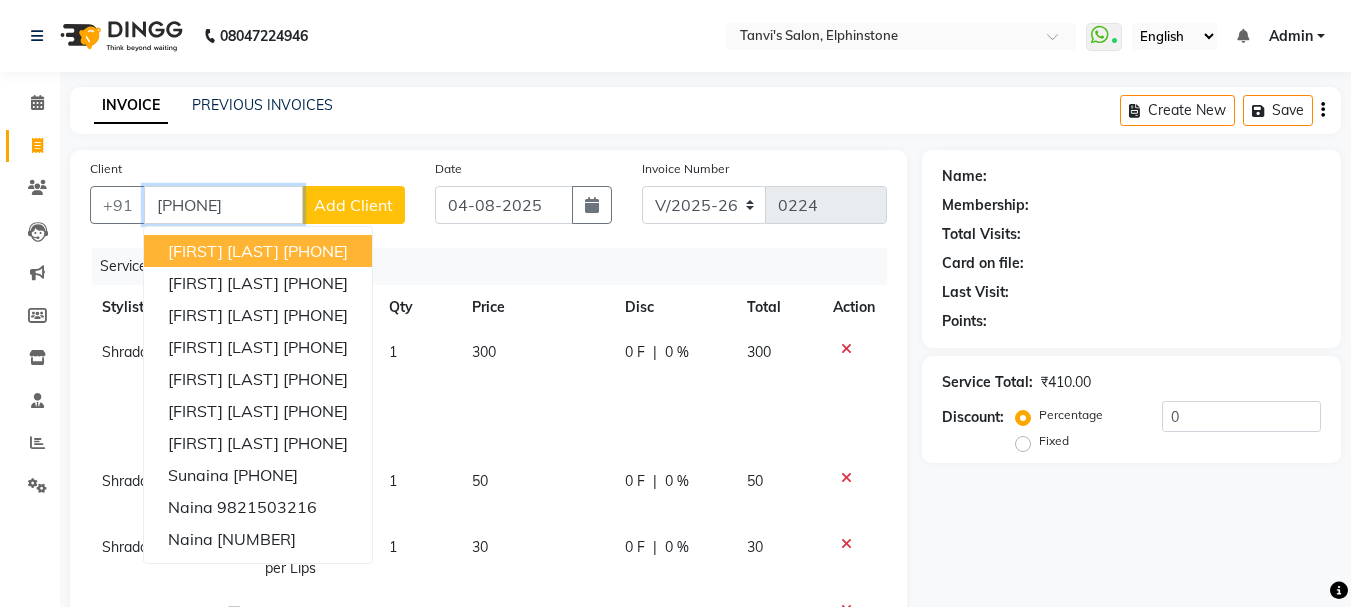 type on "[PHONE]" 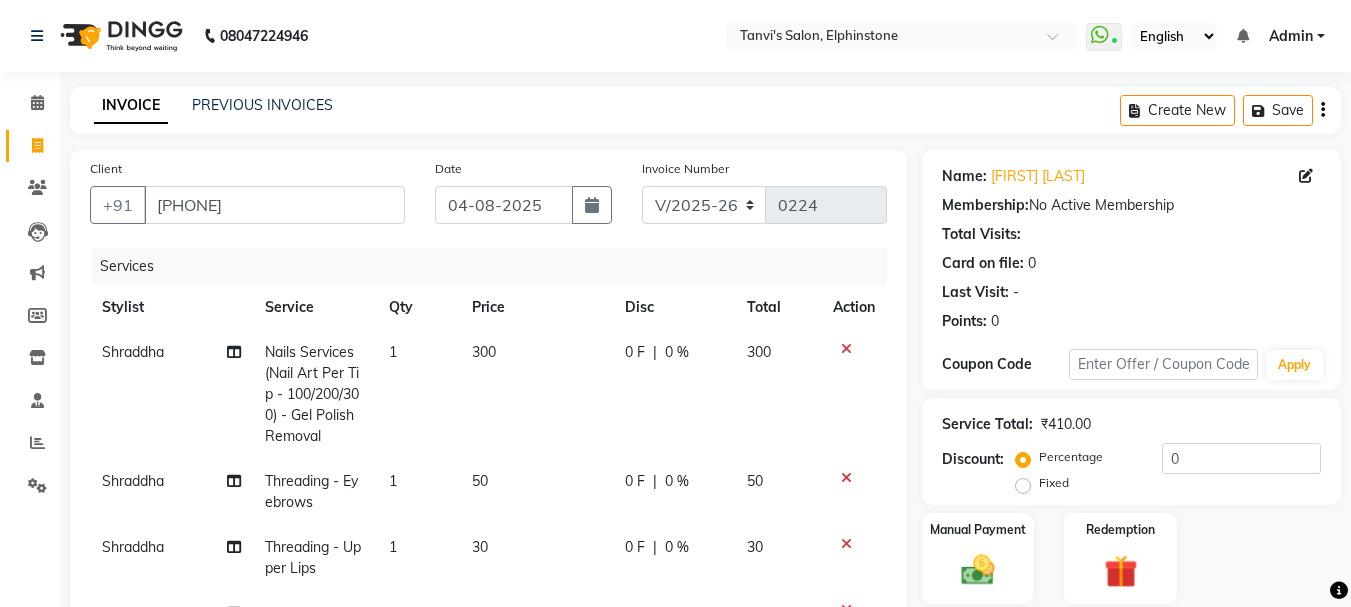 scroll, scrollTop: 200, scrollLeft: 0, axis: vertical 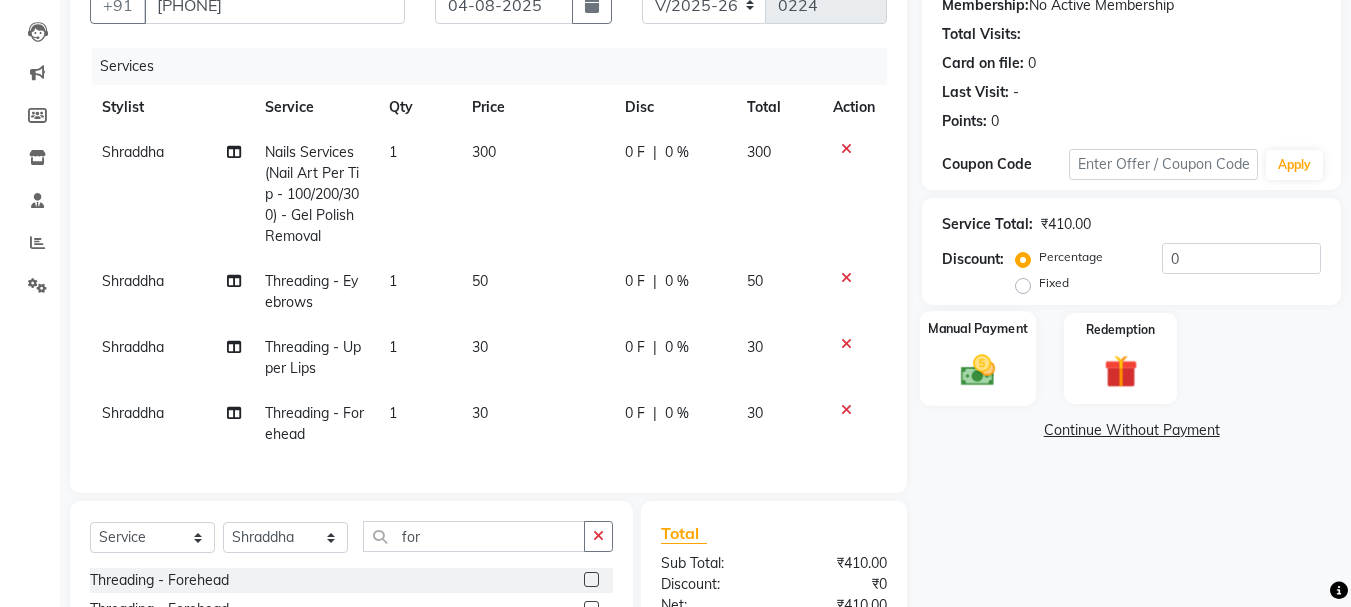 click 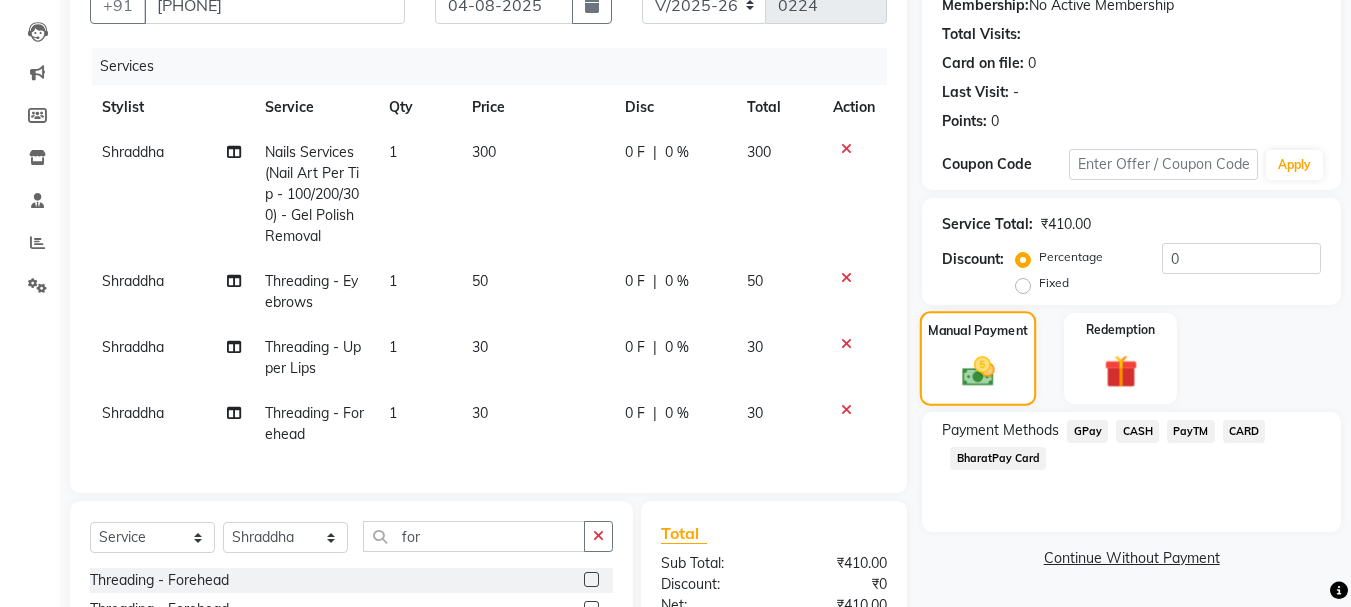 click 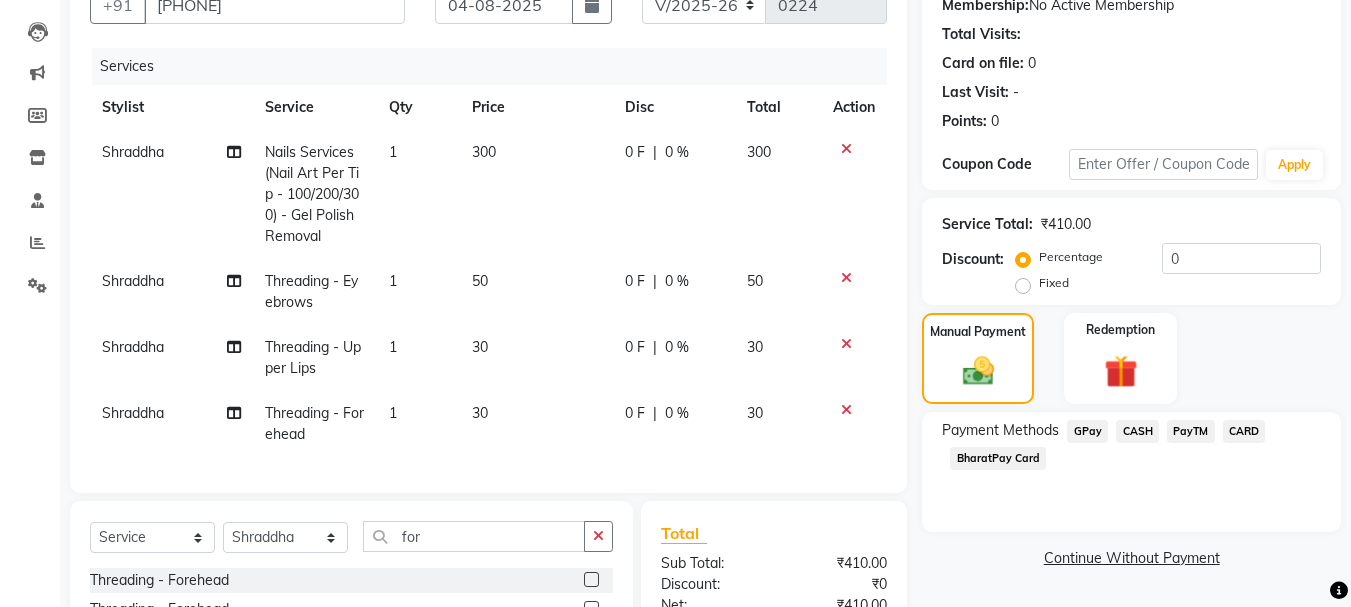 click on "GPay" 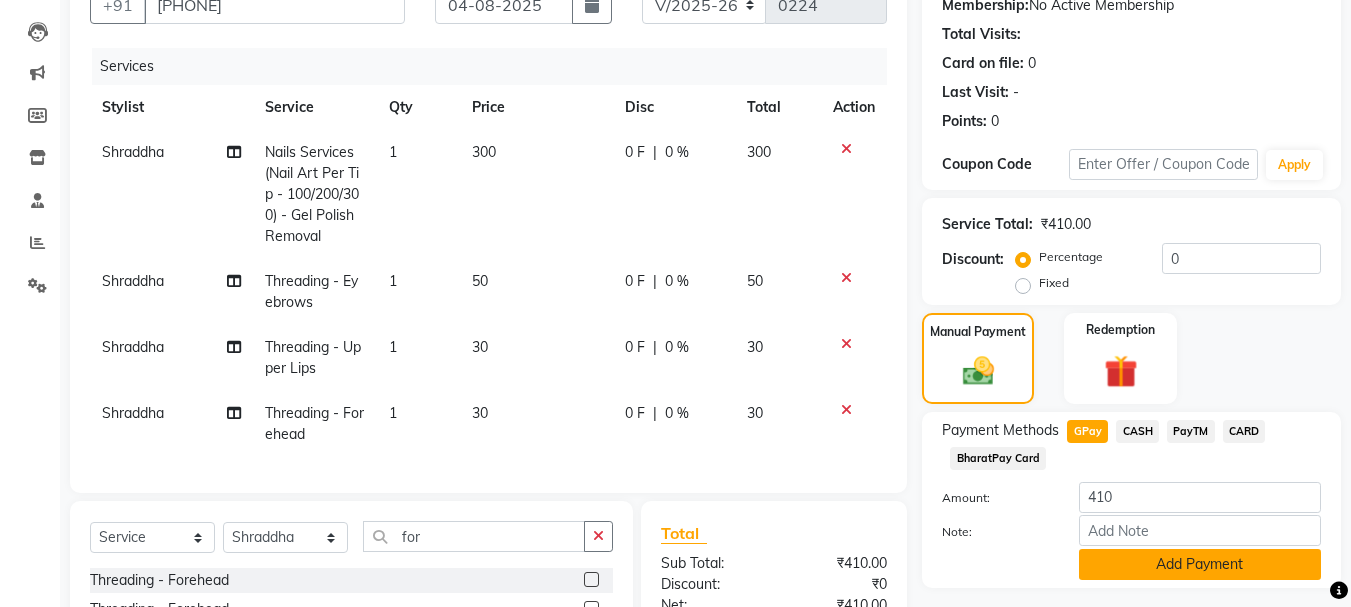 click on "Add Payment" 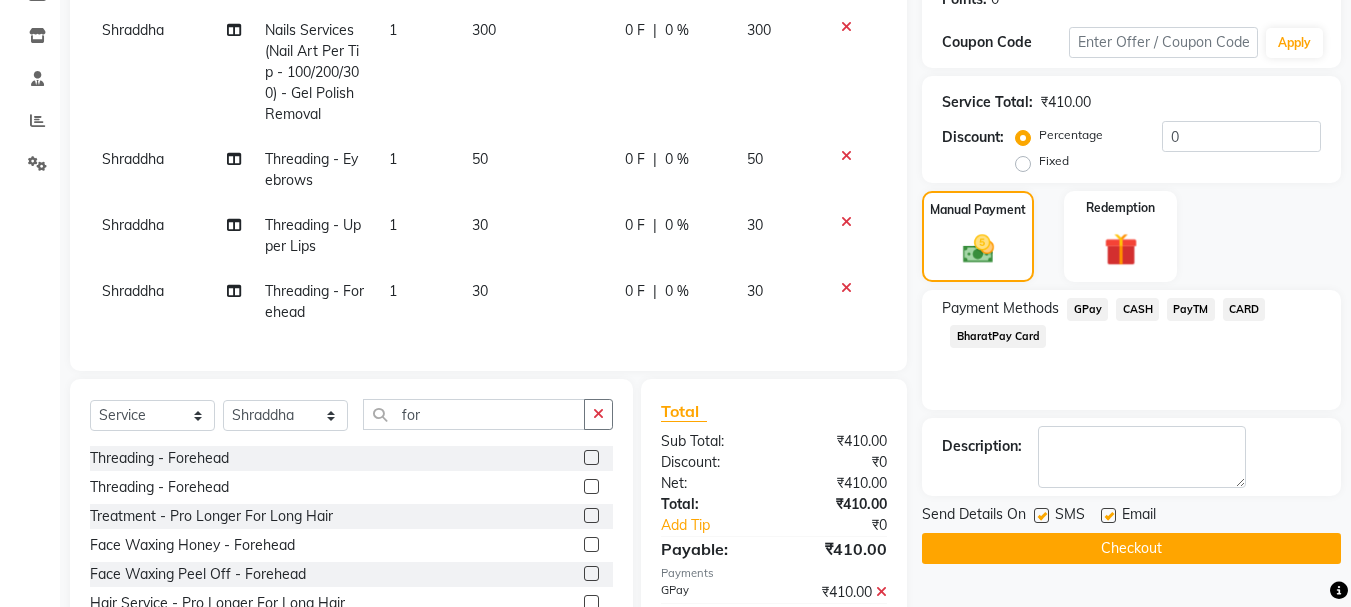 scroll, scrollTop: 433, scrollLeft: 0, axis: vertical 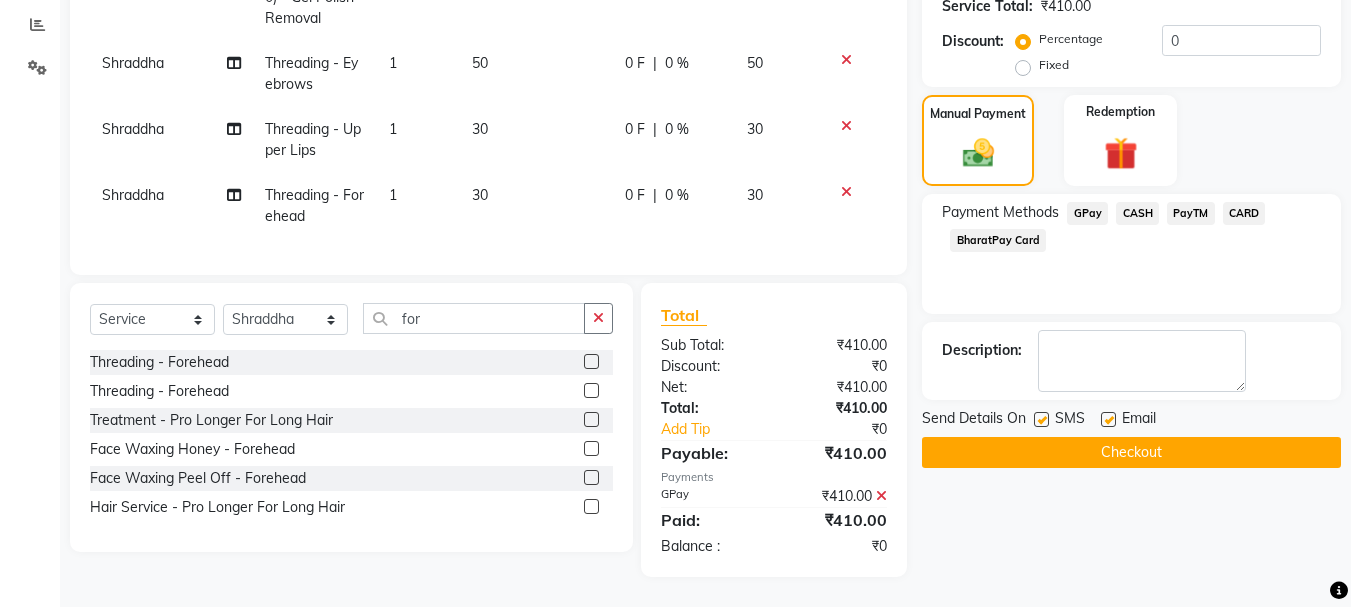 click on "Checkout" 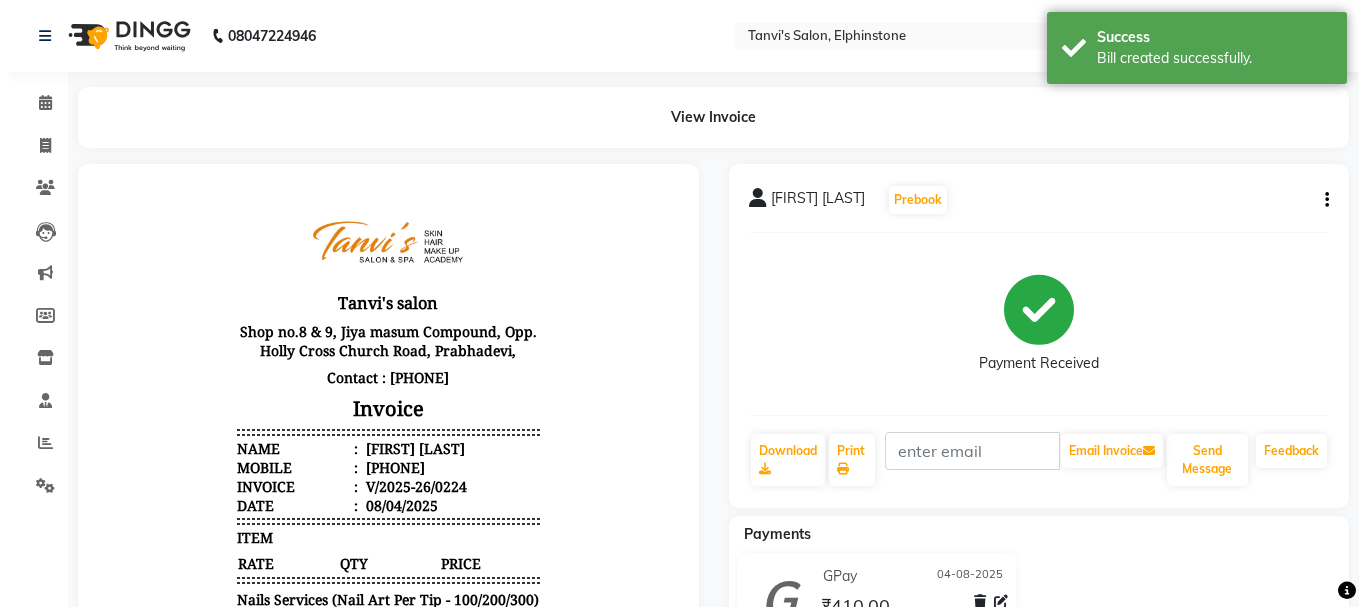 scroll, scrollTop: 0, scrollLeft: 0, axis: both 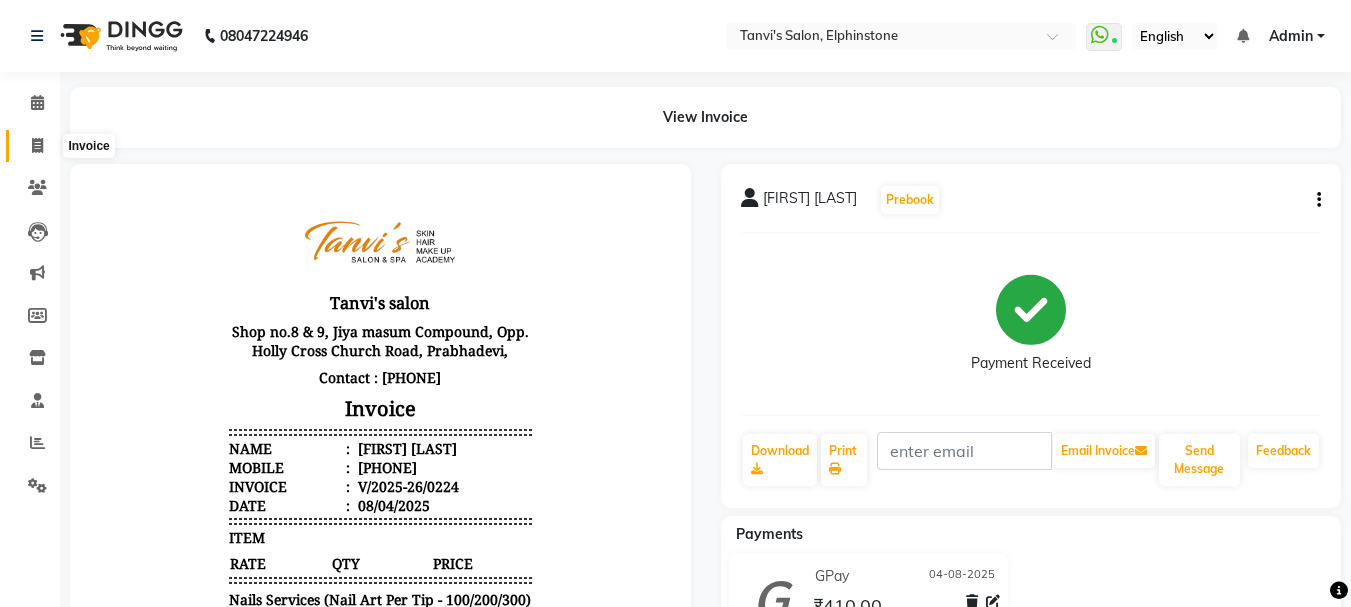 click 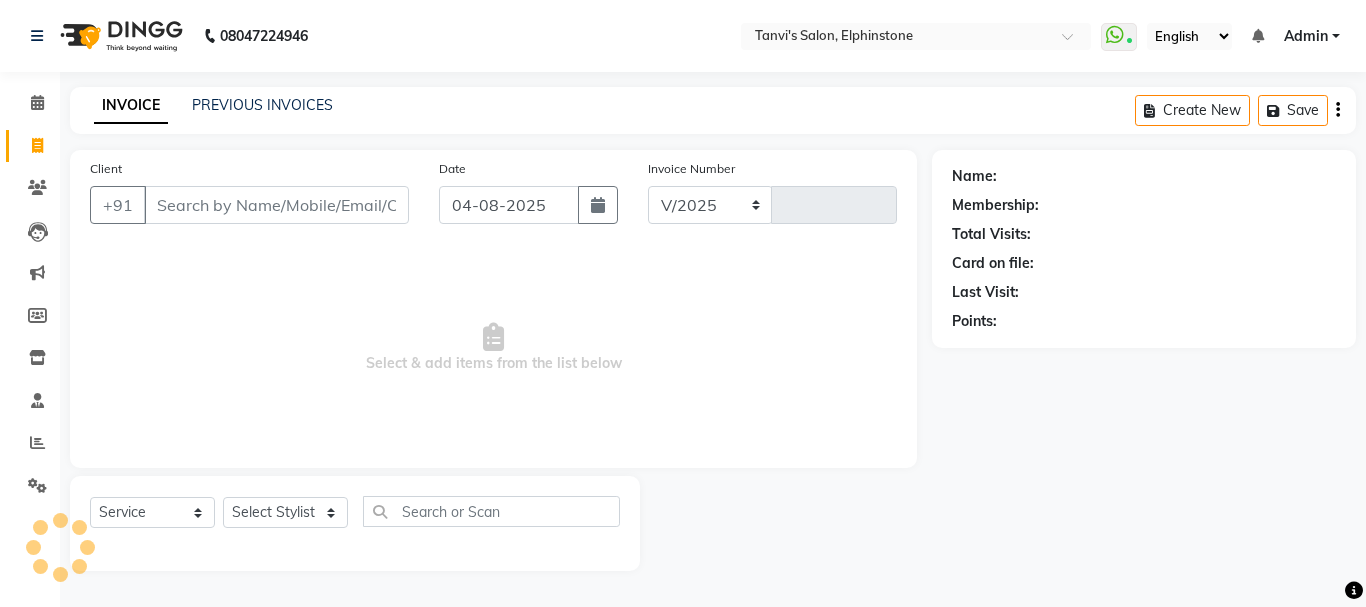 select on "716" 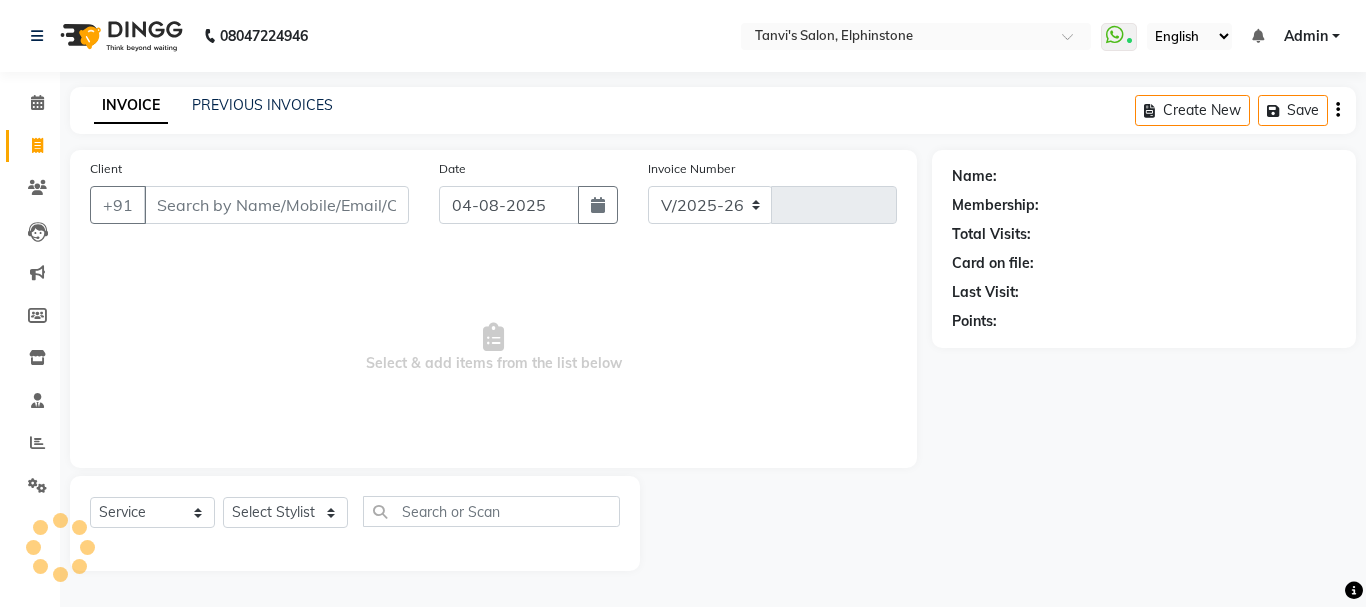 type on "0225" 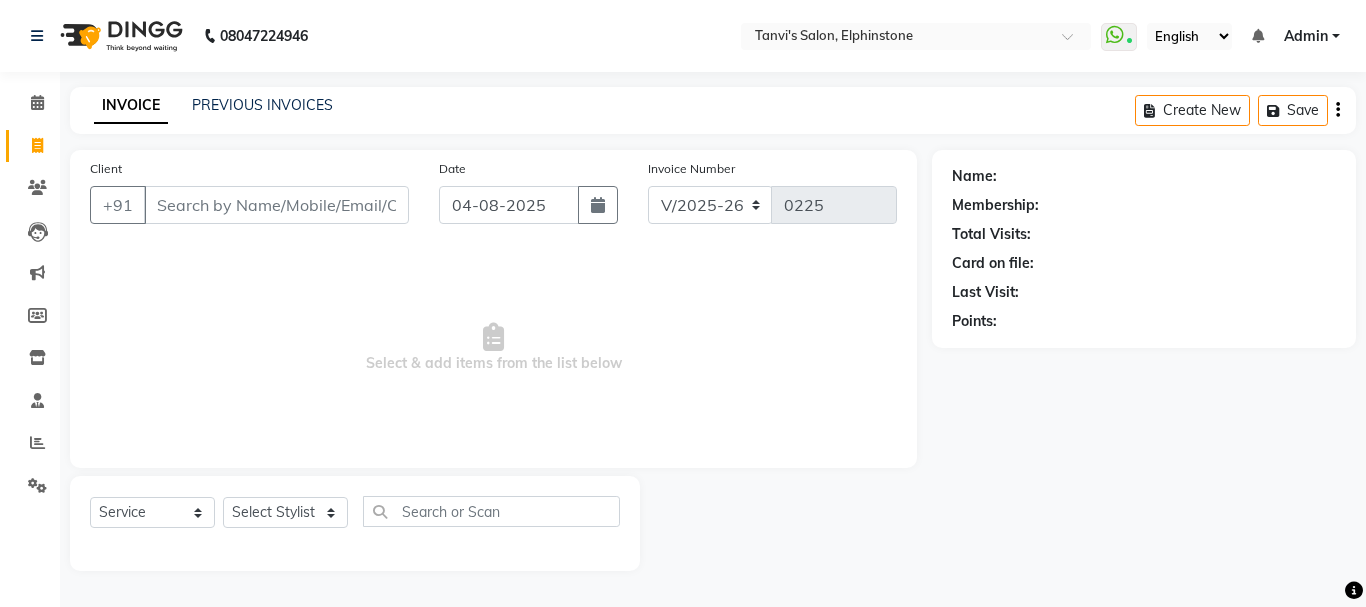click on "Select & add items from the list below" at bounding box center (493, 348) 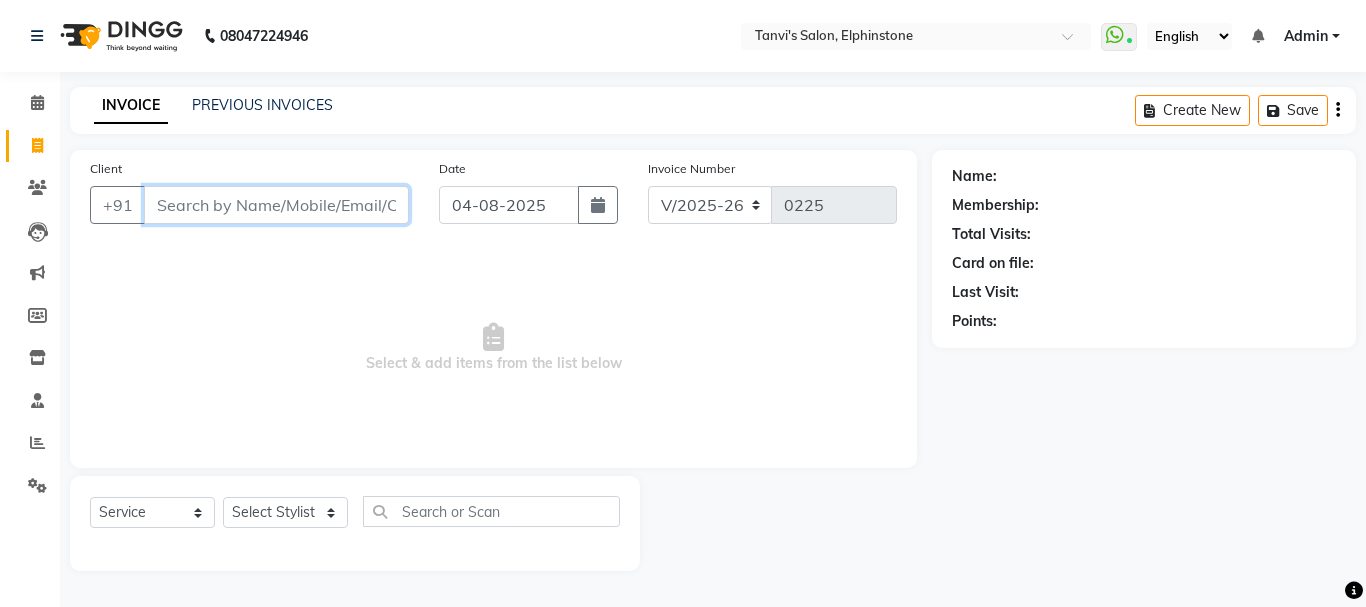 click on "Client" at bounding box center [276, 205] 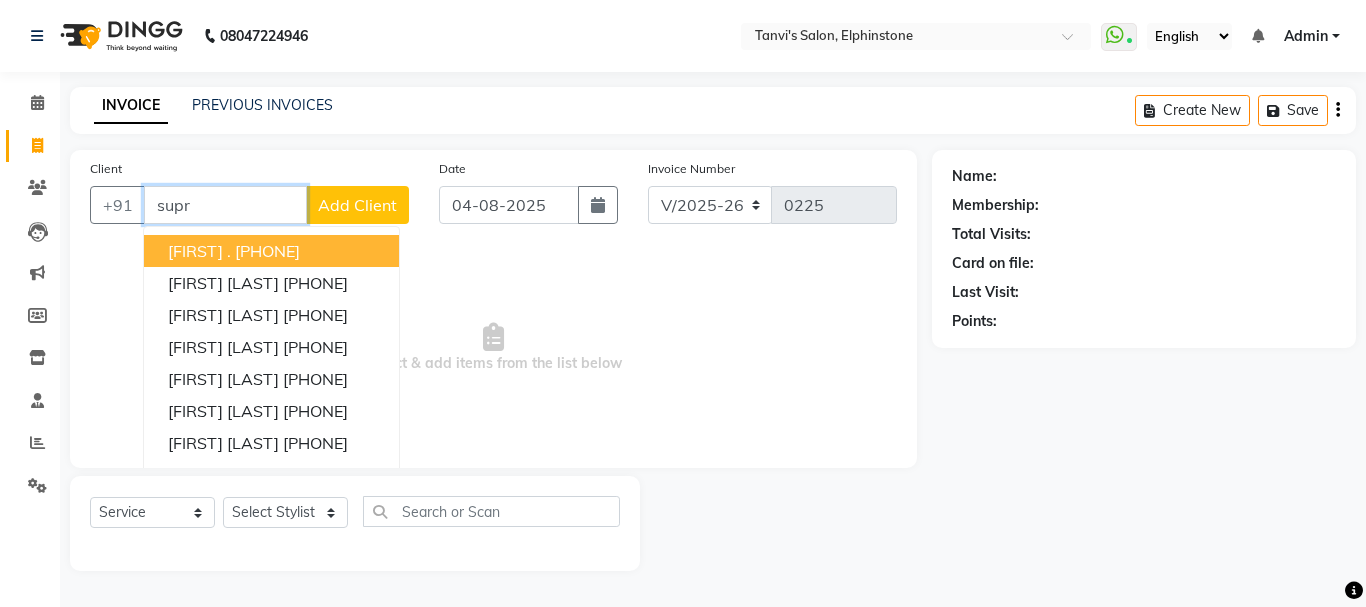 click on "supr" at bounding box center [225, 205] 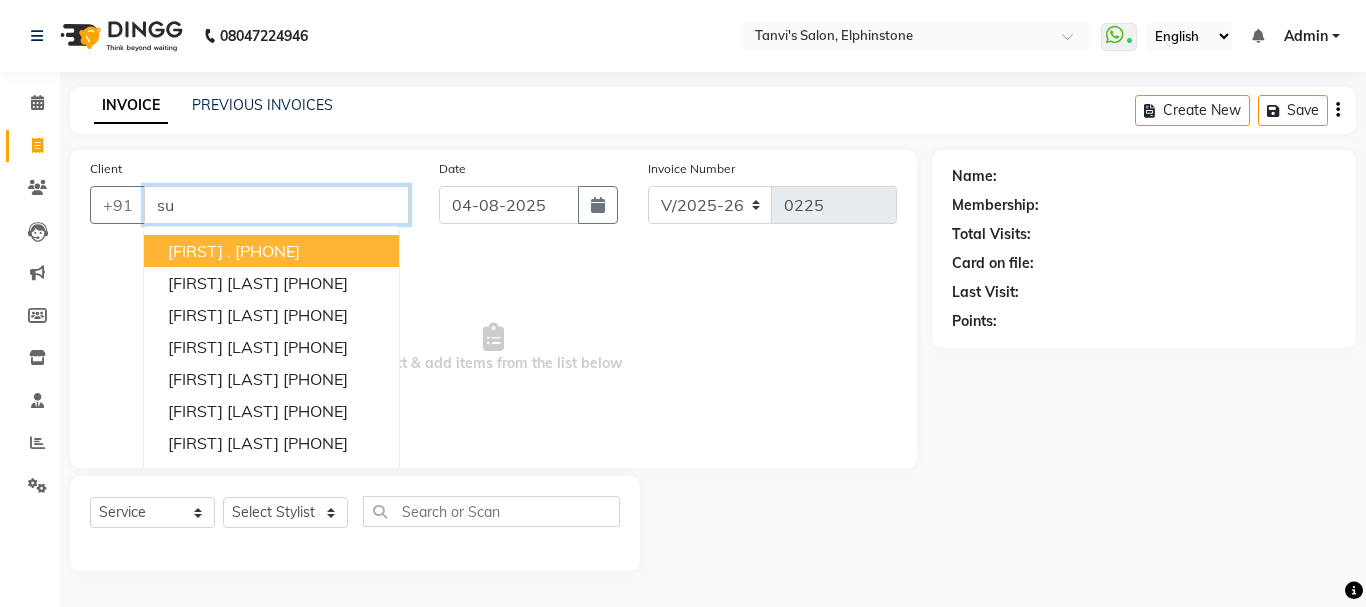 type on "s" 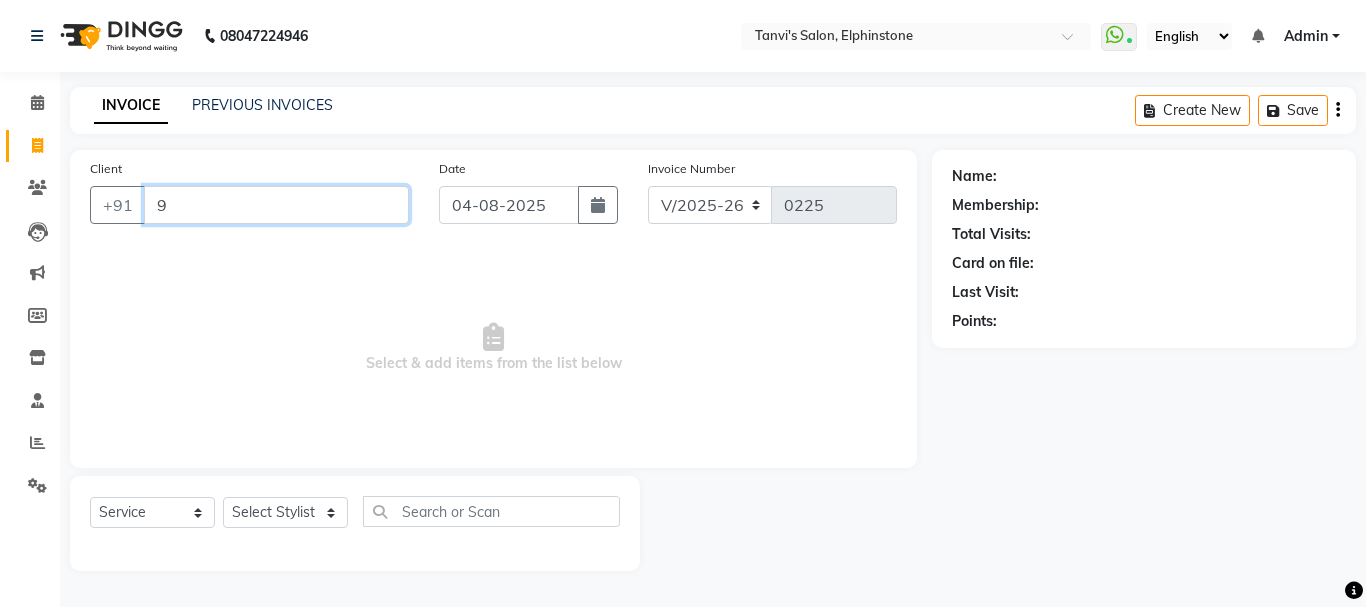 click on "9" at bounding box center (276, 205) 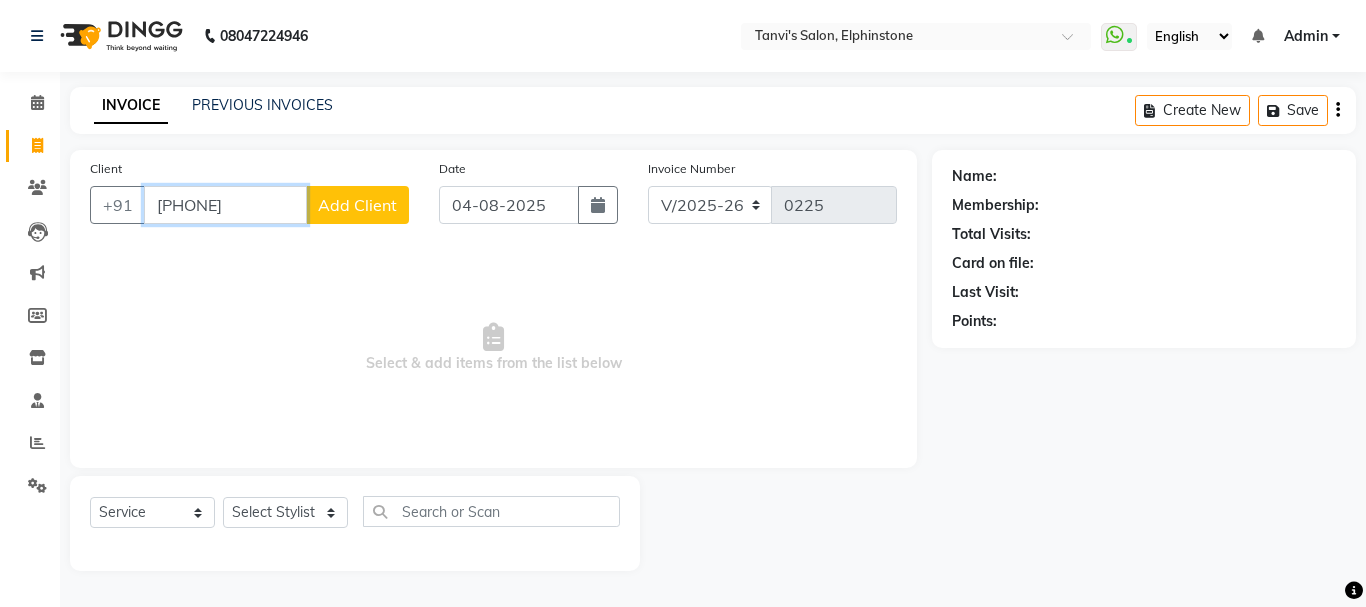 type on "[PHONE]" 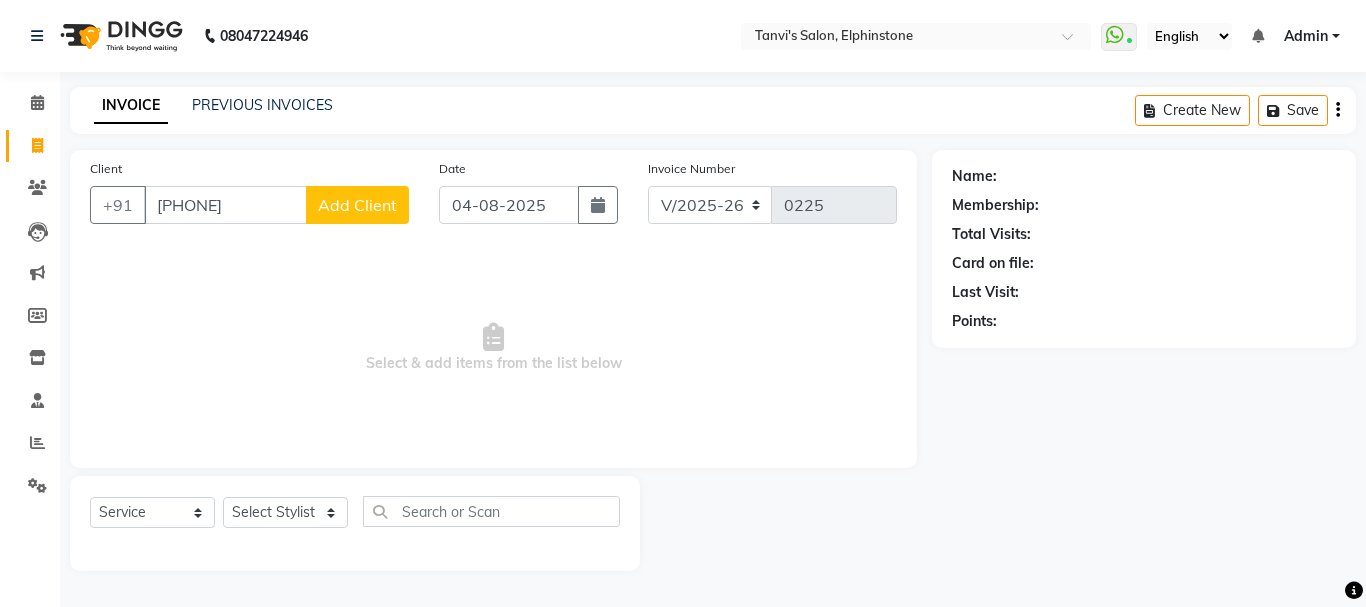 click on "Add Client" 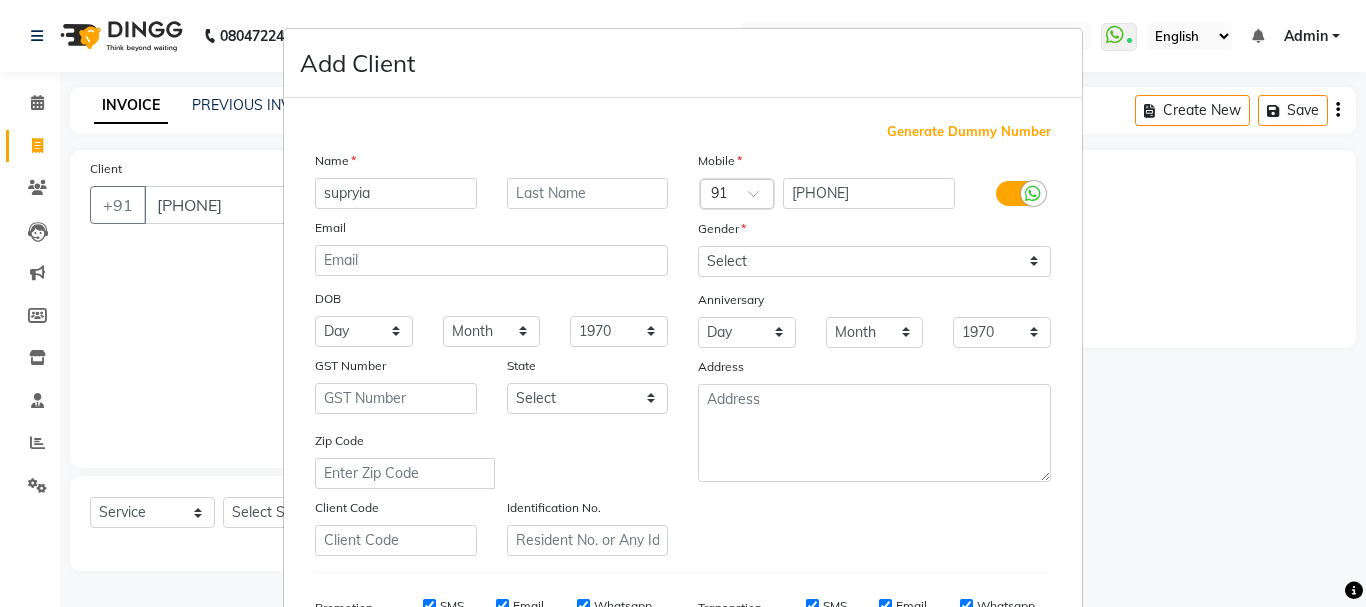 type on "supryia" 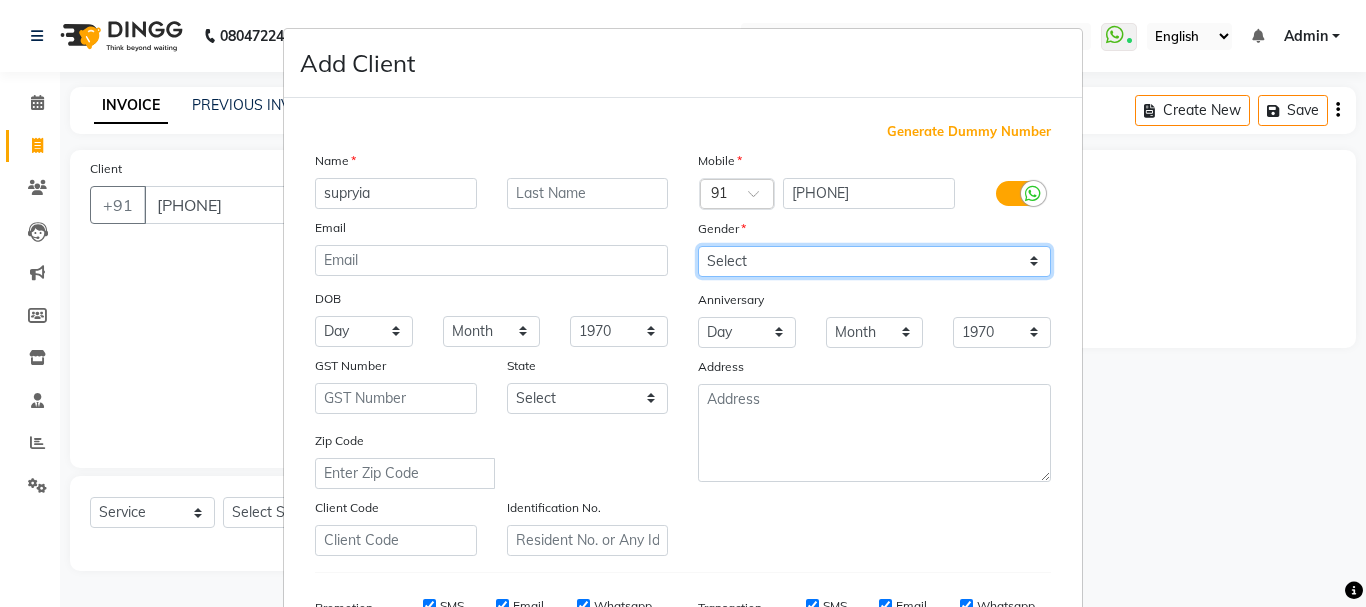 click on "Select Male Female Other Prefer Not To Say" at bounding box center (874, 261) 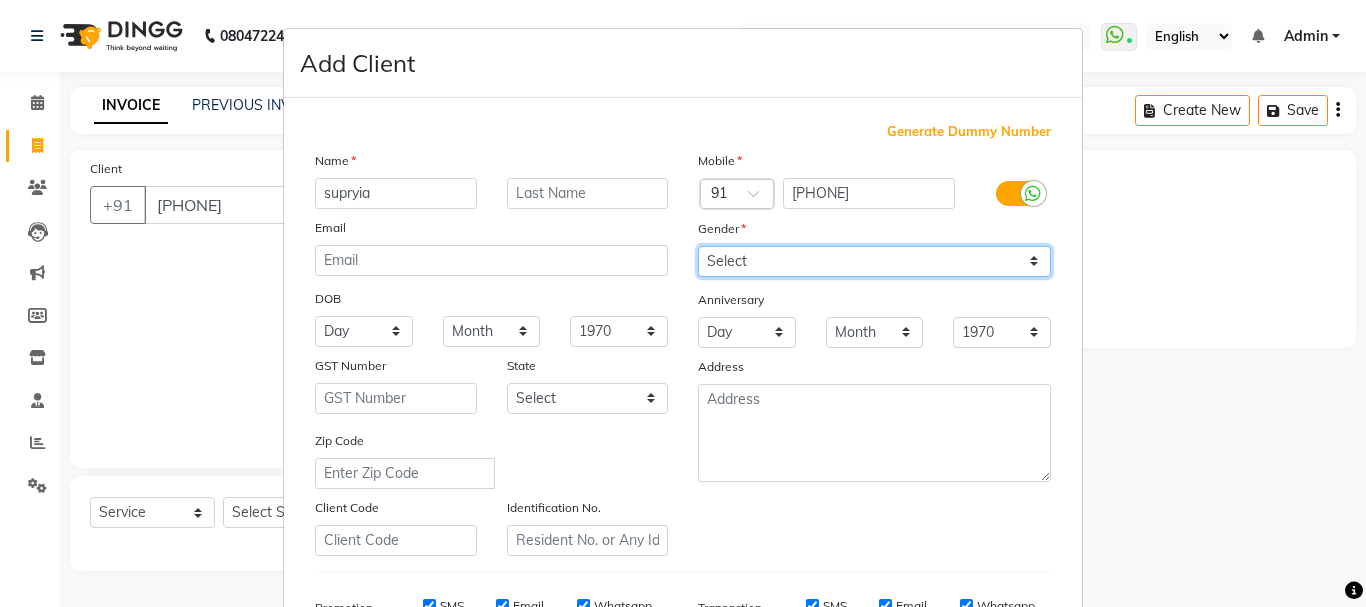 select on "female" 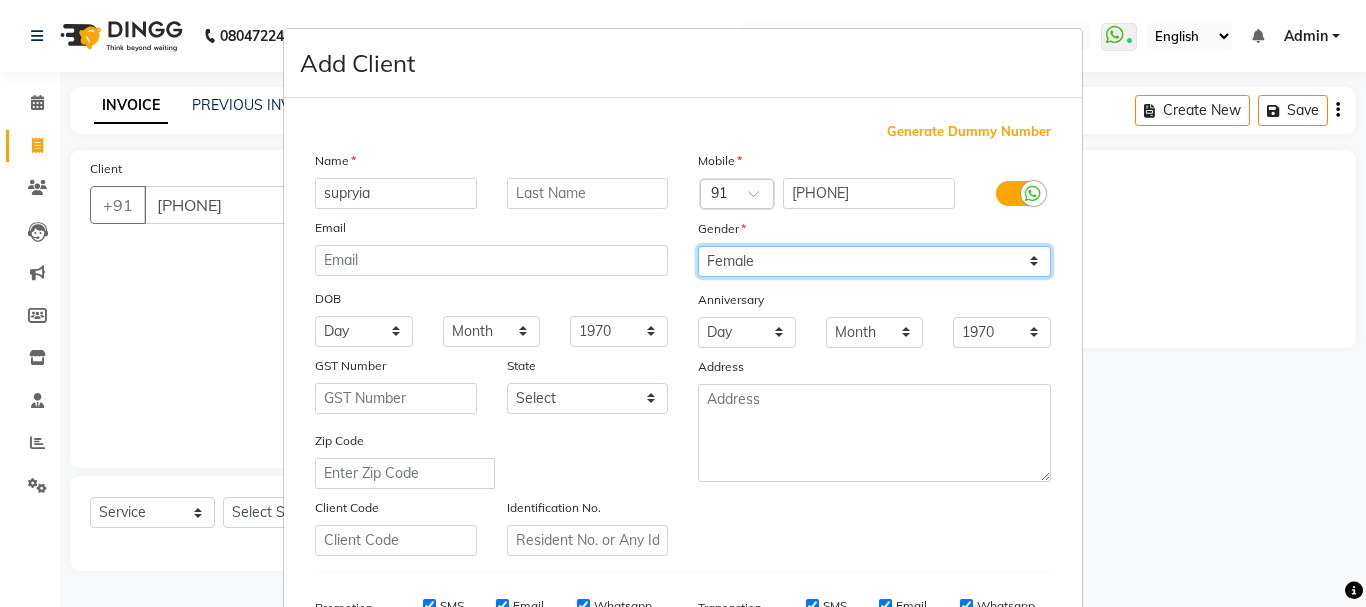 click on "Select Male Female Other Prefer Not To Say" at bounding box center (874, 261) 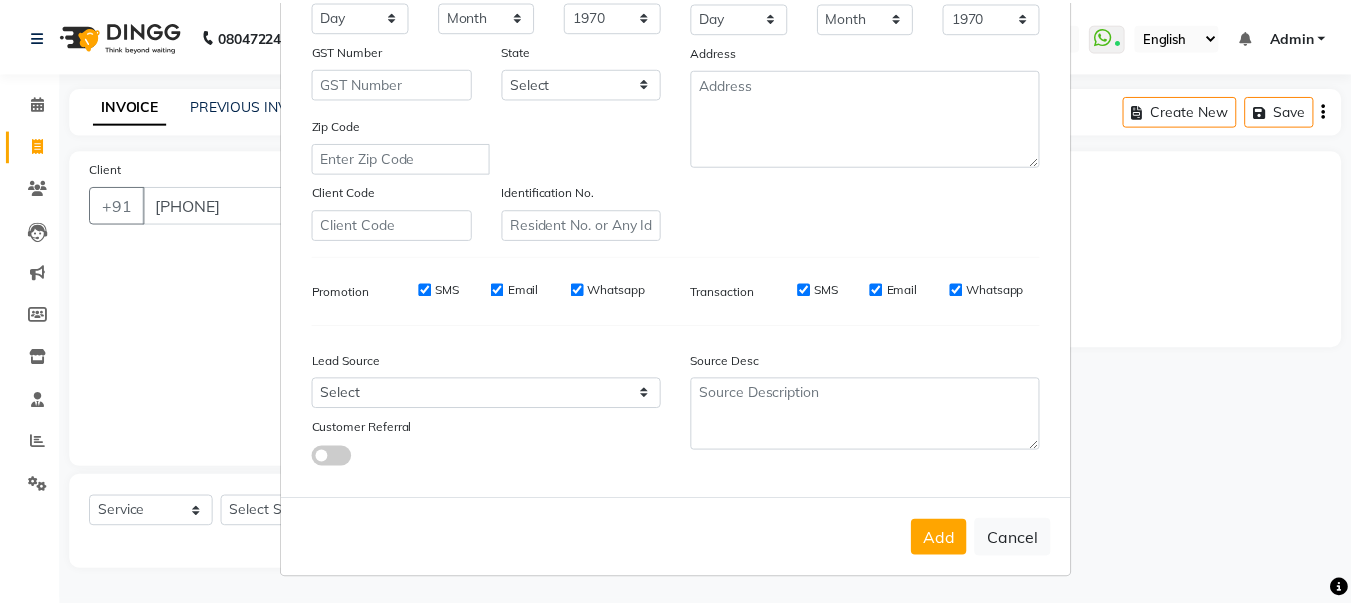 scroll, scrollTop: 316, scrollLeft: 0, axis: vertical 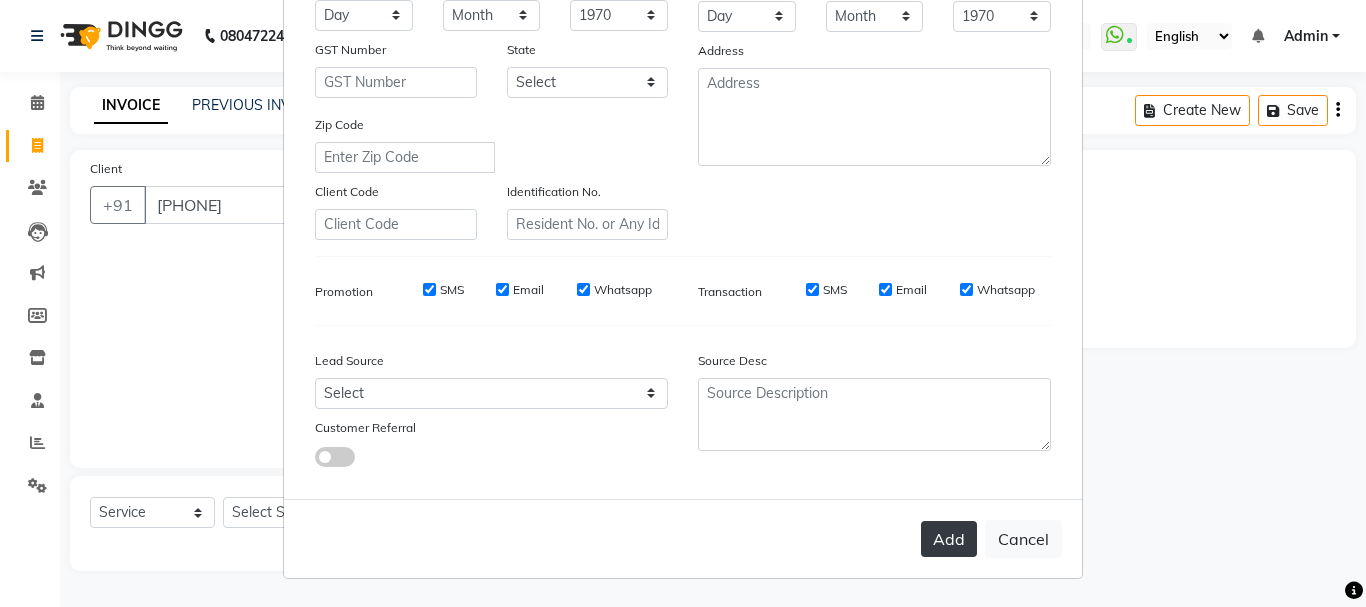 click on "Add" at bounding box center [949, 539] 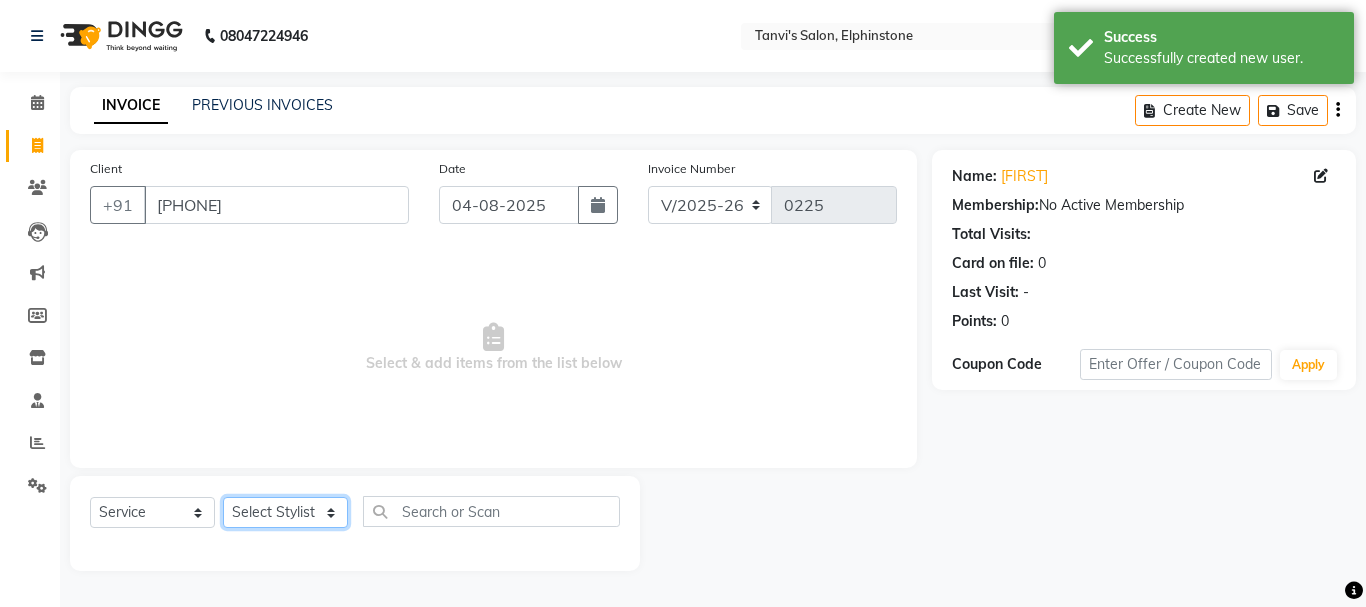 click on "Select Stylist Arpita Singh Chan Sayali Sakpal  Shraddha Tanvi Tanvi Masurkar" 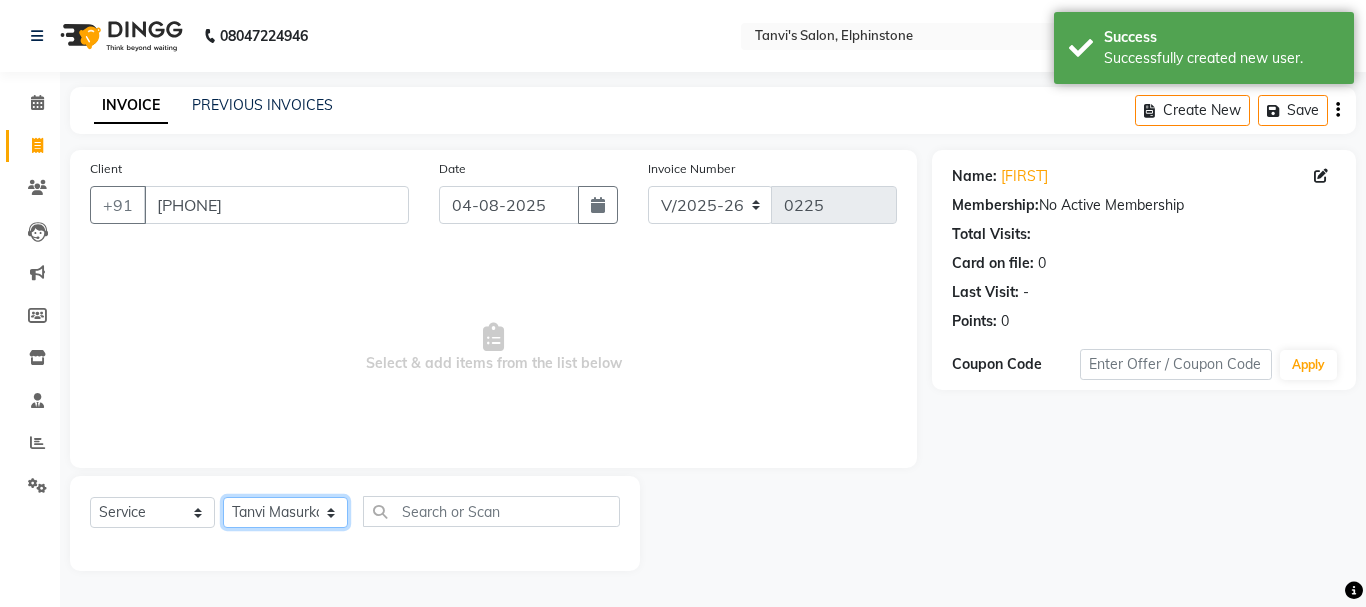 click on "Select Stylist Arpita Singh Chan Sayali Sakpal  Shraddha Tanvi Tanvi Masurkar" 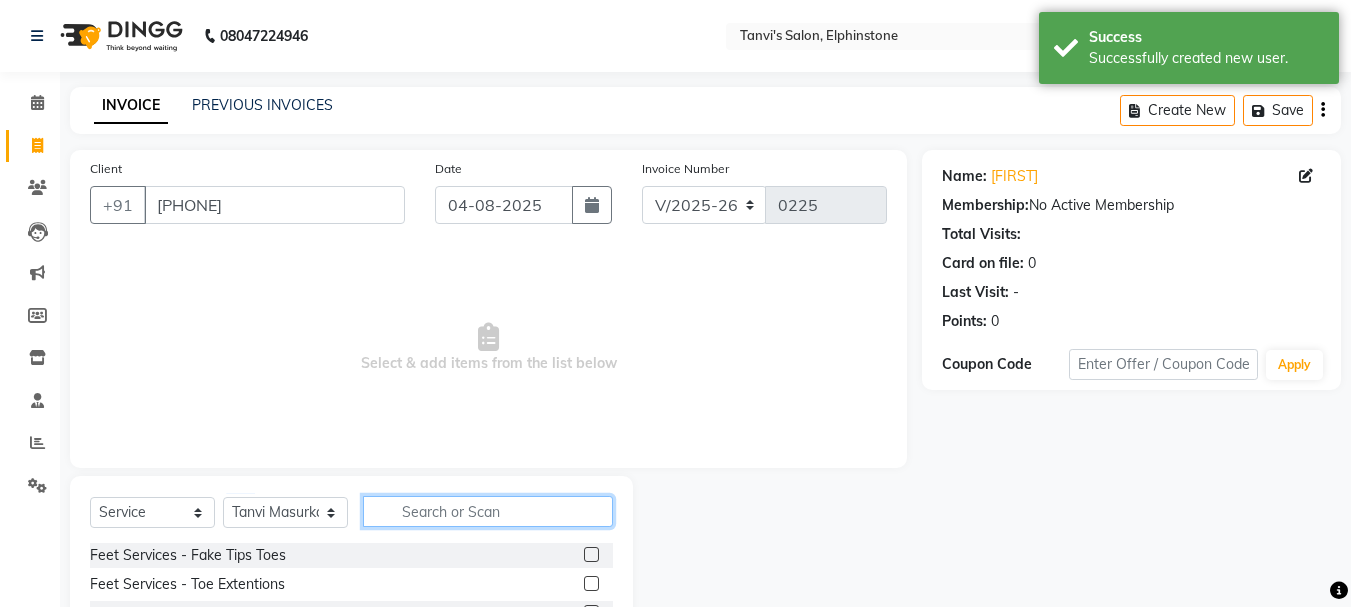 click 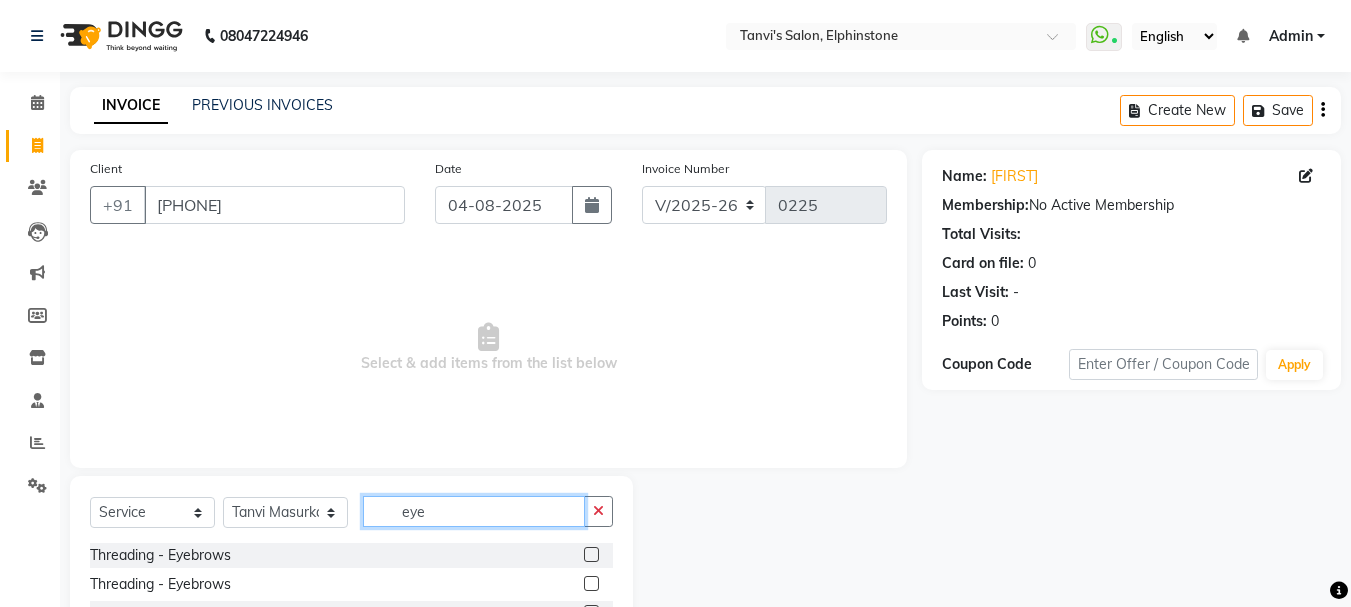 type on "eye" 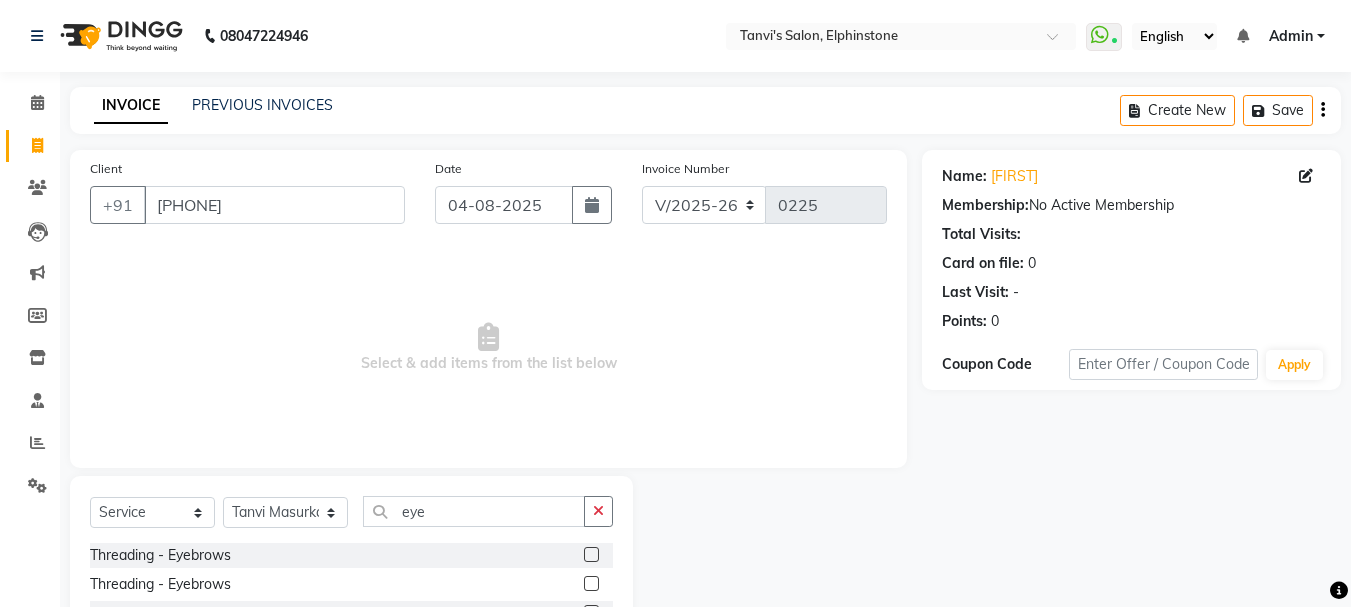 click 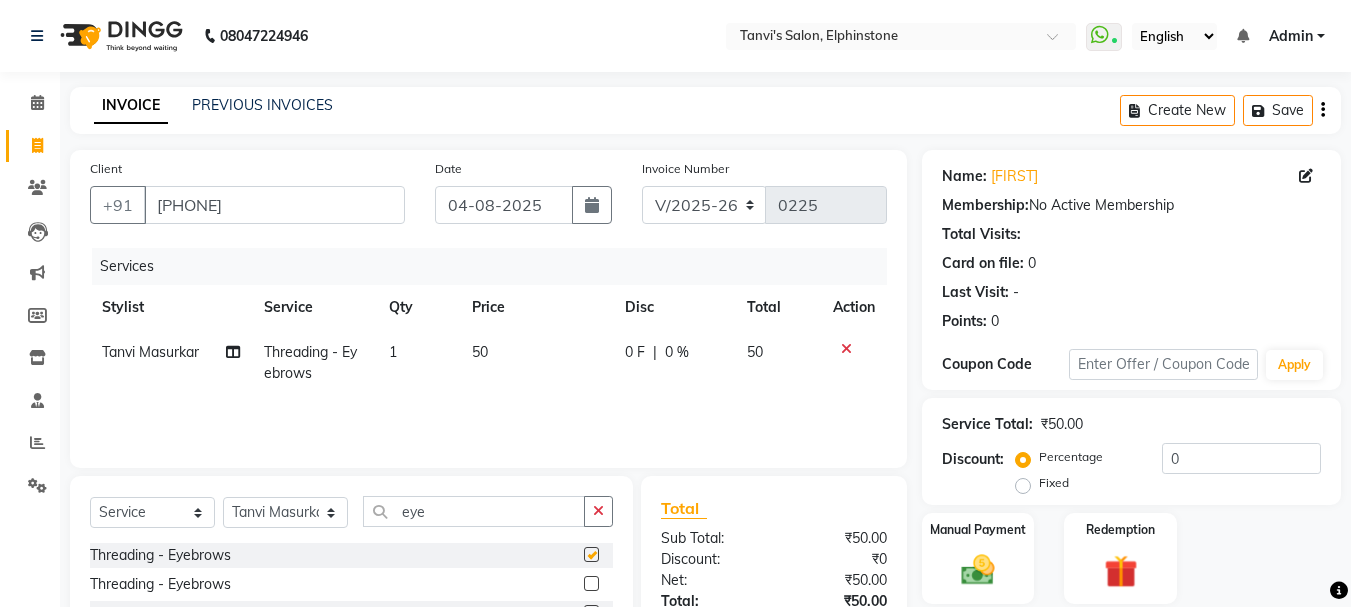 checkbox on "false" 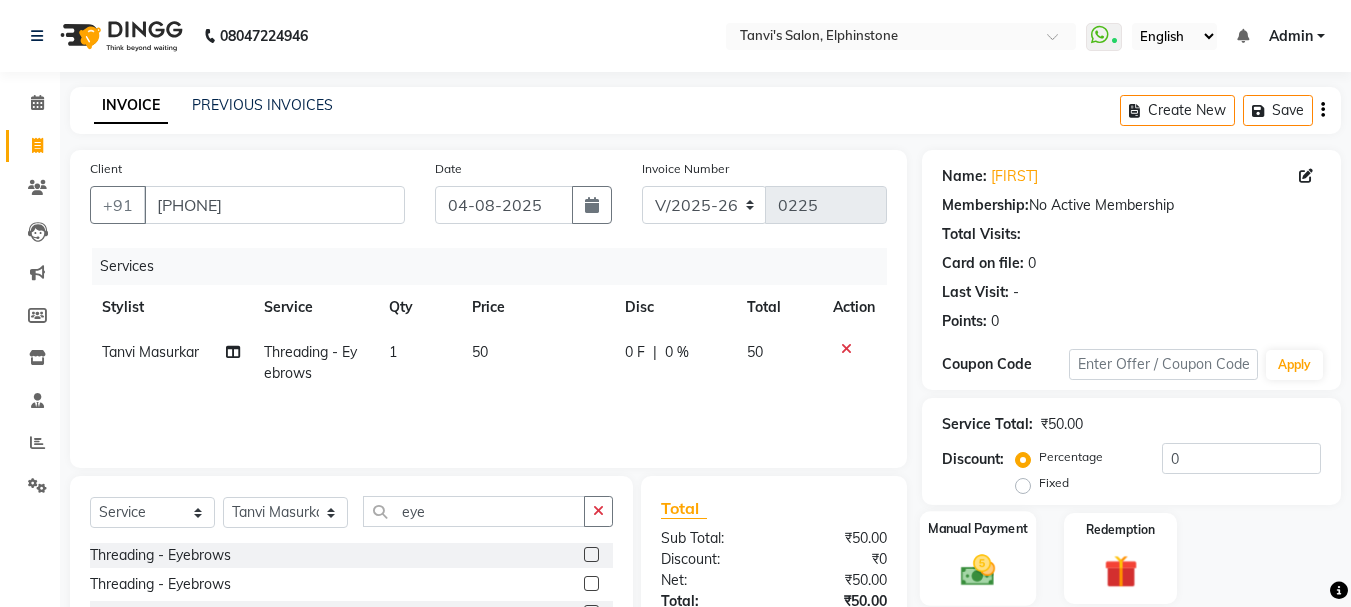 click on "Manual Payment" 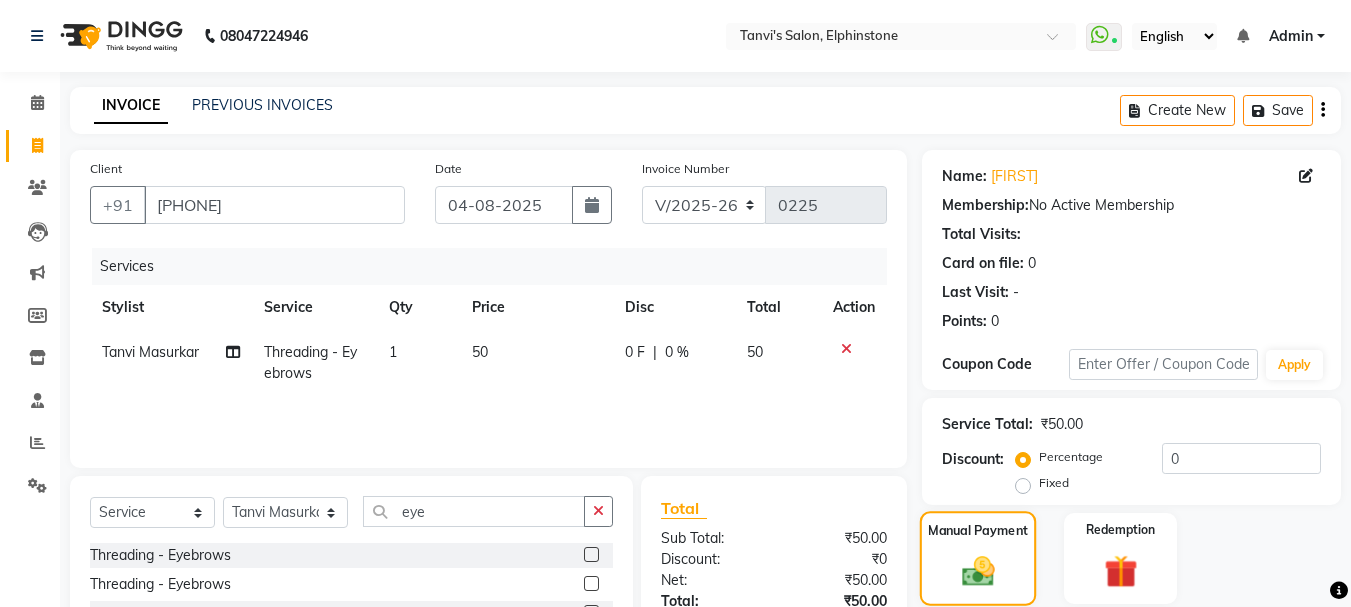 scroll, scrollTop: 196, scrollLeft: 0, axis: vertical 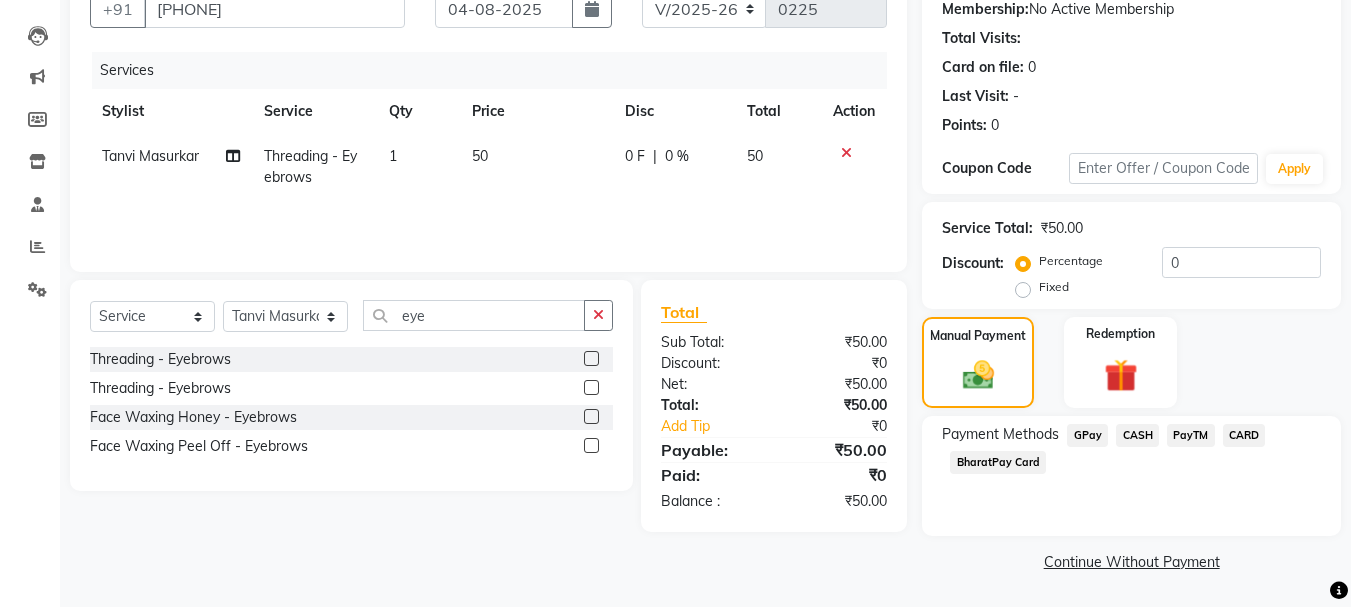 click on "GPay" 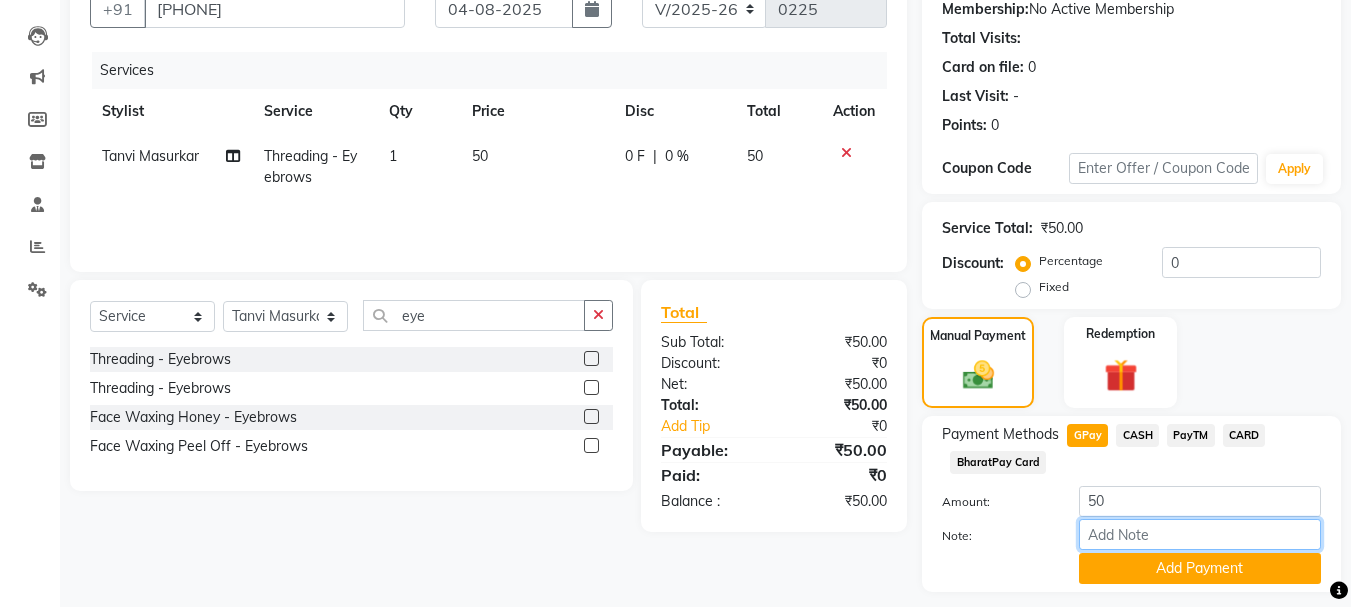 click on "Note:" at bounding box center [1200, 534] 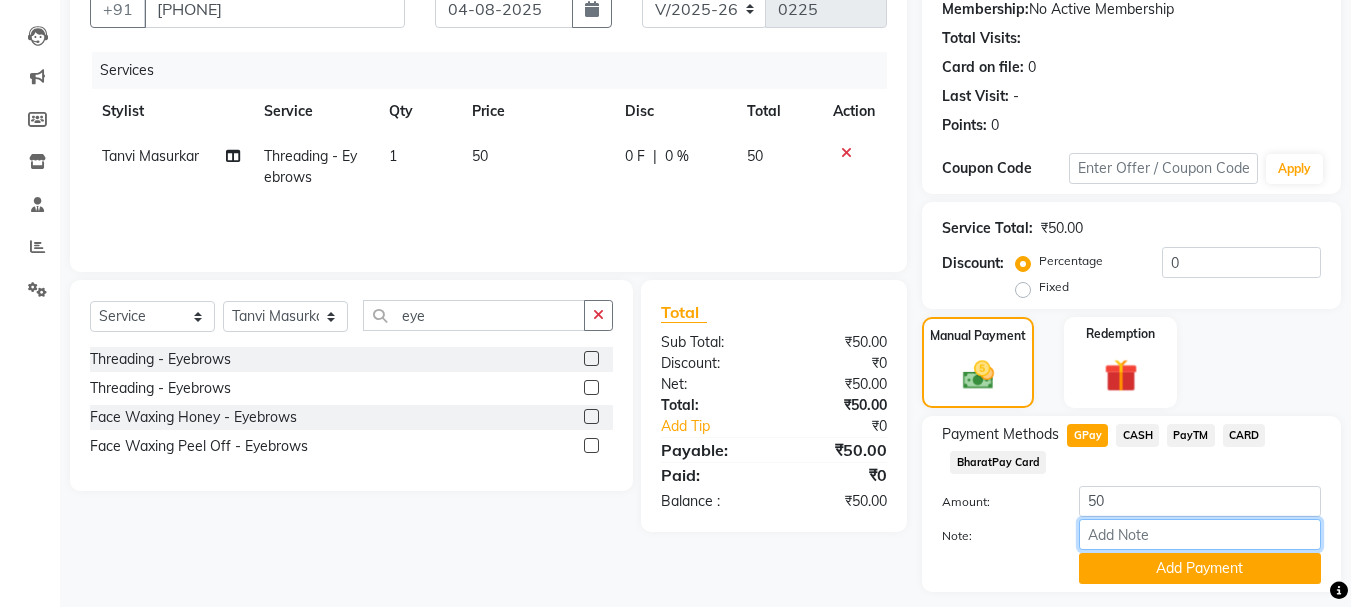 click on "Note:" at bounding box center (1200, 534) 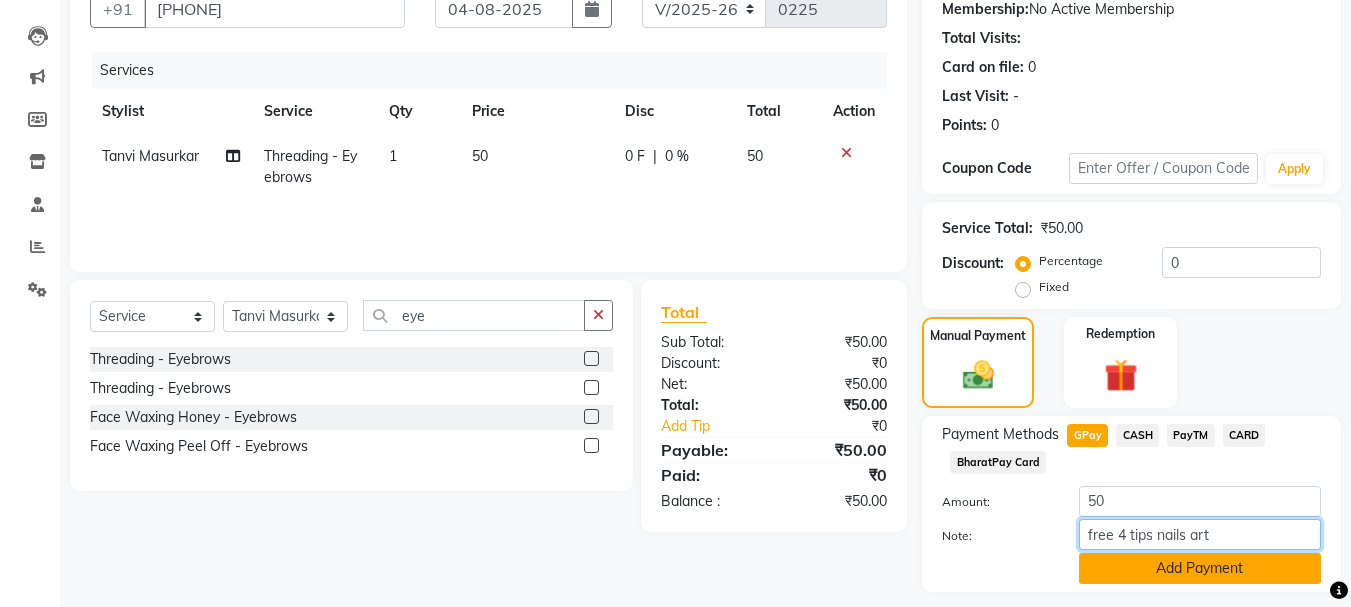 type on "free 4 tips nails art" 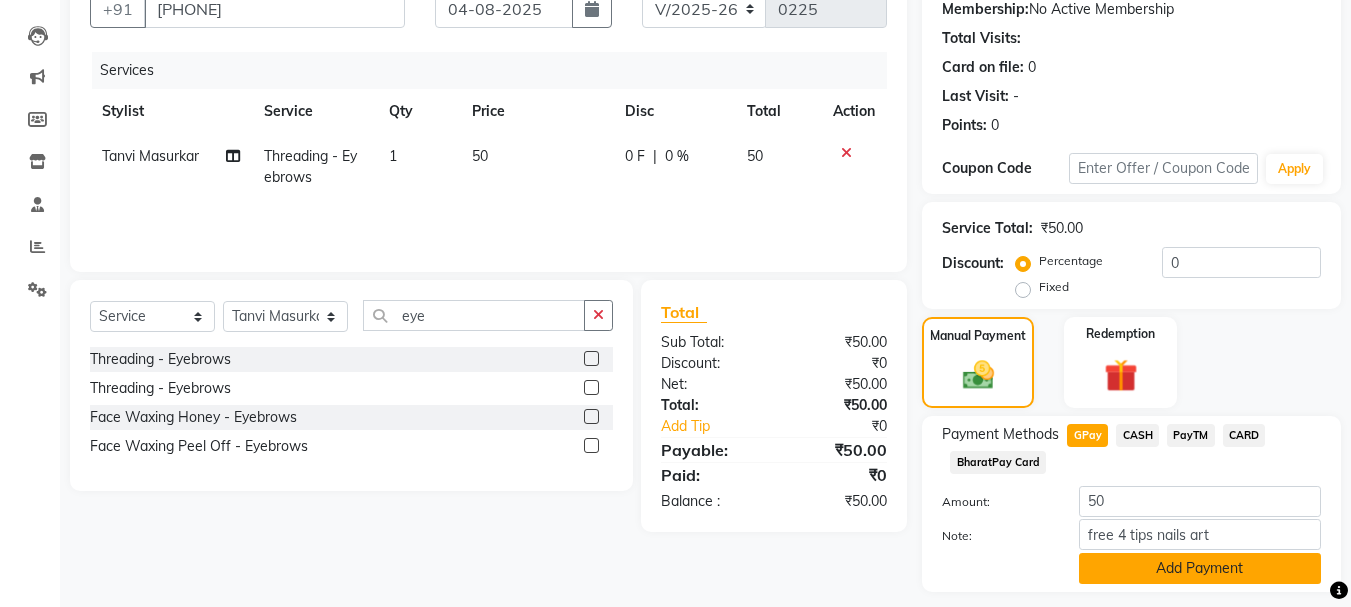 click on "Add Payment" 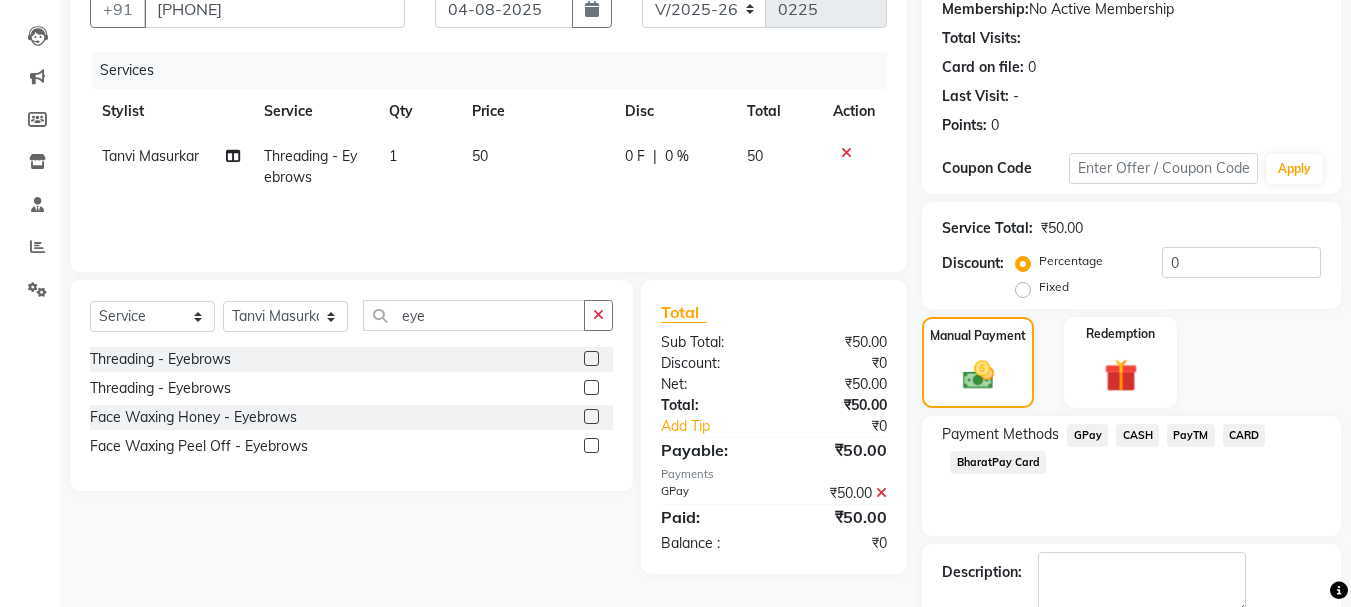 scroll, scrollTop: 309, scrollLeft: 0, axis: vertical 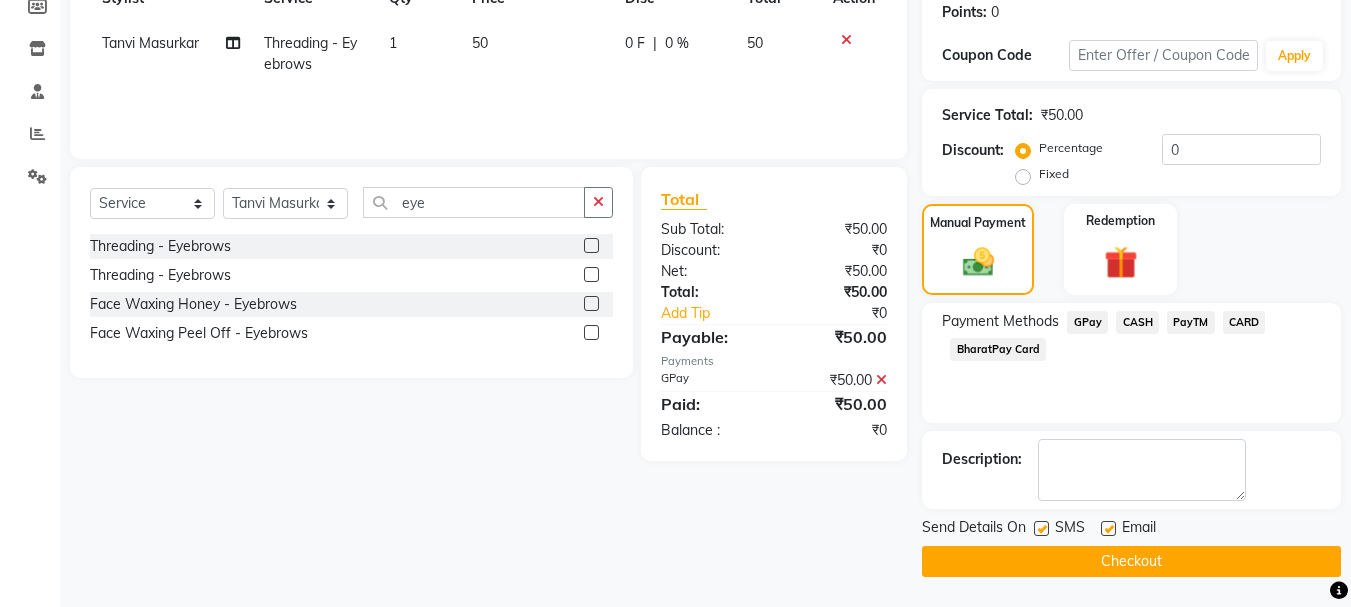 click 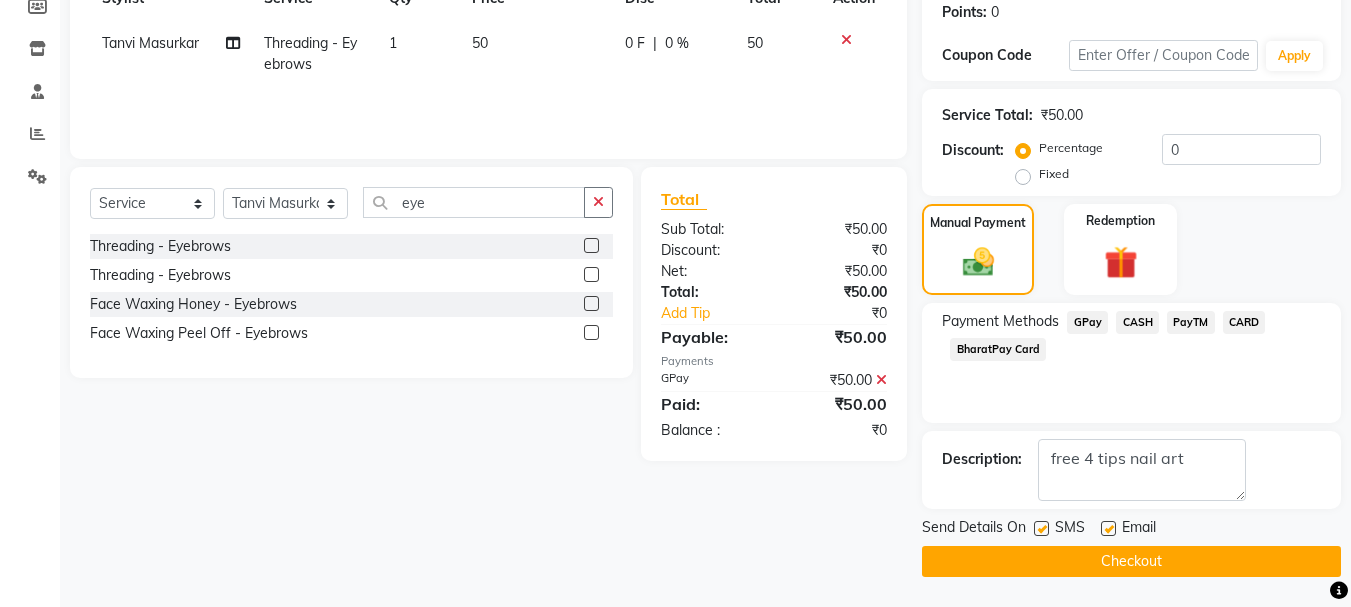 type on "free 4 tips nail art" 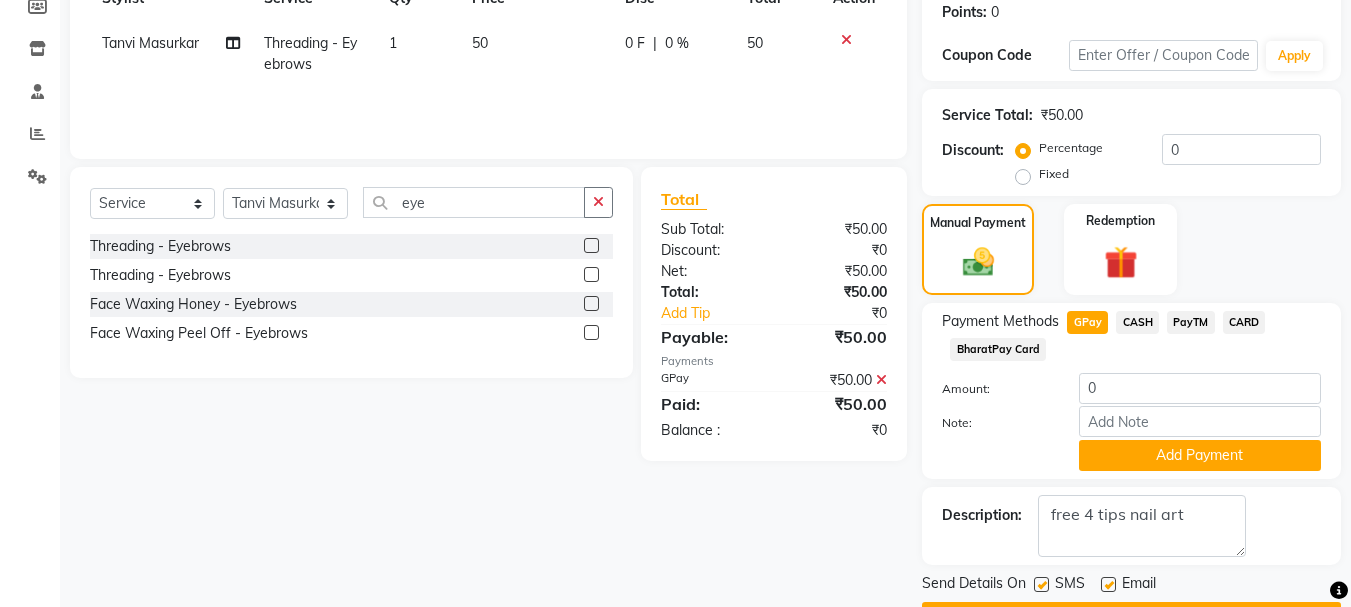scroll, scrollTop: 365, scrollLeft: 0, axis: vertical 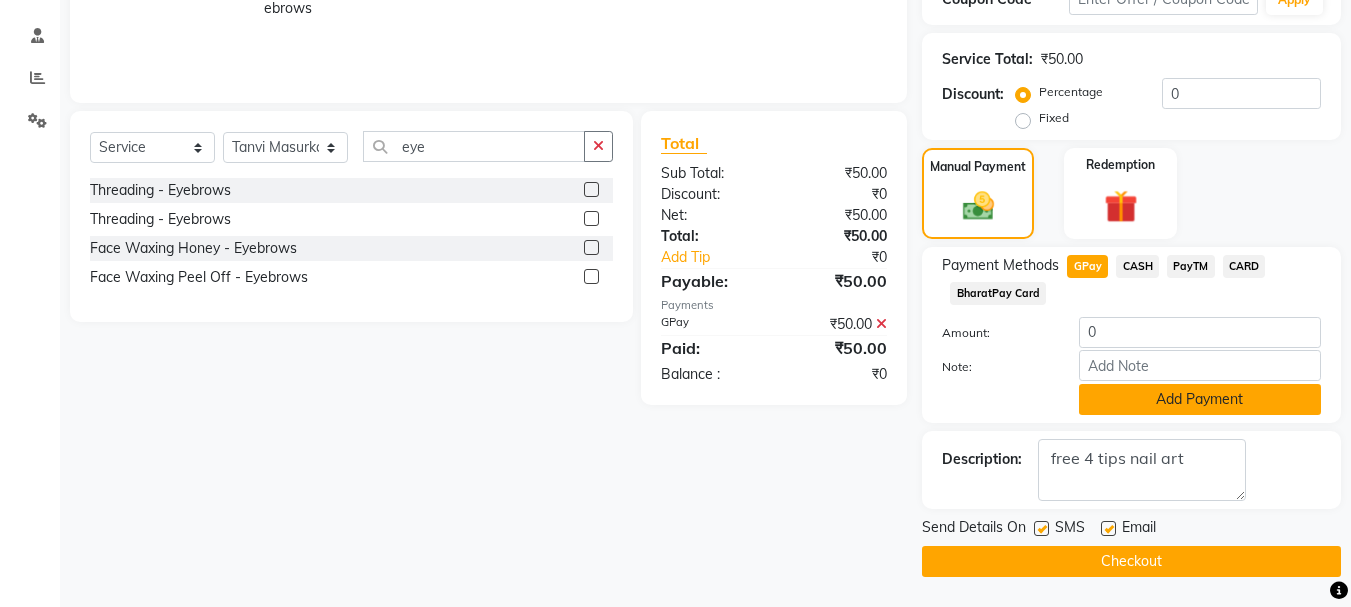 click on "Add Payment" 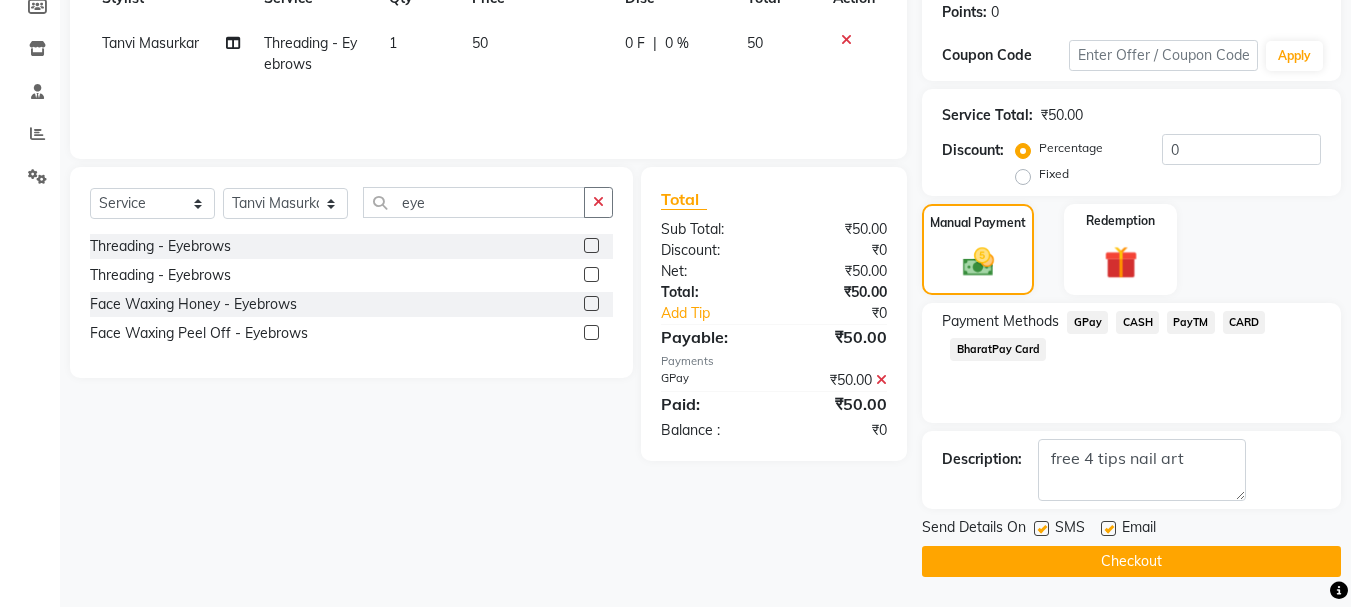 click on "Checkout" 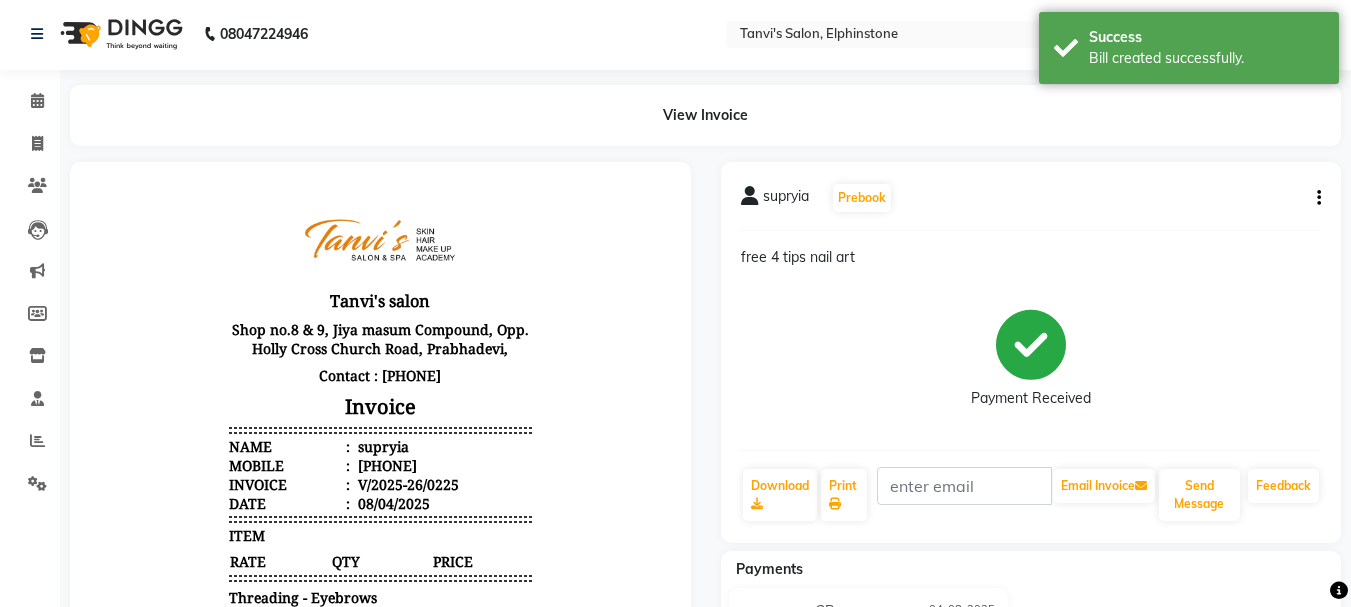 scroll, scrollTop: 0, scrollLeft: 0, axis: both 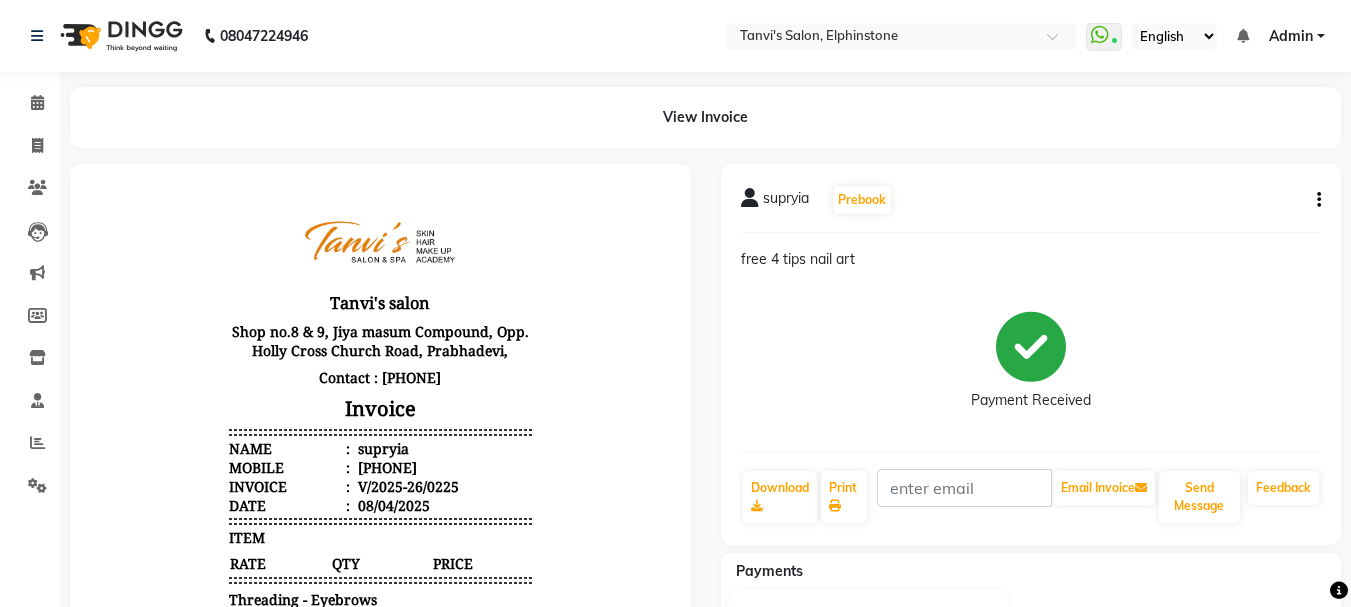 click on "supryia" 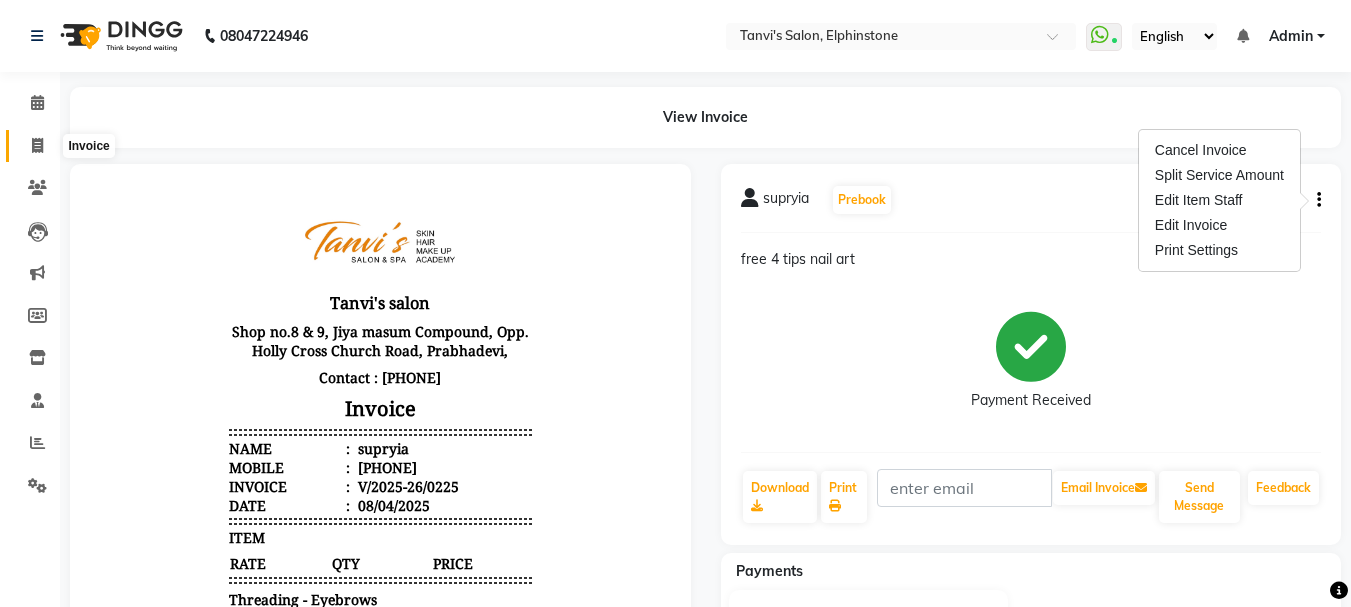 click 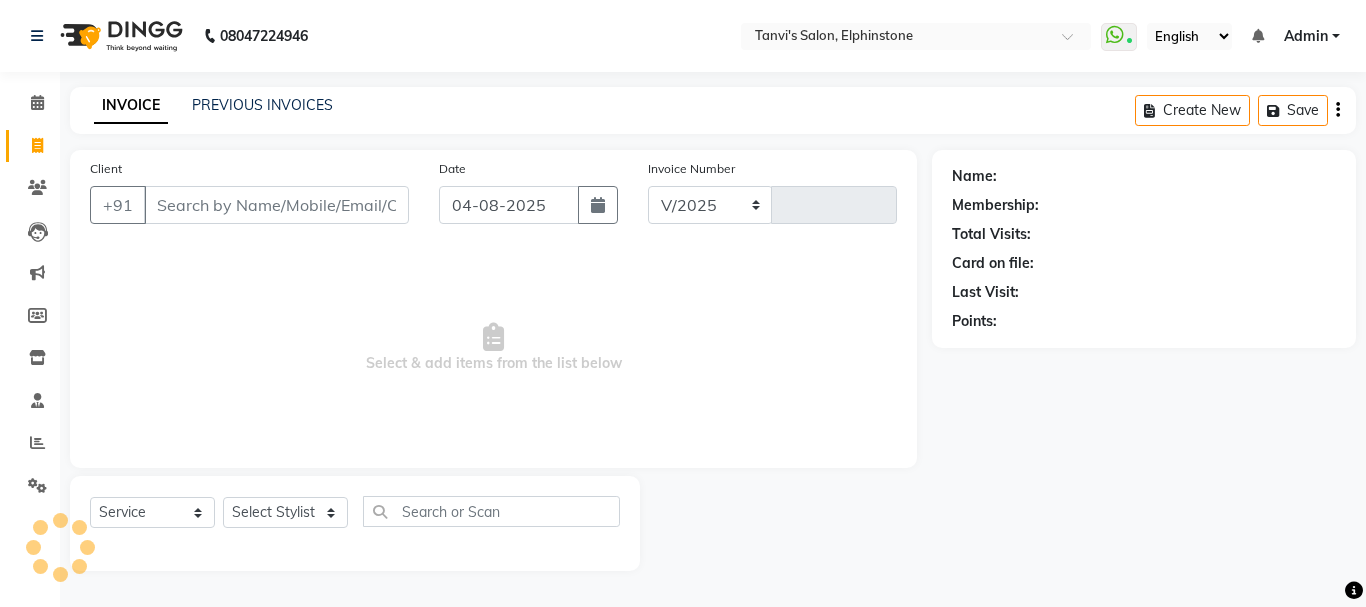 select on "716" 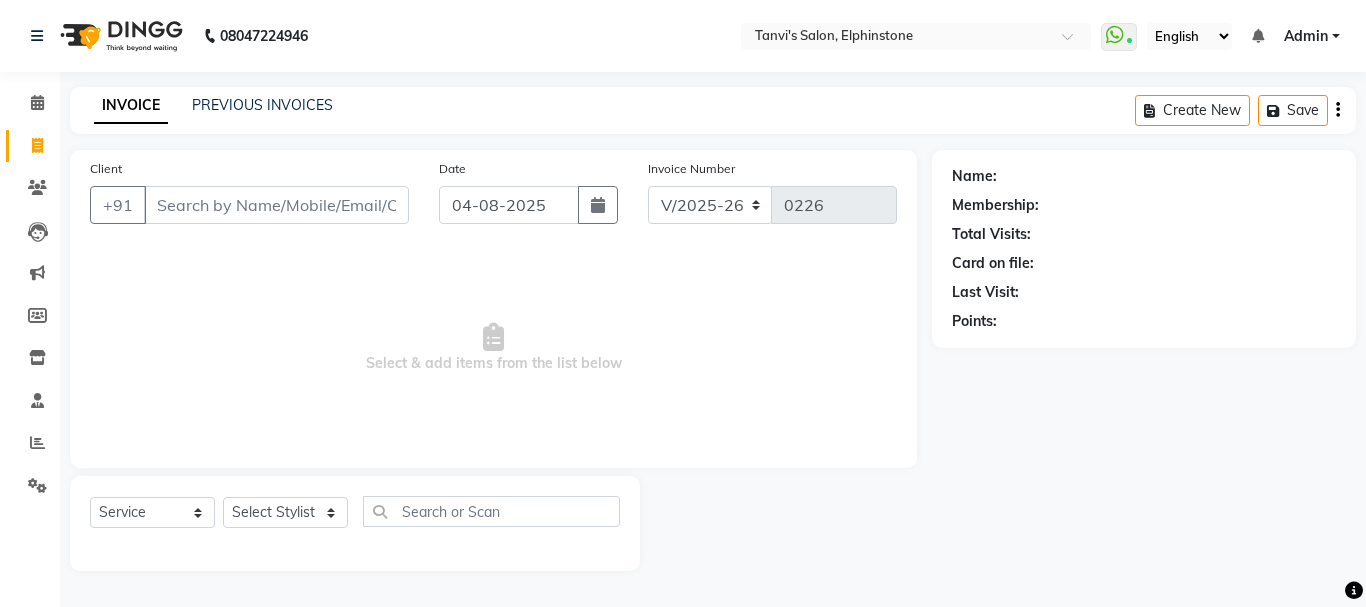 click on "Name:" 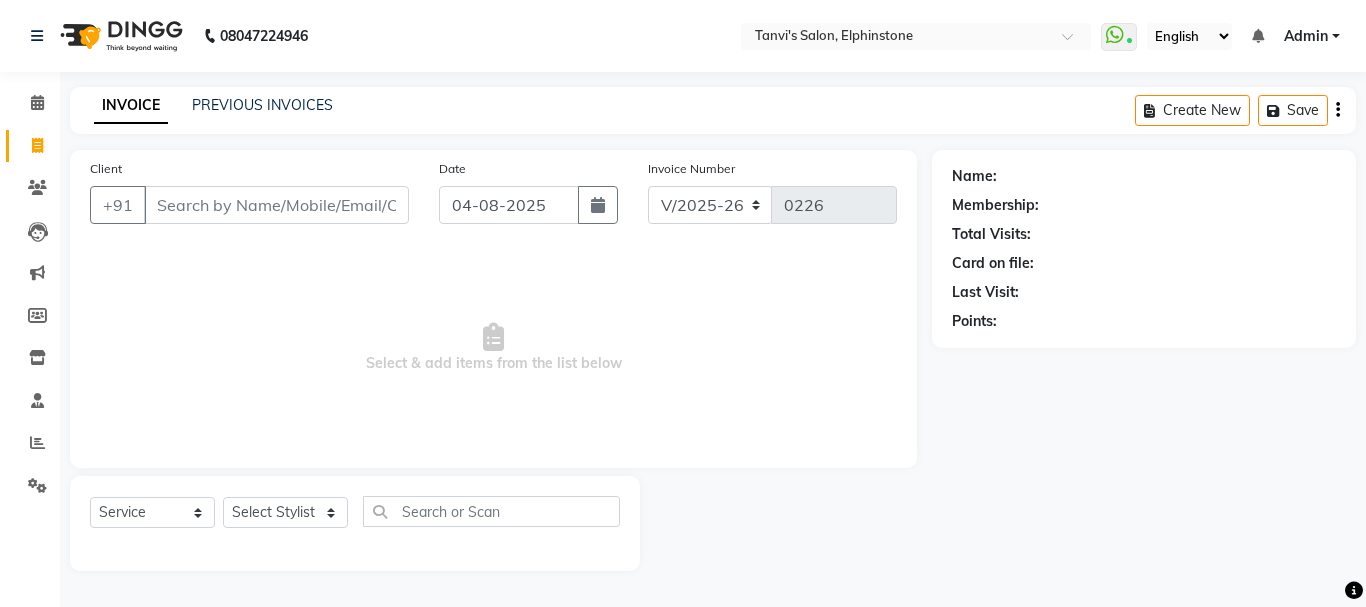 click on "INVOICE PREVIOUS INVOICES Create New   Save" 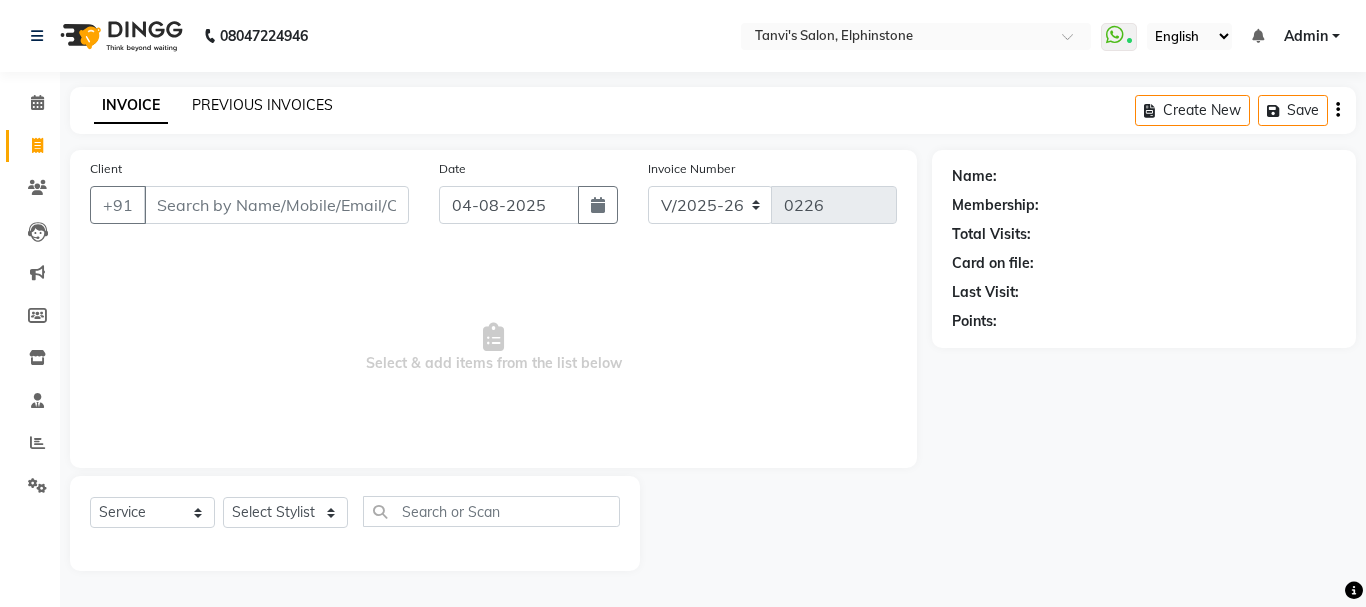 click on "PREVIOUS INVOICES" 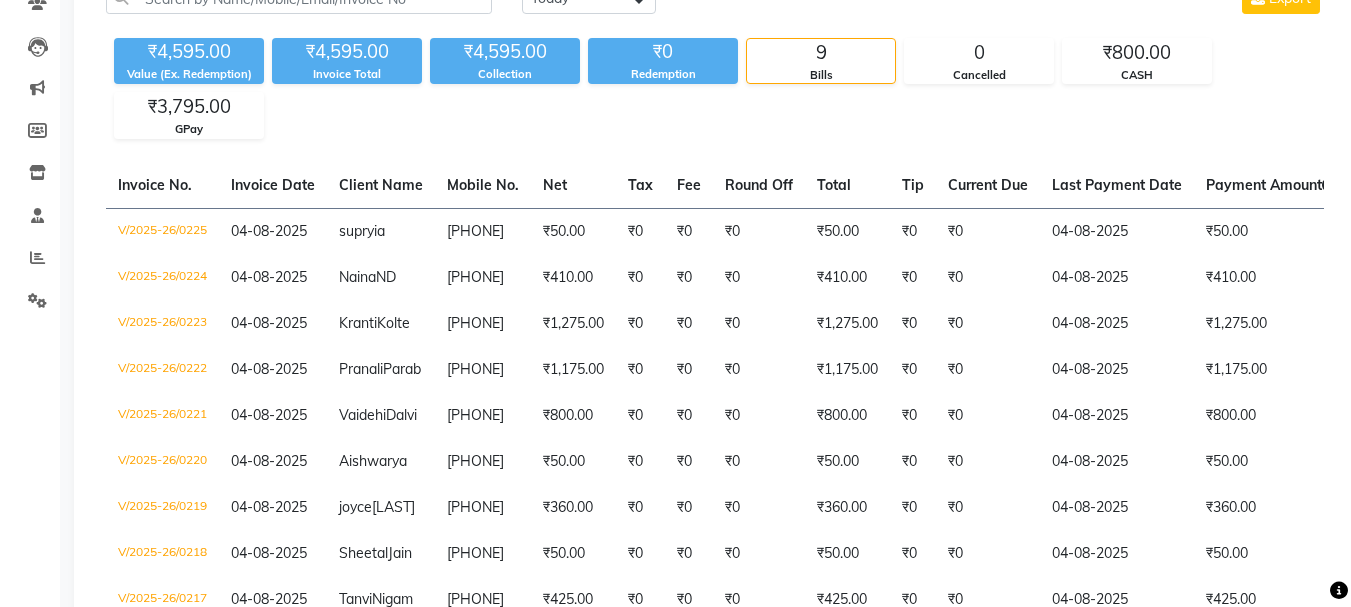 scroll, scrollTop: 85, scrollLeft: 0, axis: vertical 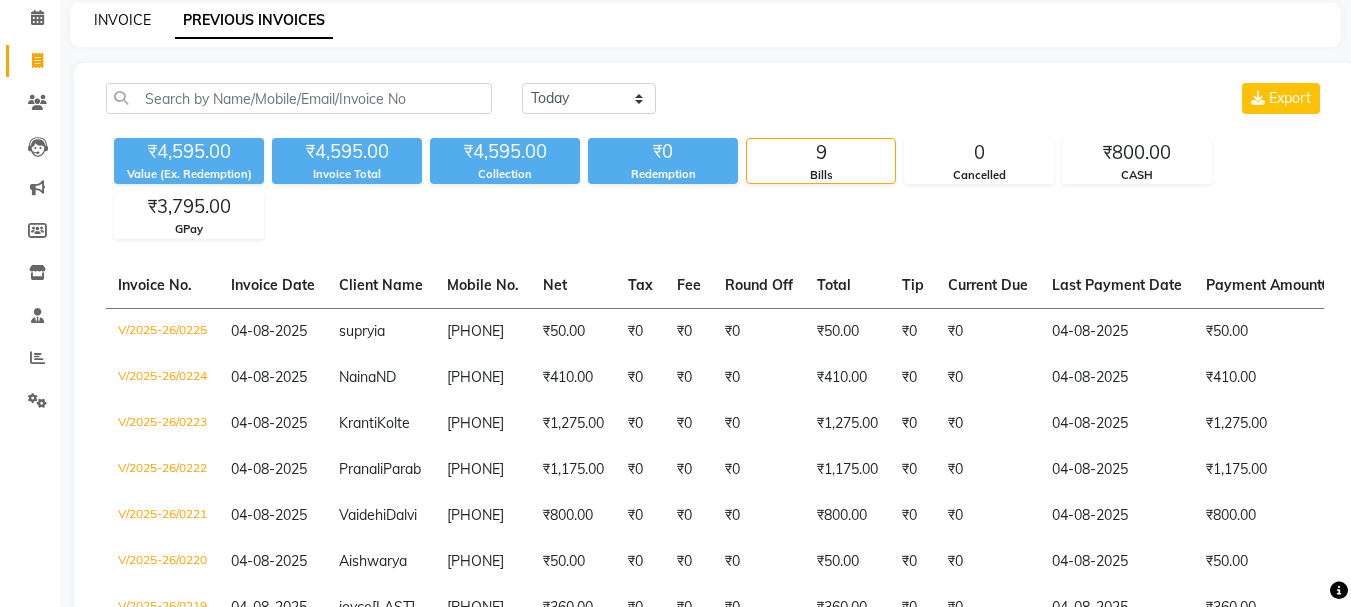 click on "INVOICE" 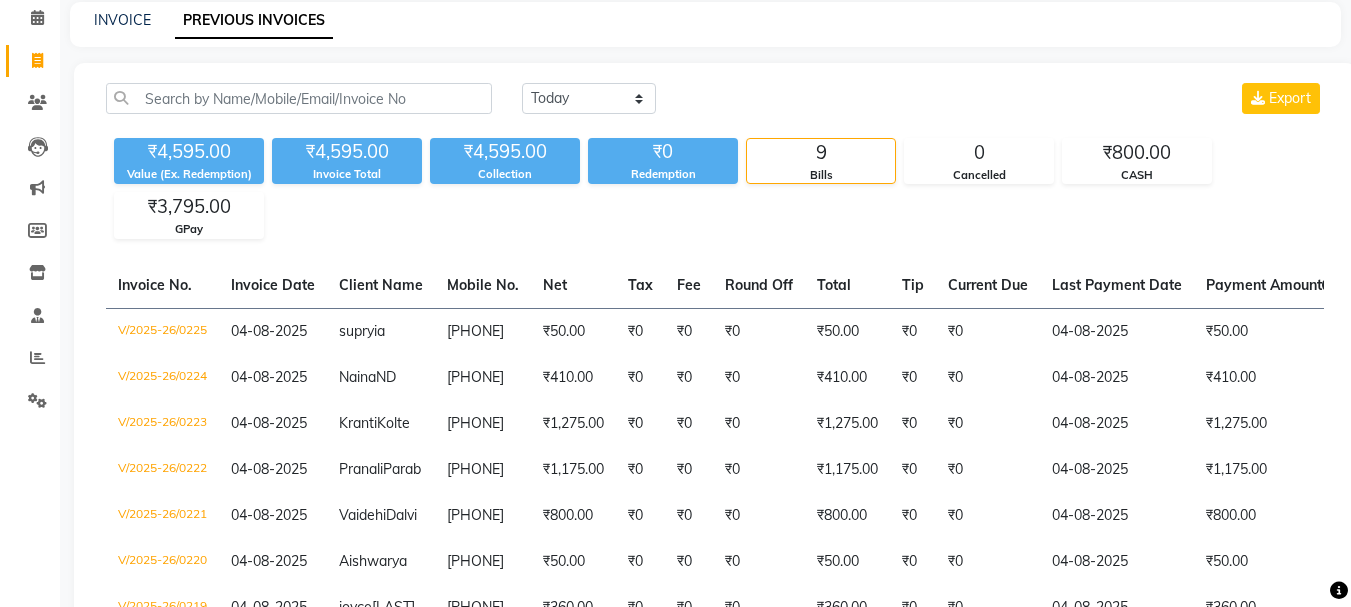 select on "service" 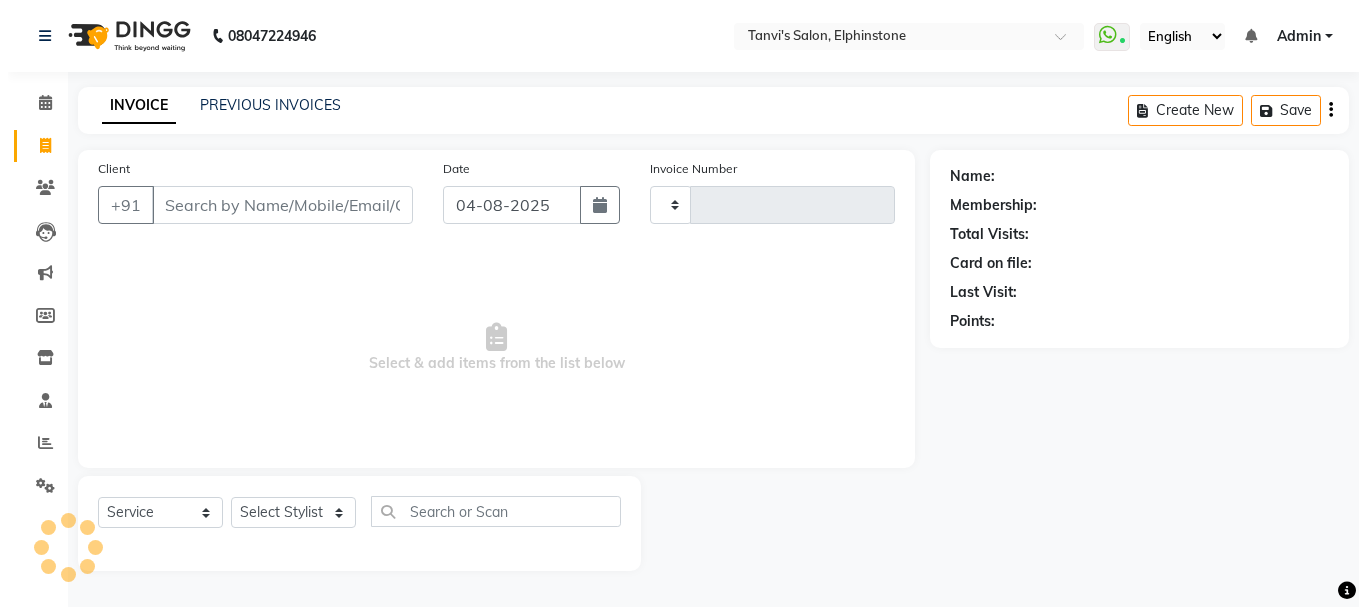 scroll, scrollTop: 0, scrollLeft: 0, axis: both 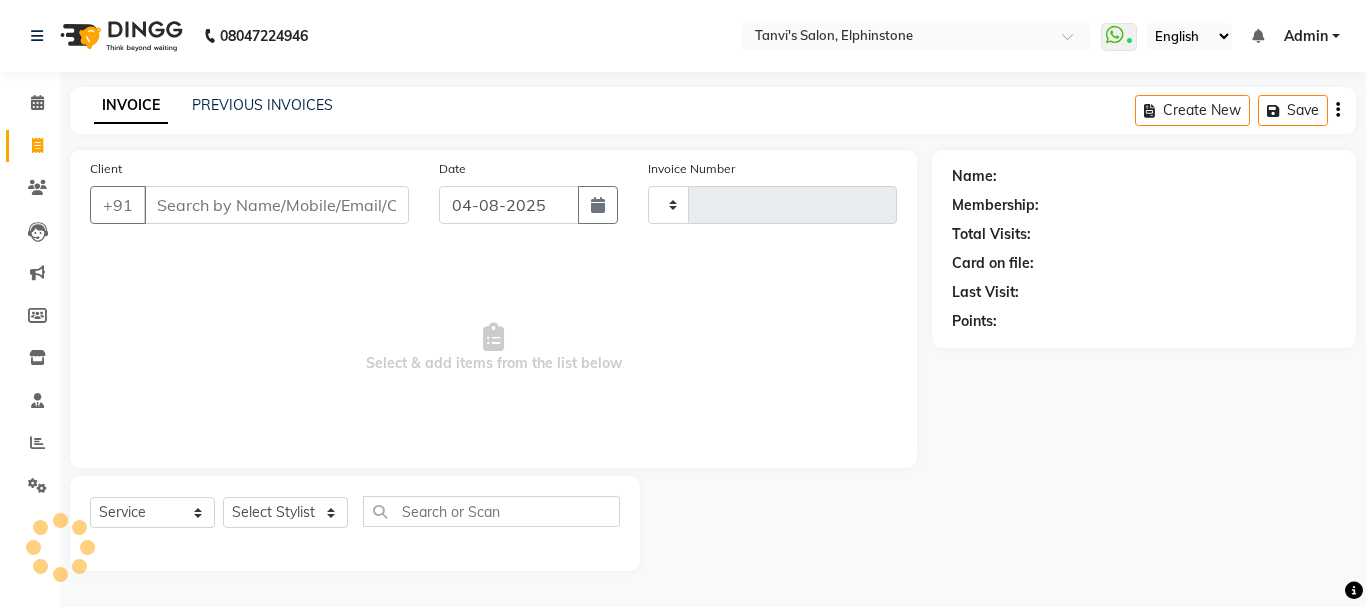type on "0226" 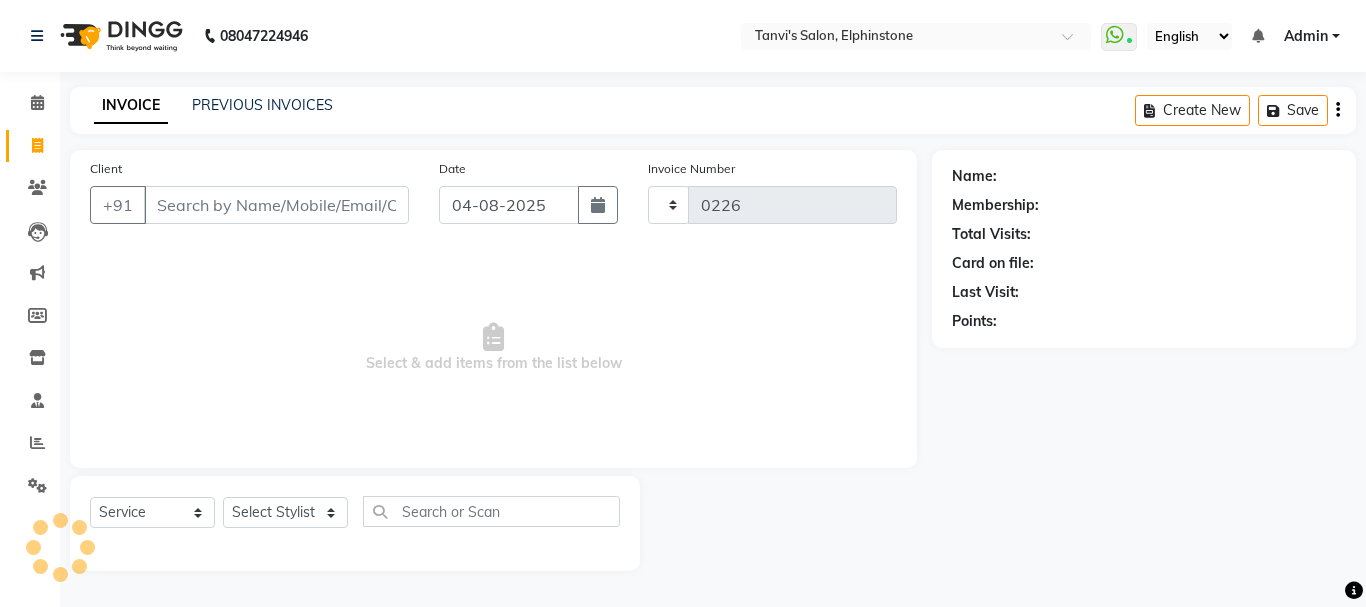 select on "716" 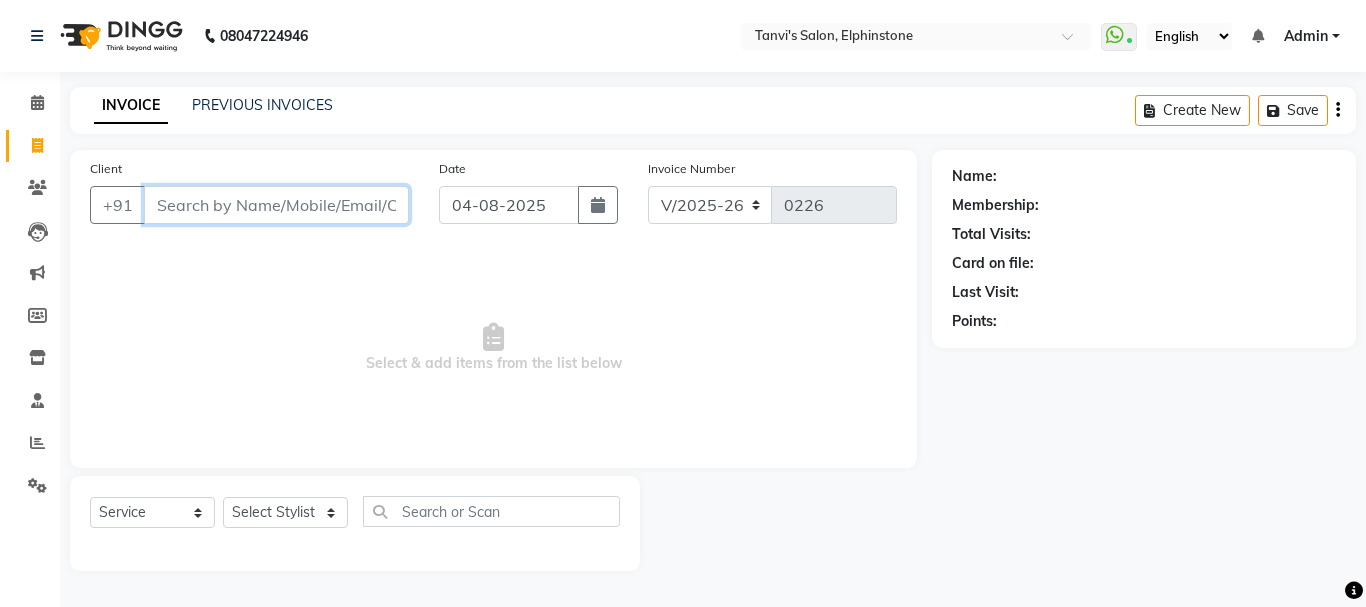 click on "Client" at bounding box center (276, 205) 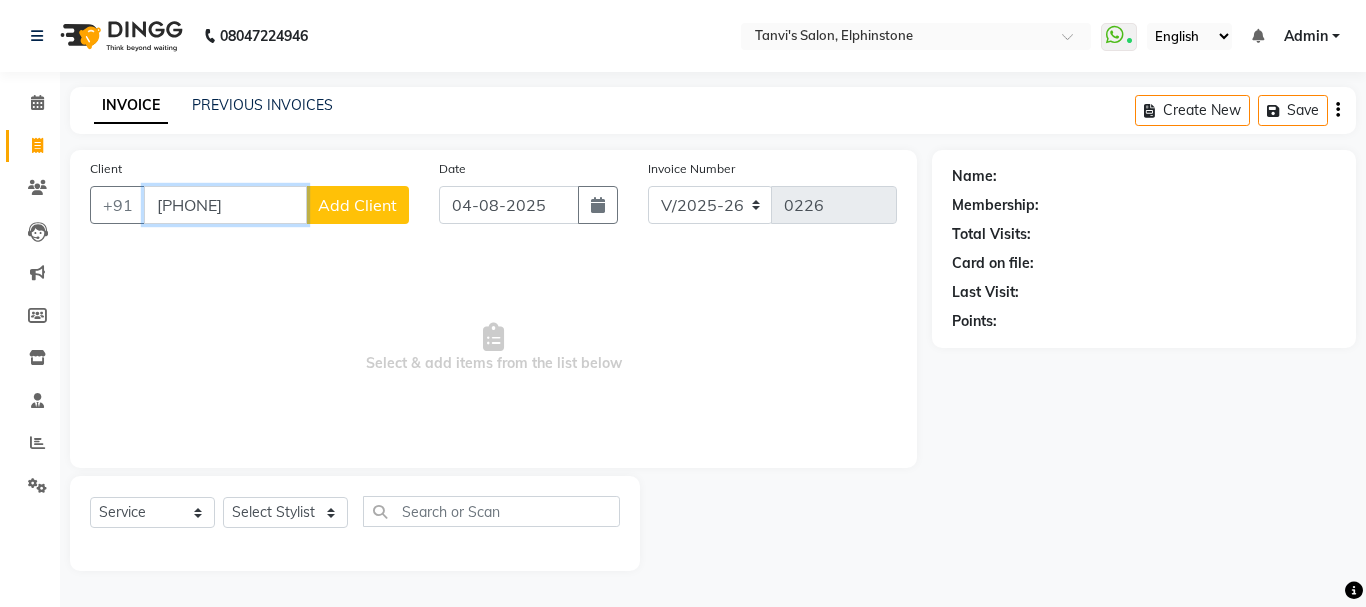 type on "[PHONE]" 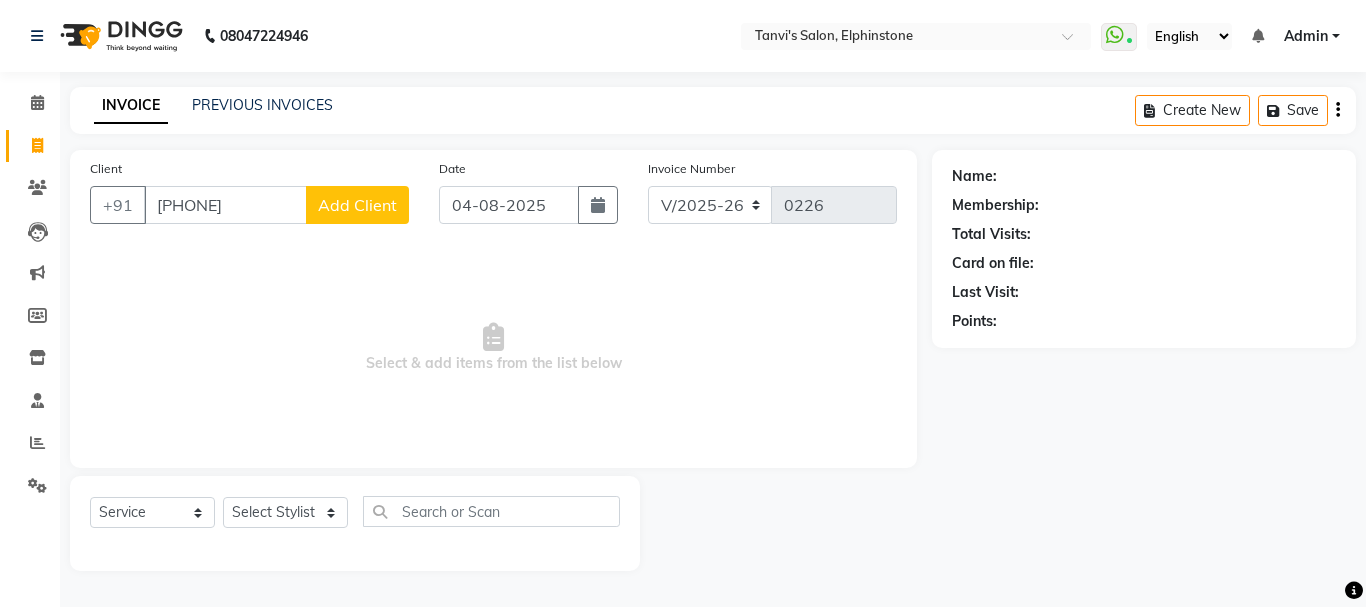click on "Add Client" 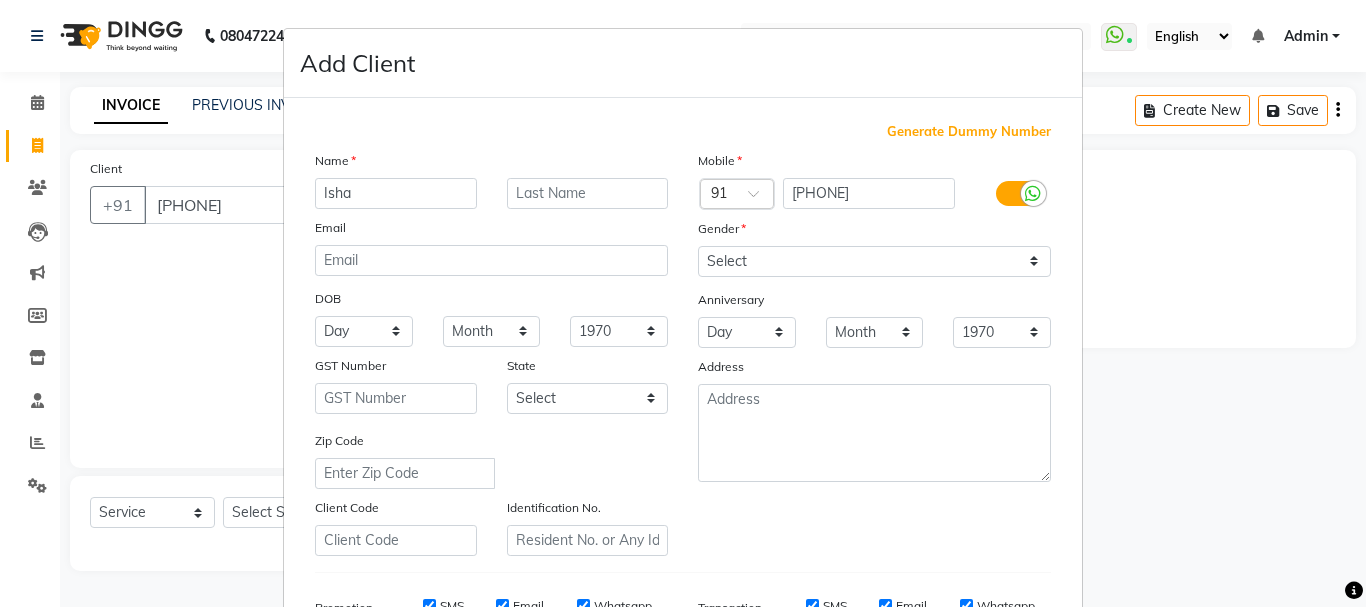 type on "Isha" 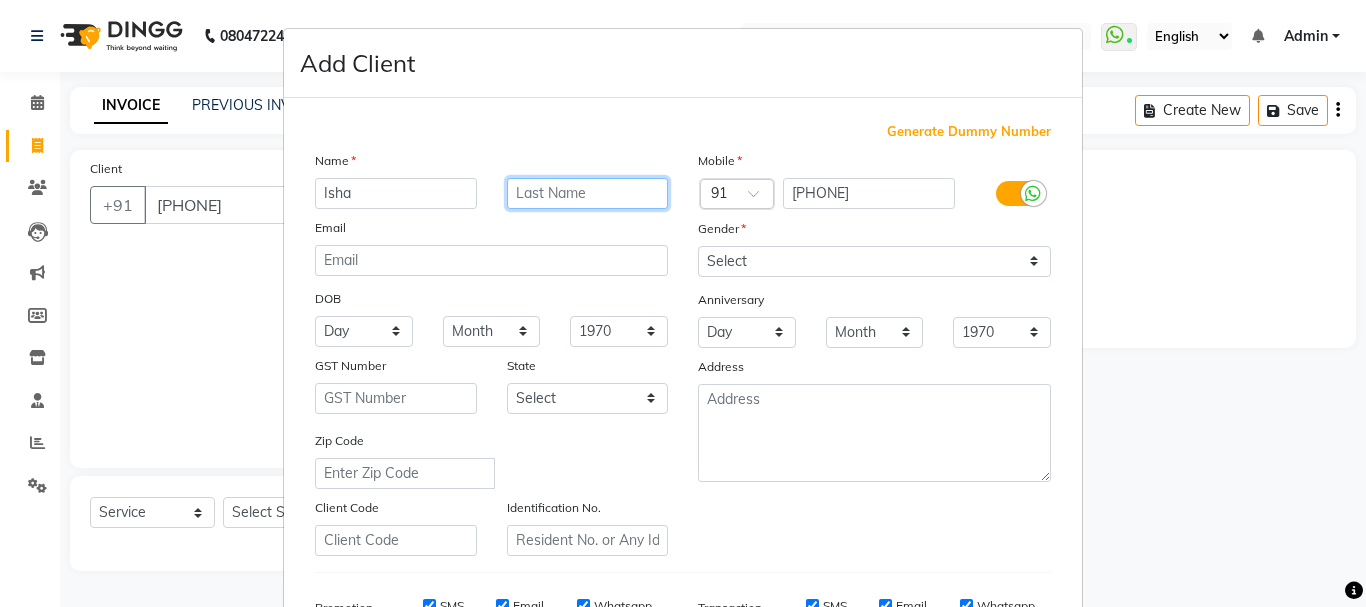 click at bounding box center [588, 193] 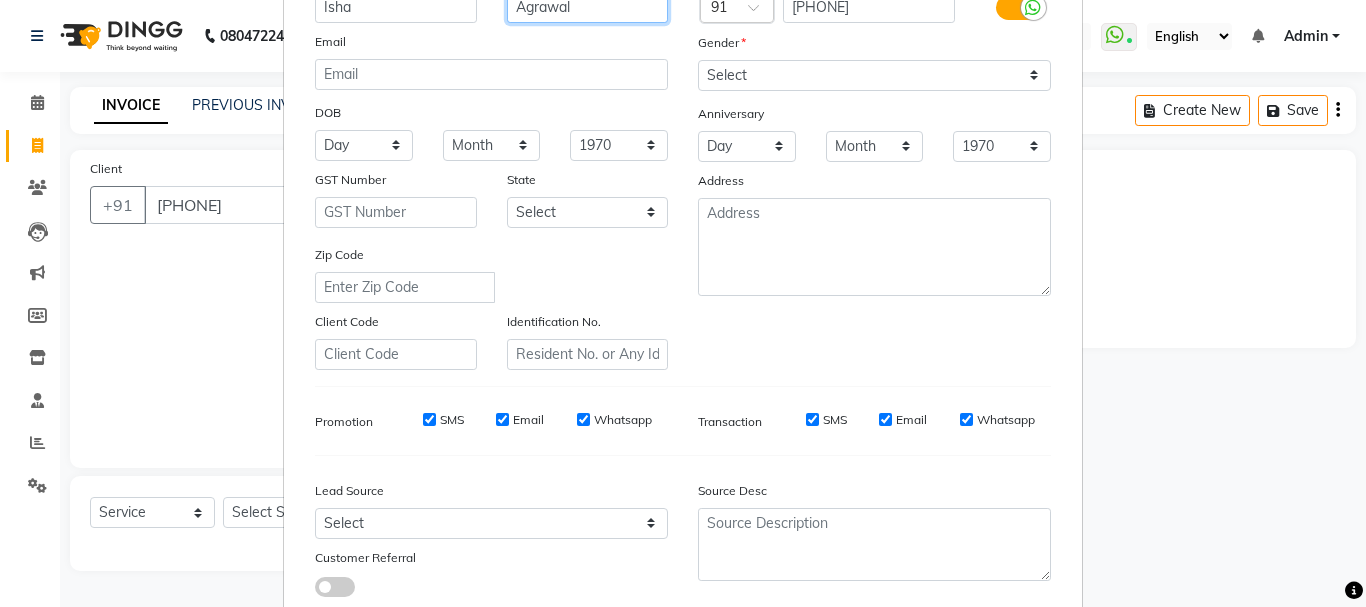 scroll, scrollTop: 200, scrollLeft: 0, axis: vertical 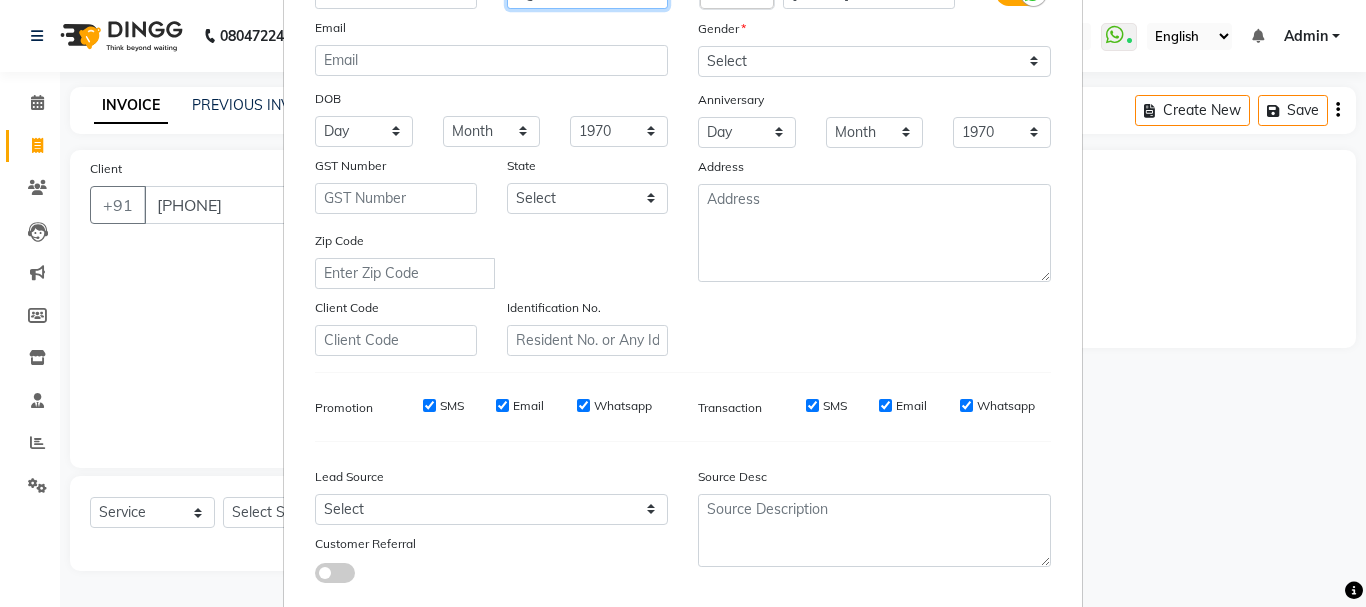 type on "Agrawal" 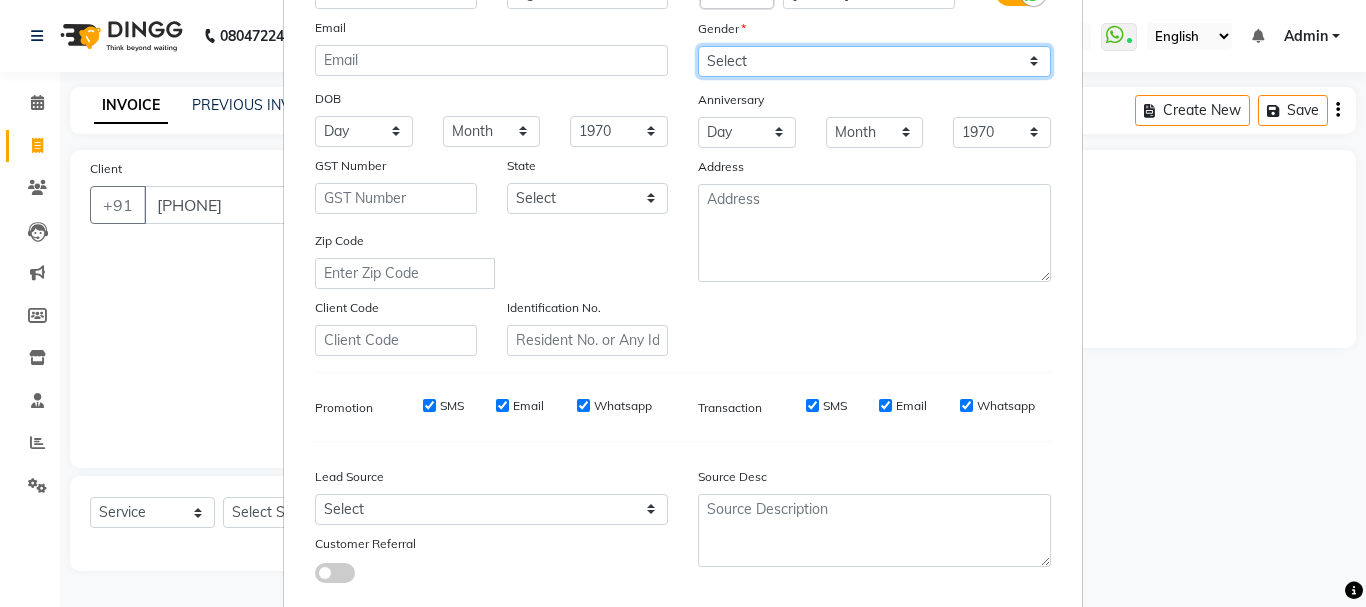 click on "Select Male Female Other Prefer Not To Say" at bounding box center (874, 61) 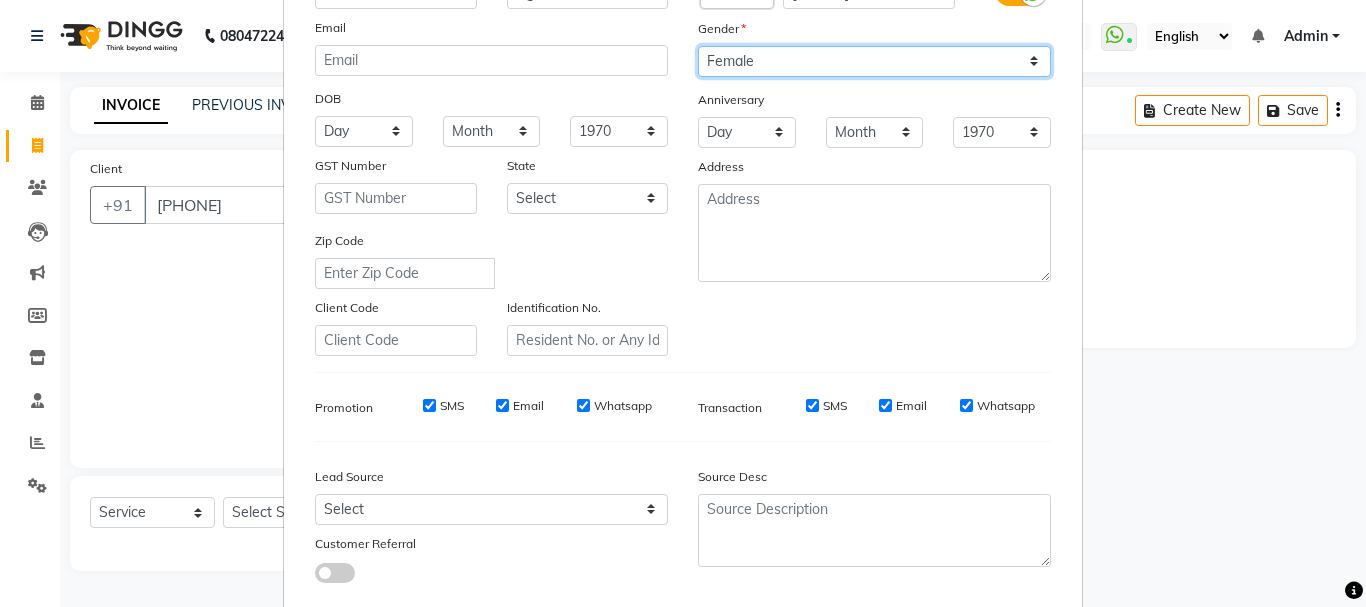 click on "Select Male Female Other Prefer Not To Say" at bounding box center [874, 61] 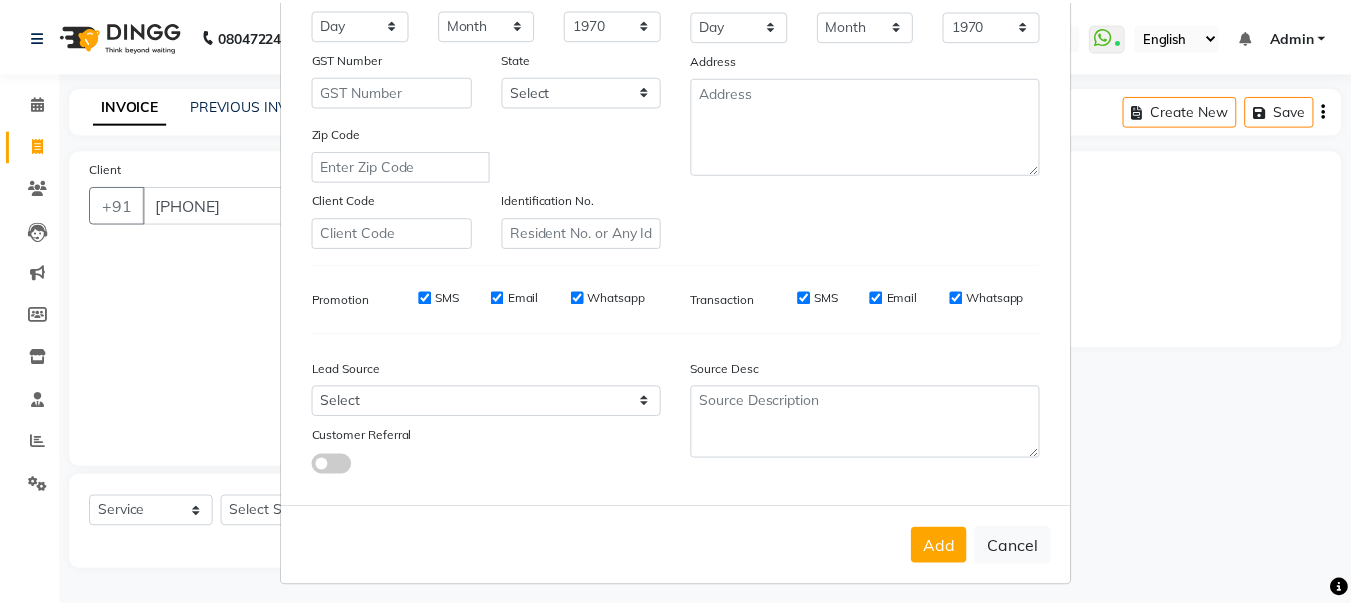 scroll, scrollTop: 316, scrollLeft: 0, axis: vertical 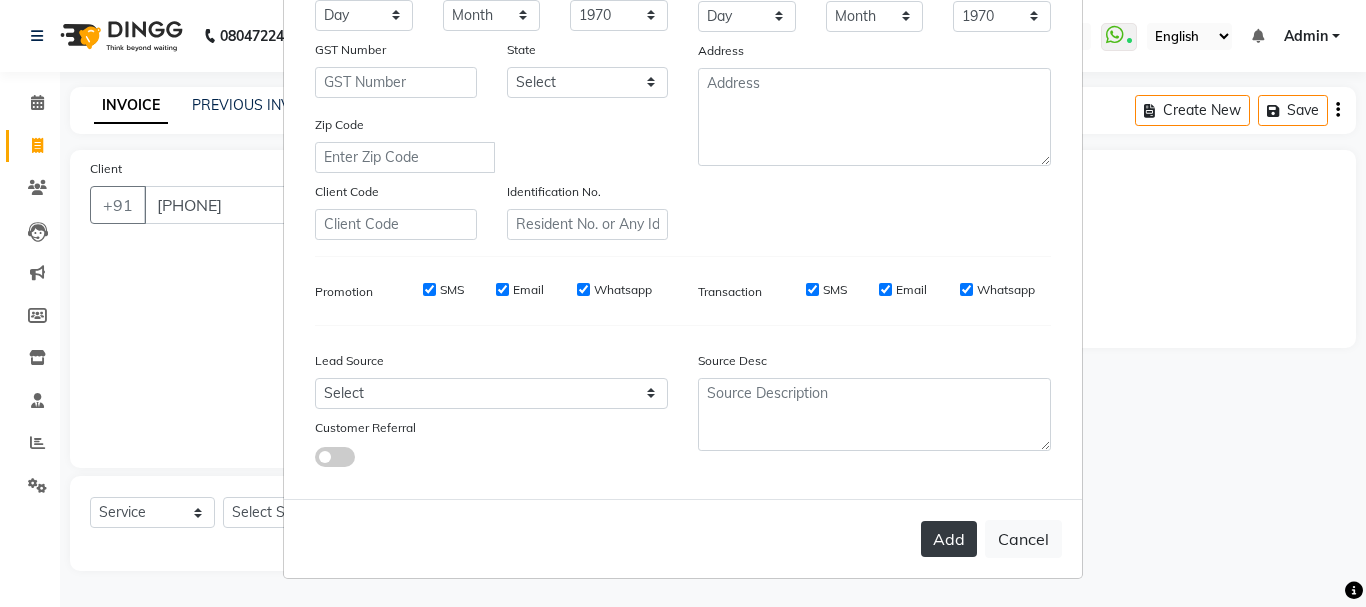click on "Add" at bounding box center [949, 539] 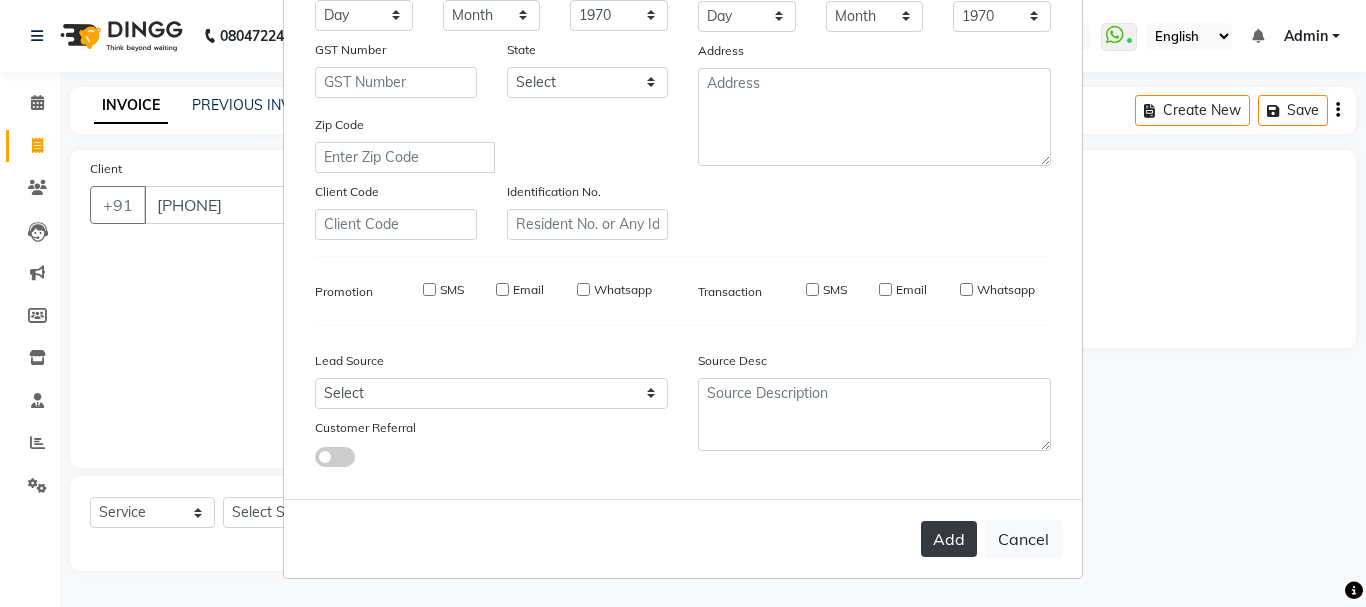 type 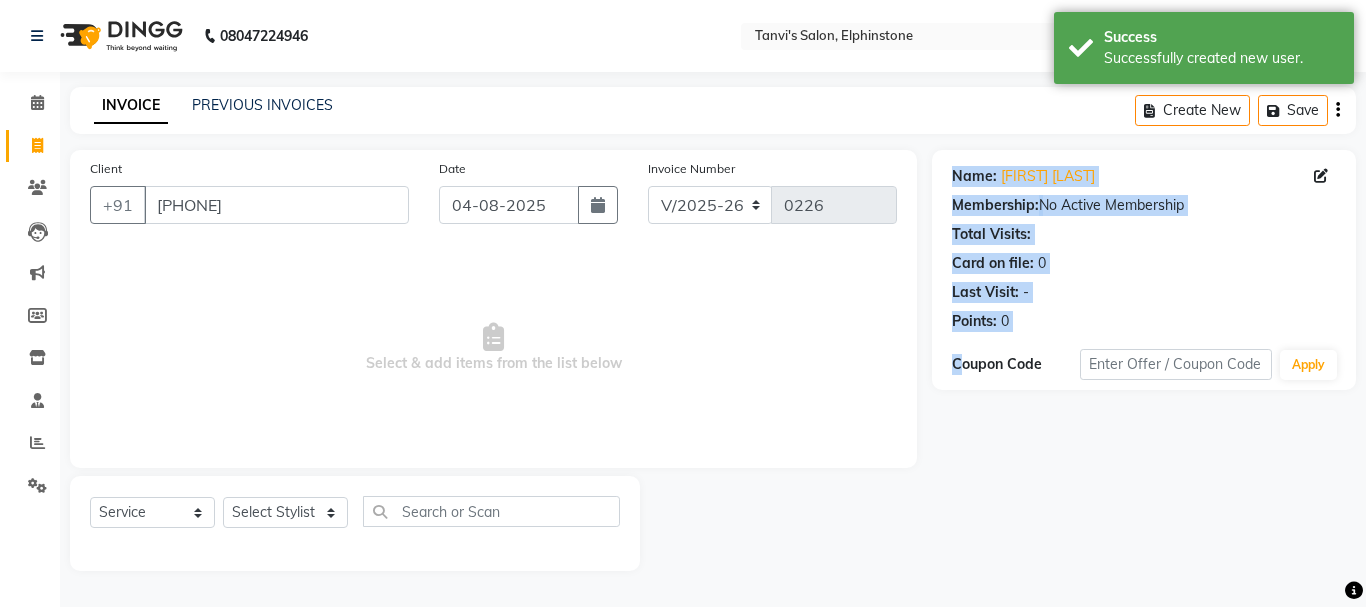 drag, startPoint x: 965, startPoint y: 493, endPoint x: 605, endPoint y: 578, distance: 369.89862 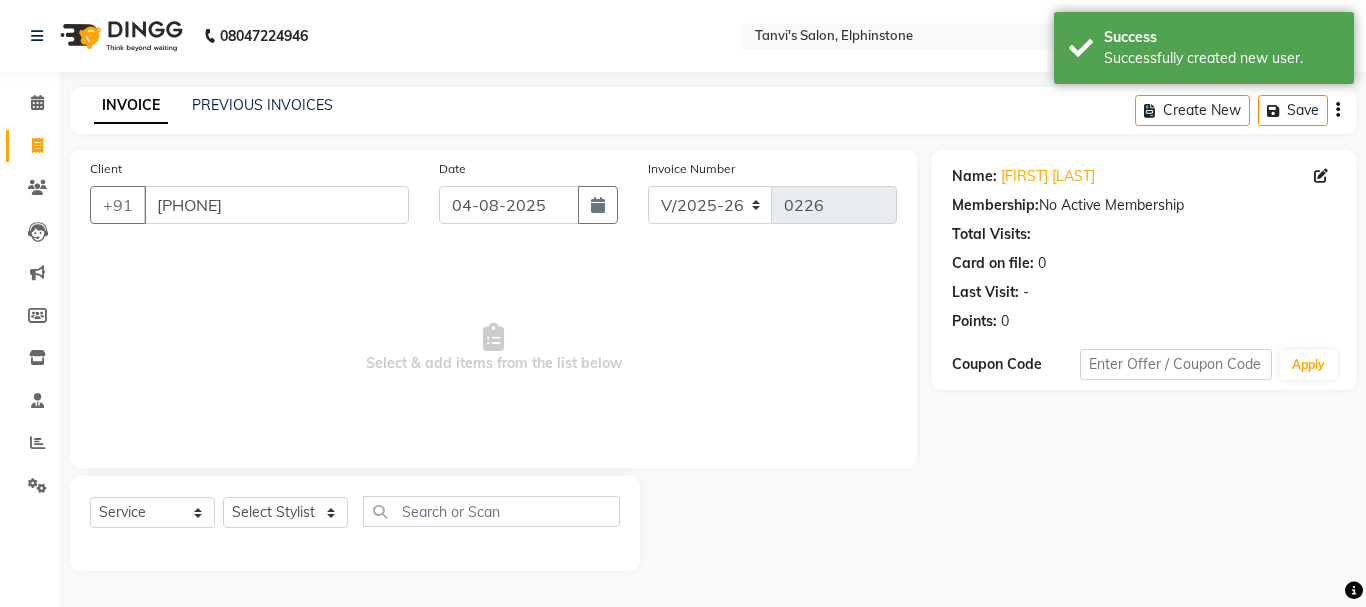 click on "Select Service Product Membership Package Voucher Prepaid Gift Card Select Stylist [FIRST] [LAST] [FIRST] [LAST] [FIRST] [LAST] [FIRST] [LAST] [FIRST] [LAST]" 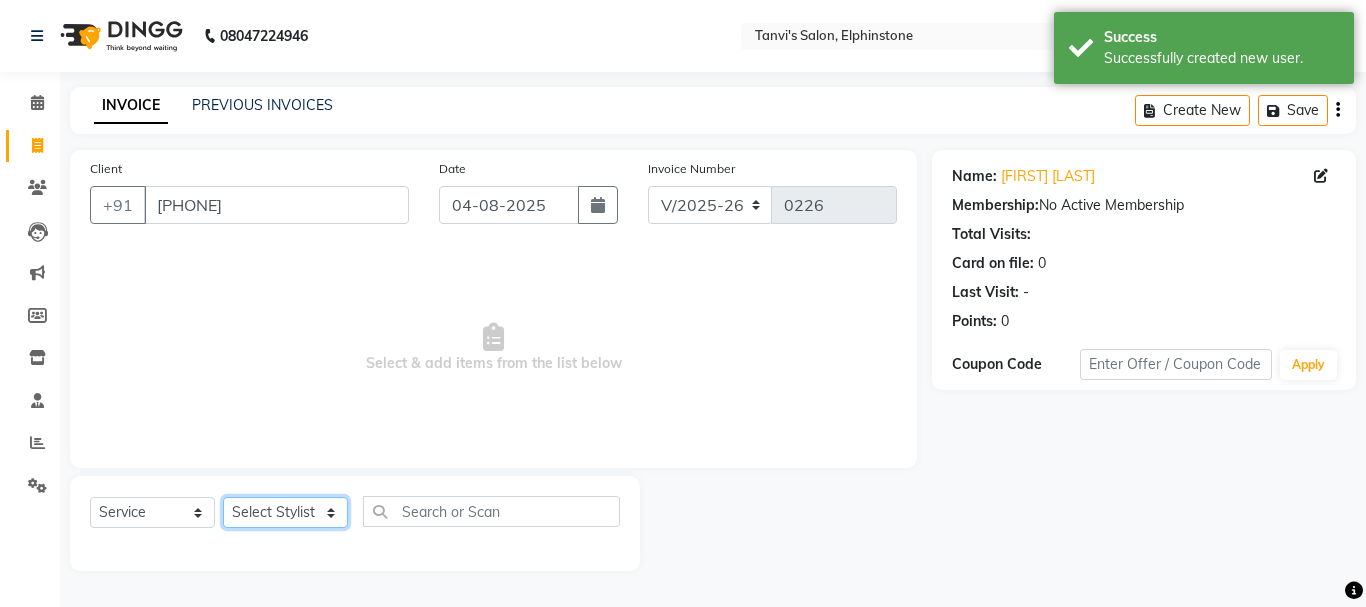 click on "Select Stylist Arpita Singh Chan Sayali Sakpal  Shraddha Tanvi Tanvi Masurkar" 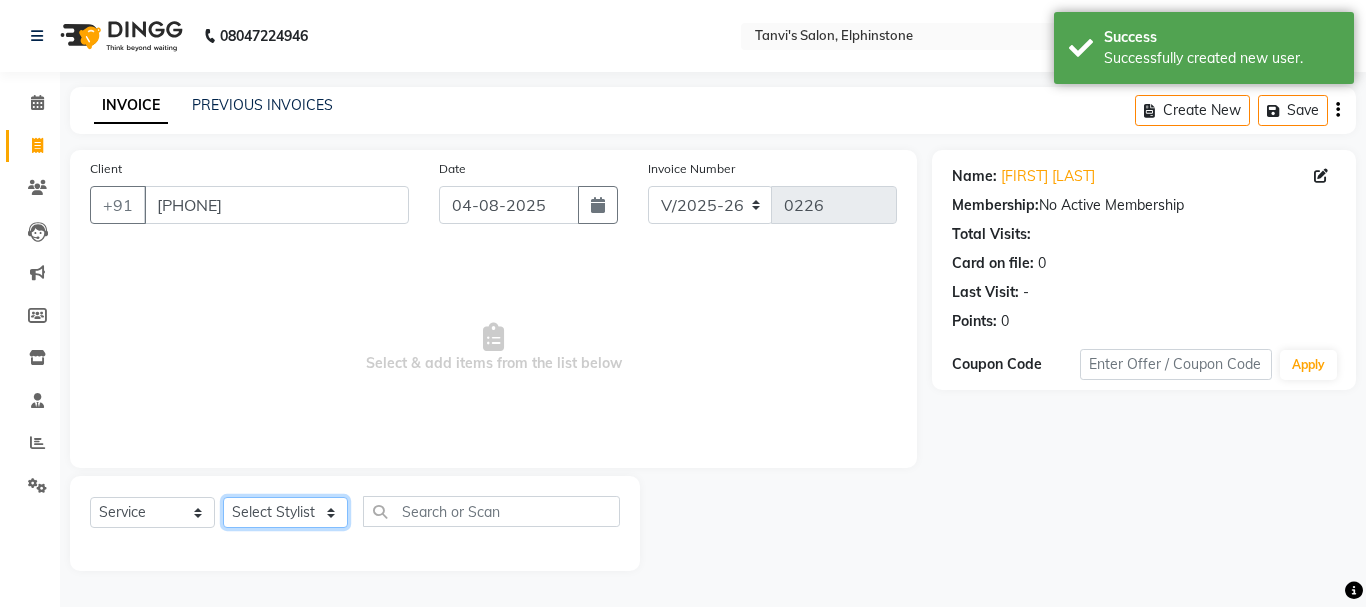 select on "10918" 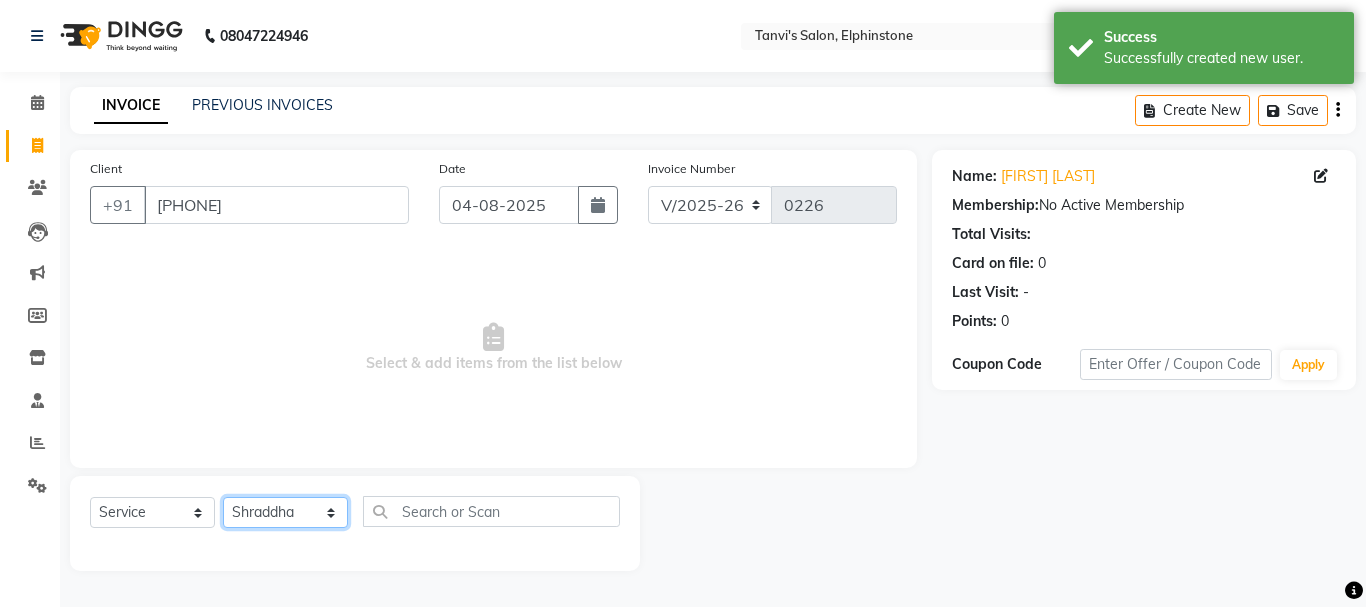 click on "Select Stylist Arpita Singh Chan Sayali Sakpal  Shraddha Tanvi Tanvi Masurkar" 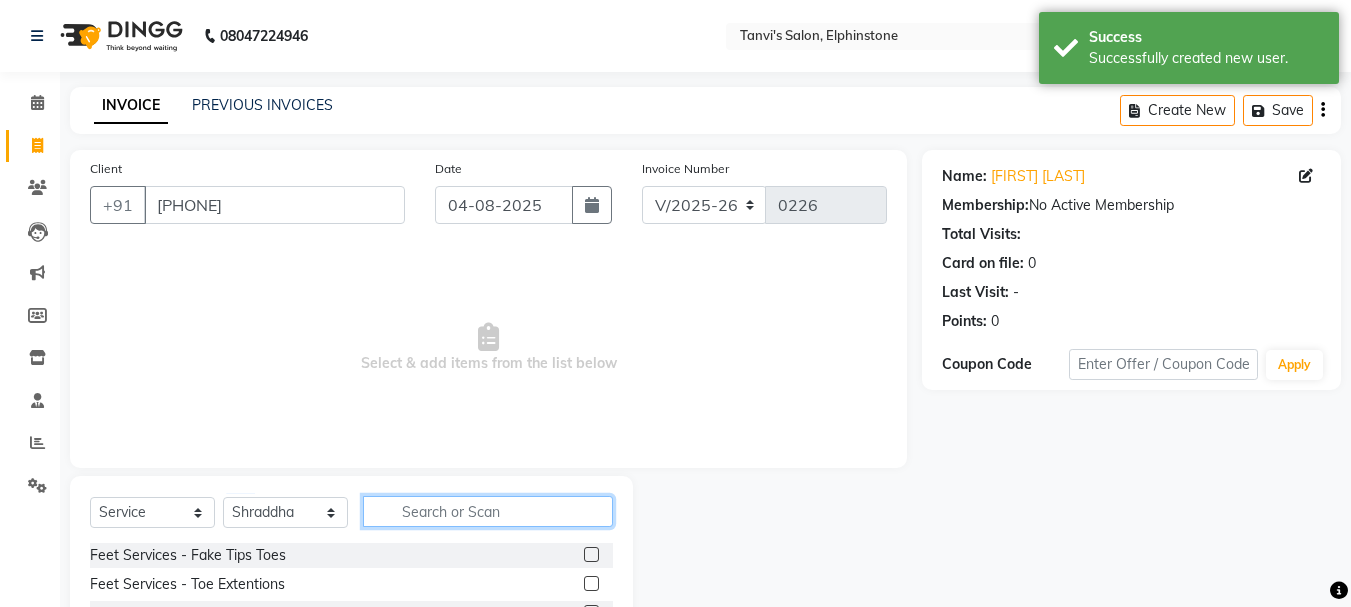 click 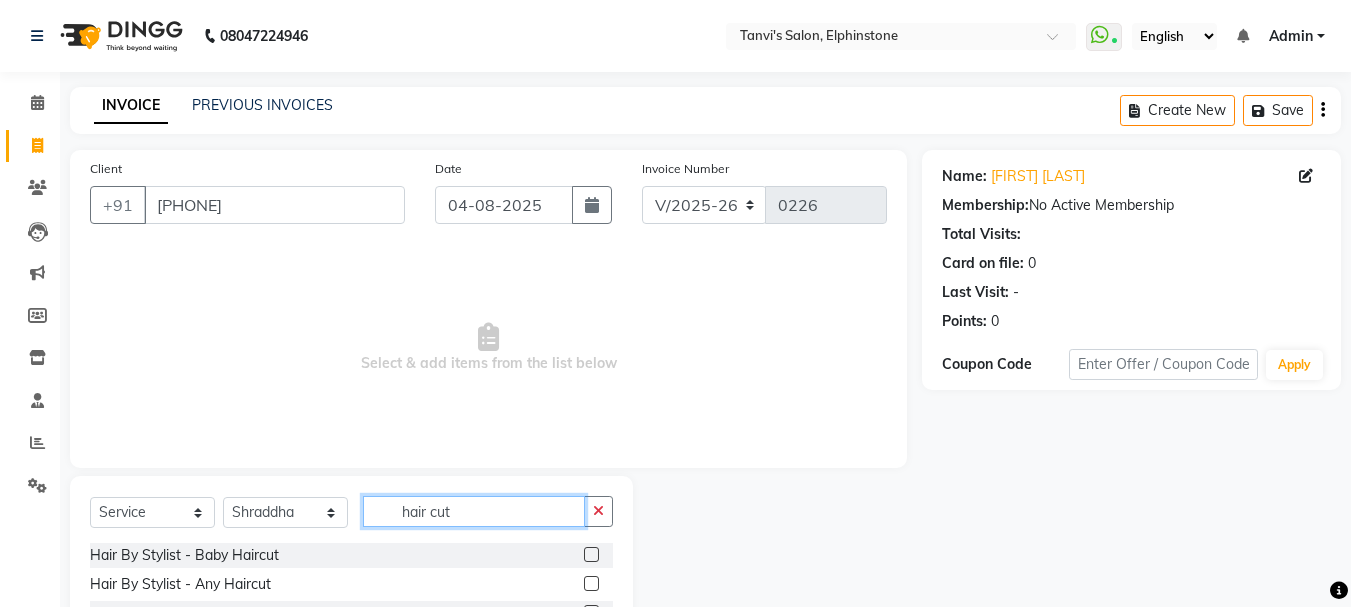 scroll, scrollTop: 194, scrollLeft: 0, axis: vertical 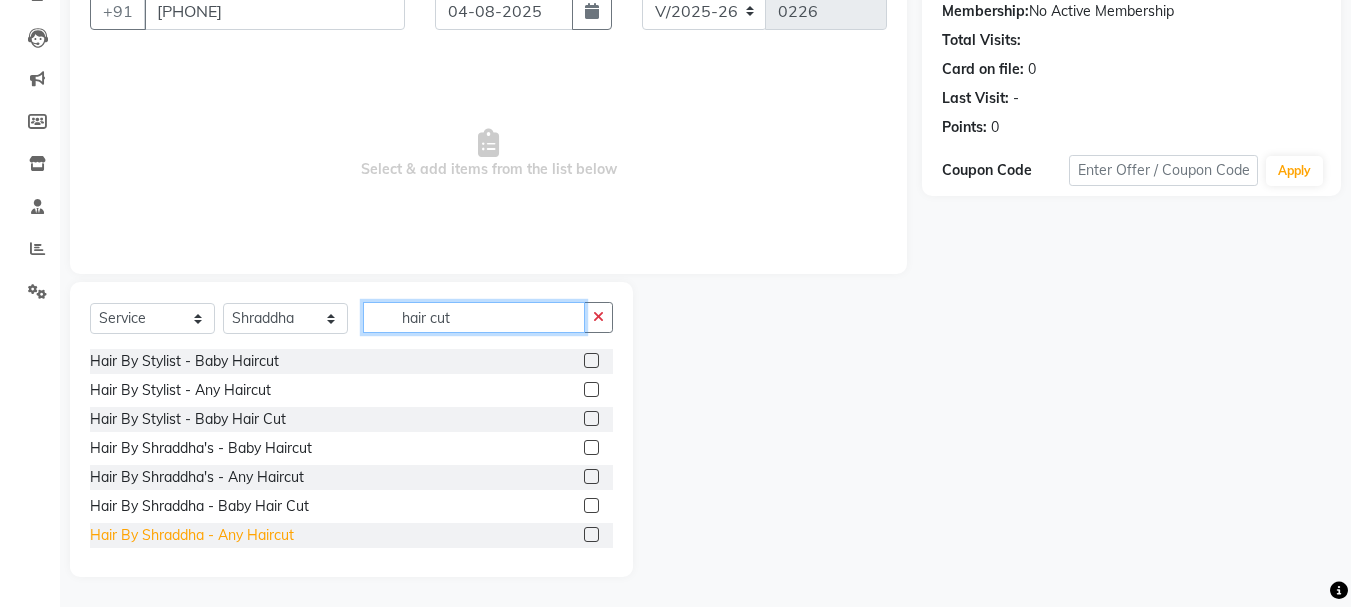 type on "hair cut" 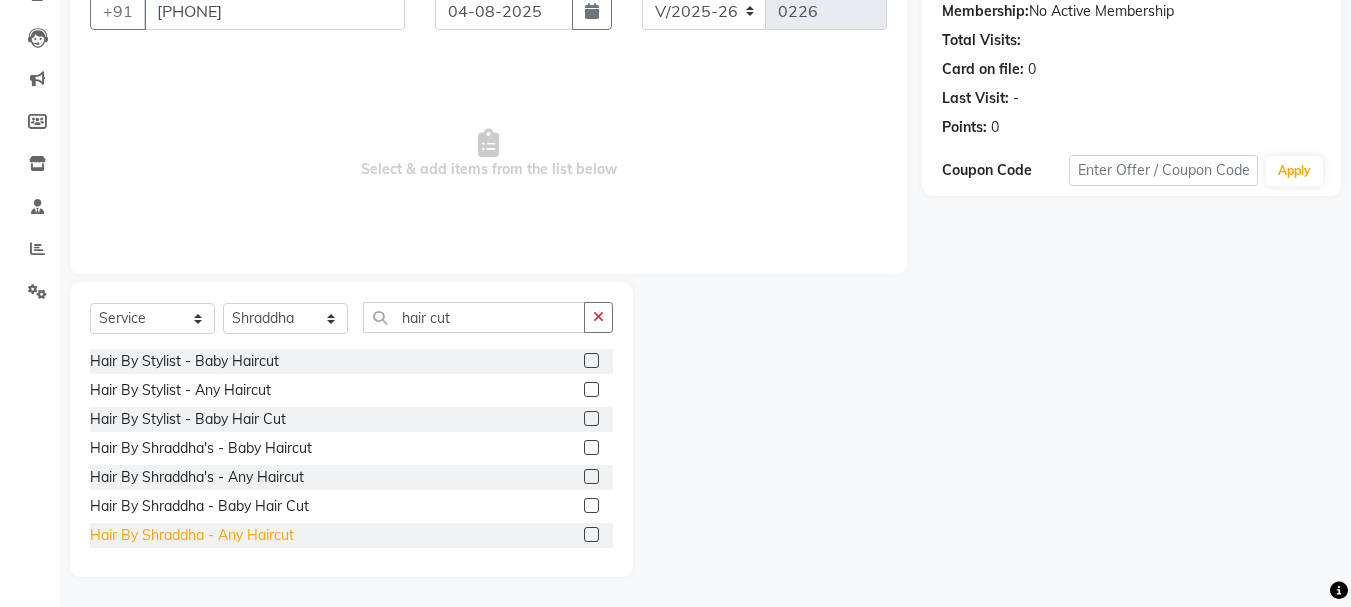 click on "Hair By Shraddha - Any Haircut" 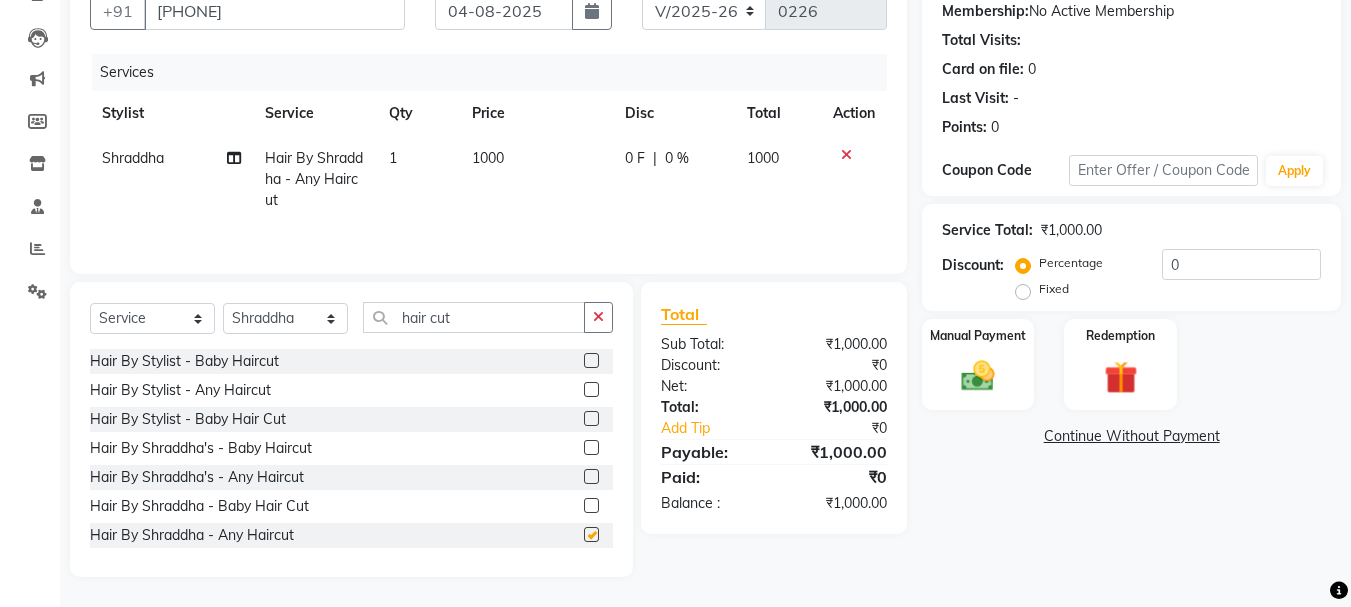 checkbox on "false" 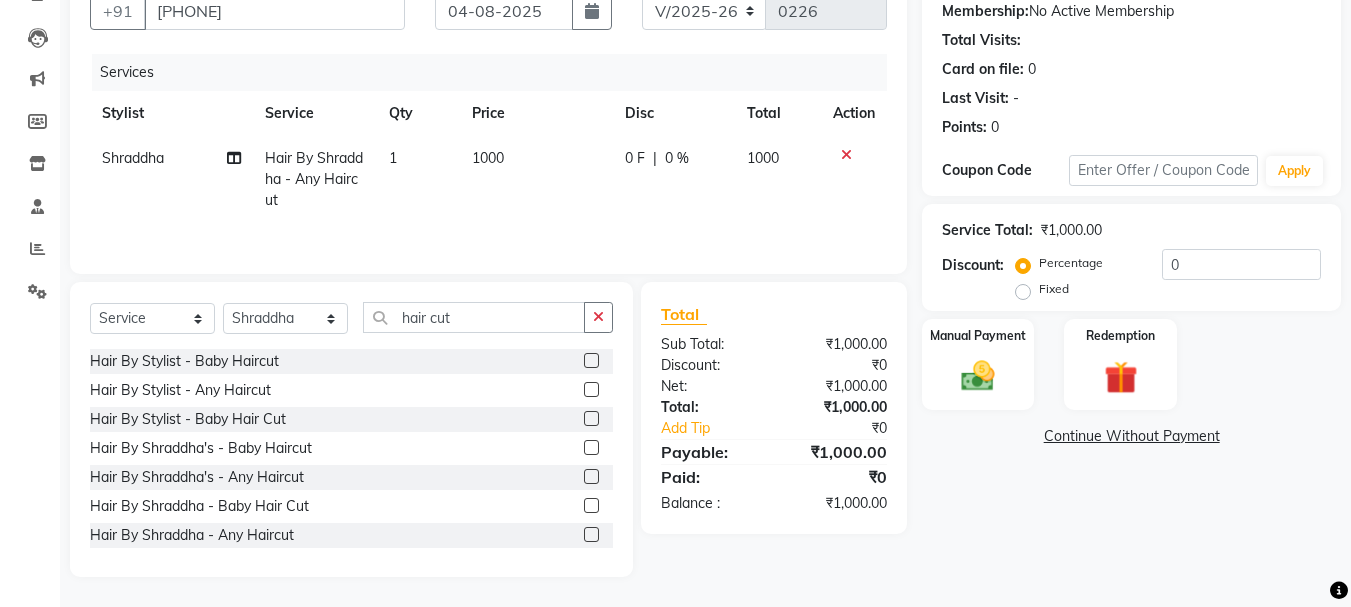 click on "1000" 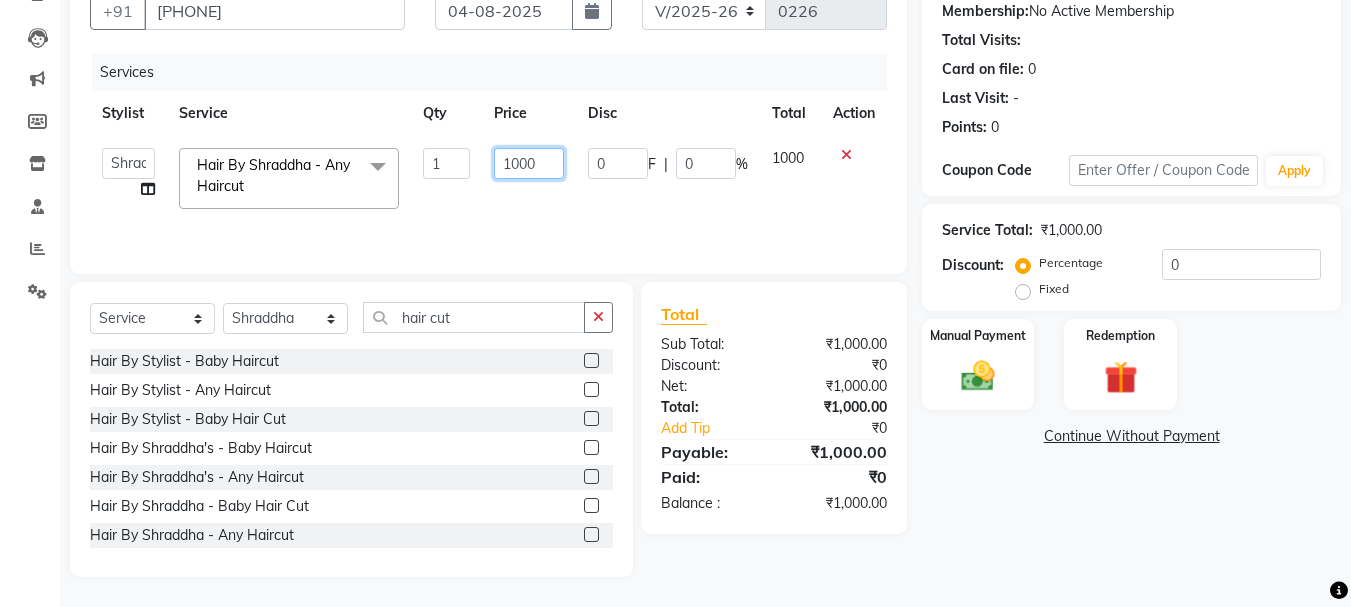drag, startPoint x: 539, startPoint y: 163, endPoint x: 447, endPoint y: 157, distance: 92.19544 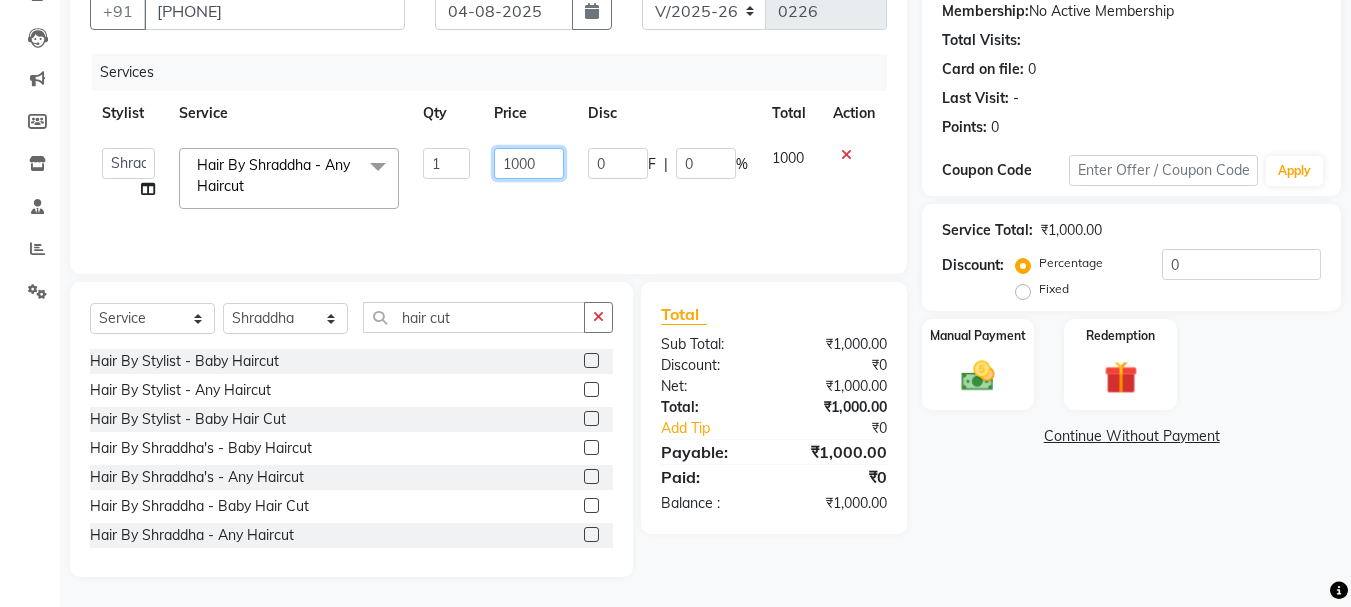 click on "Select Service Product Membership Package Voucher Prepaid Gift Card Select Stylist [FIRST] [LAST] [FIRST] [LAST] [FIRST] [LAST] [FIRST] [LAST] [FIRST] [LAST] half Feet Services - Fake Tips Toes Feet Services - Toe Extentions Feet Services - Toe Overlays Feet Services - Toe Refills Feet Services - Toe Gel Polish Feet Services - Toe Glitter Polish Feet Services - Toe French Extentions Feet Services - Ombre Extentions Feet Services - Chrome Extentions Feet Services - Any Art per tip Feet Services - Any Art Per Tip Threading - Eyebrows Threading - Forehead Threading - Chin Threading - Lower Chin Threading - Upper Lips Threading - Lower Lips Threading - Jaw Line Threading - Side Locks Threading - Full Face Threading - Eyebrows Threading - Forehead Threading - Chin Threading - Lower Chin Threading - Upper Lips Threading - Lower Lips Threading - Jaw Line Threading - Side Locks Threading - Full Face Honey Body Waxing - Underarms Honey Body Waxing - Half Hand Honey Body Waxing - Full Hand Honey Body Waxing - Half Legs Honey Body Waxing - Full Legs Make Up" 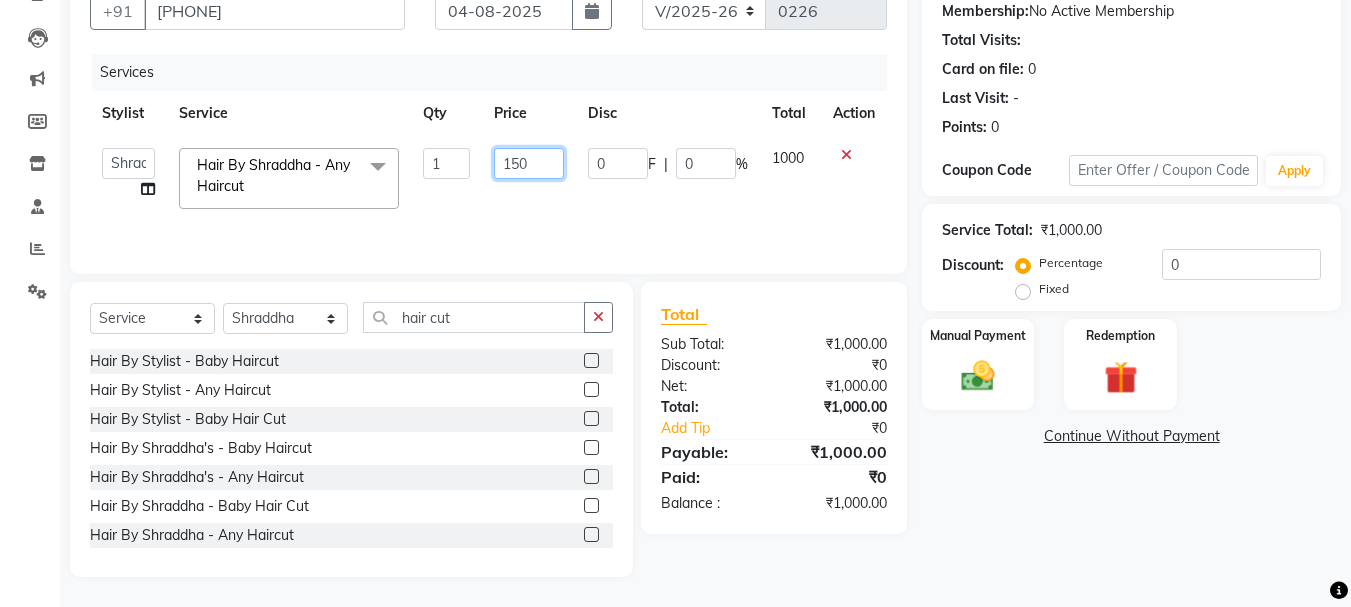 type on "1500" 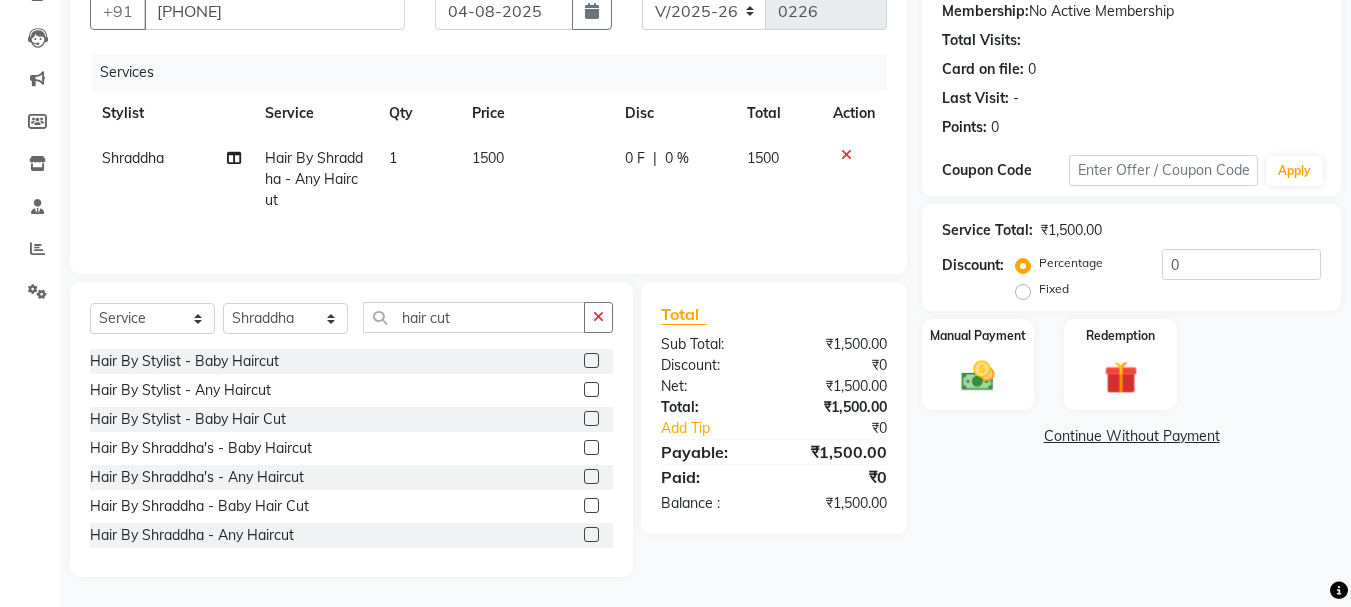 click on "0 F | 0 %" 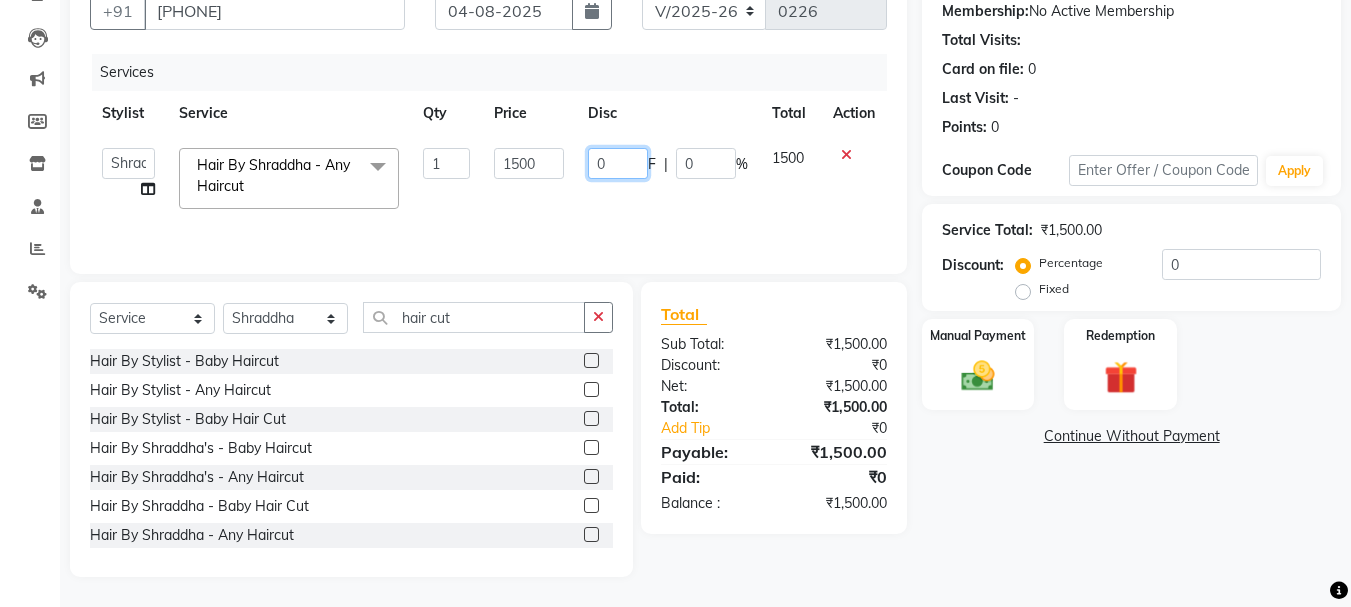 drag, startPoint x: 623, startPoint y: 160, endPoint x: 548, endPoint y: 143, distance: 76.902534 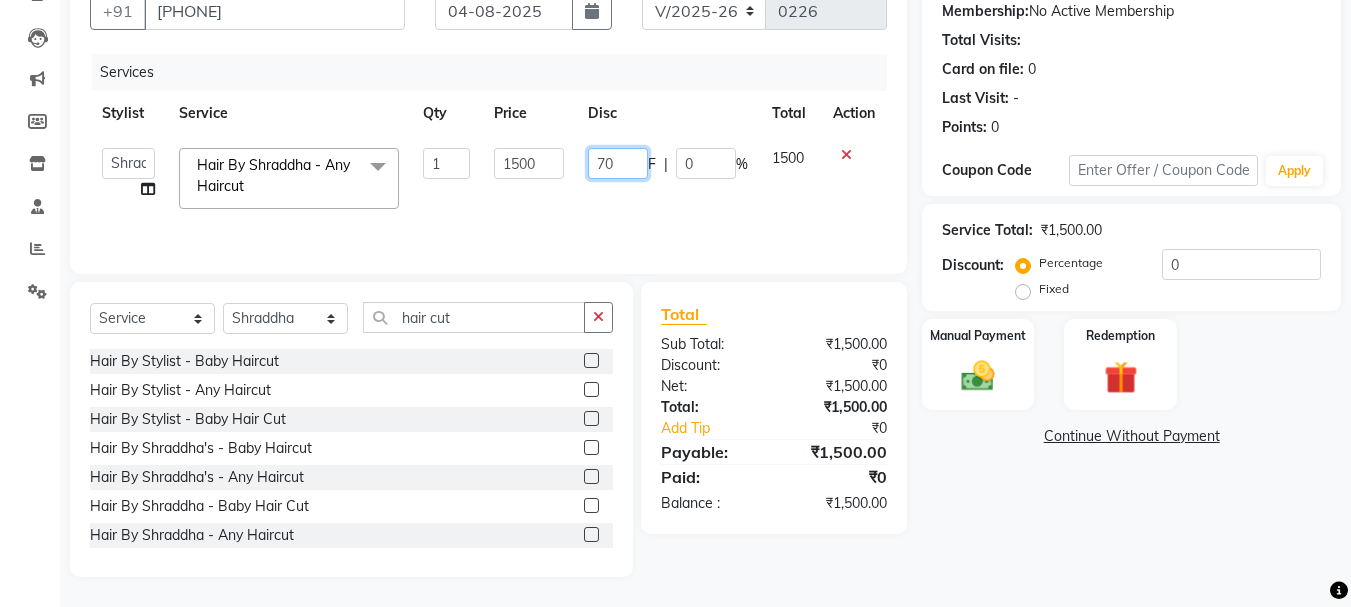 type on "700" 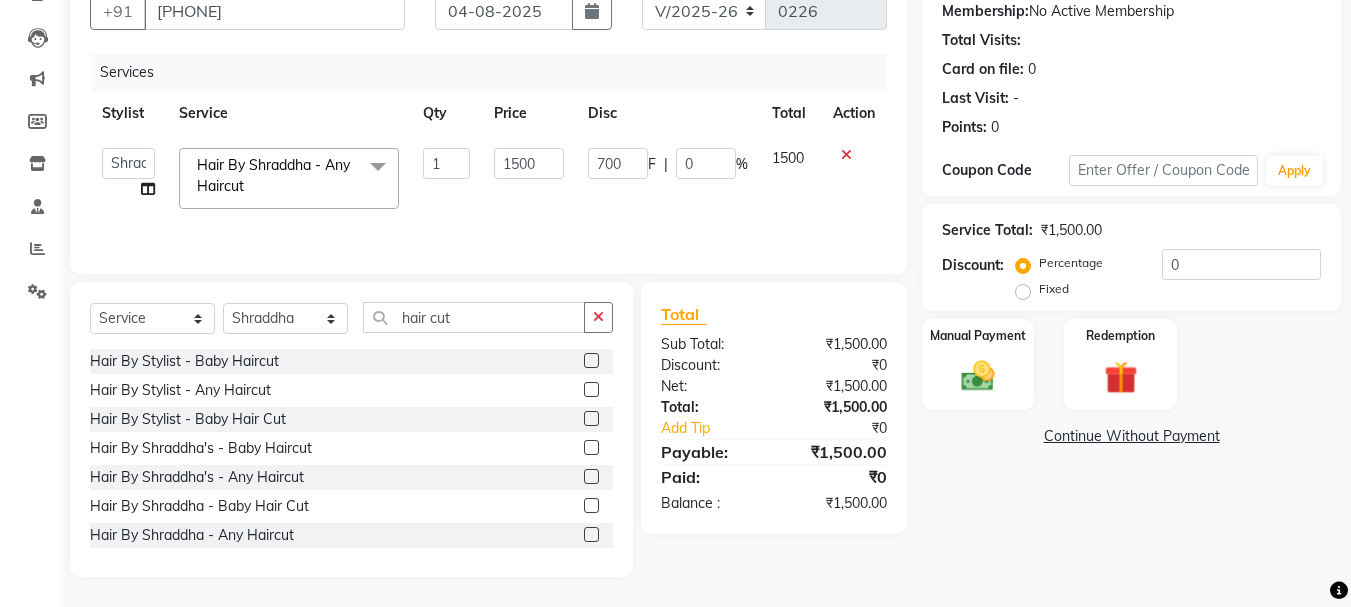 click on "Services Stylist Service Qty Price Disc Total Action [FIRST] [LAST] [FIRST] [LAST] [FIRST] [LAST] [FIRST] [LAST] [FIRST] [LAST] [FIRST] - Any Haircut x Feet Services - Fake Tips Toes Feet Services - Toe Extentions Feet Services - Toe Overlays Feet Services - Toe Refills Feet Services - Toe Gel Polish Feet Services - Toe Glitter Polish Feet Services - Toe French Extentions Feet Services - Ombre Extentions Feet Services - Chrome Extentions Feet Services - Any Art per tip Feet Services - Any Art Per Tip Threading - Eyebrows Threading - Forehead Threading - Chin Threading - Lower Chin Threading - Upper Lips Threading - Lower Lips Threading - Jaw Line Threading - Side Locks Threading - Full Face Threading - Eyebrows Threading - Forehead Threading - Chin Threading - Lower Chin Threading - Upper Lips Threading - Lower Lips Threading - Jaw Line Threading - Side Locks Threading - Full Face Honey Body Waxing - Underarms Honey Body Waxing - Half Hand Honey Body Waxing - Full Hand D Tan - Face 1 F" 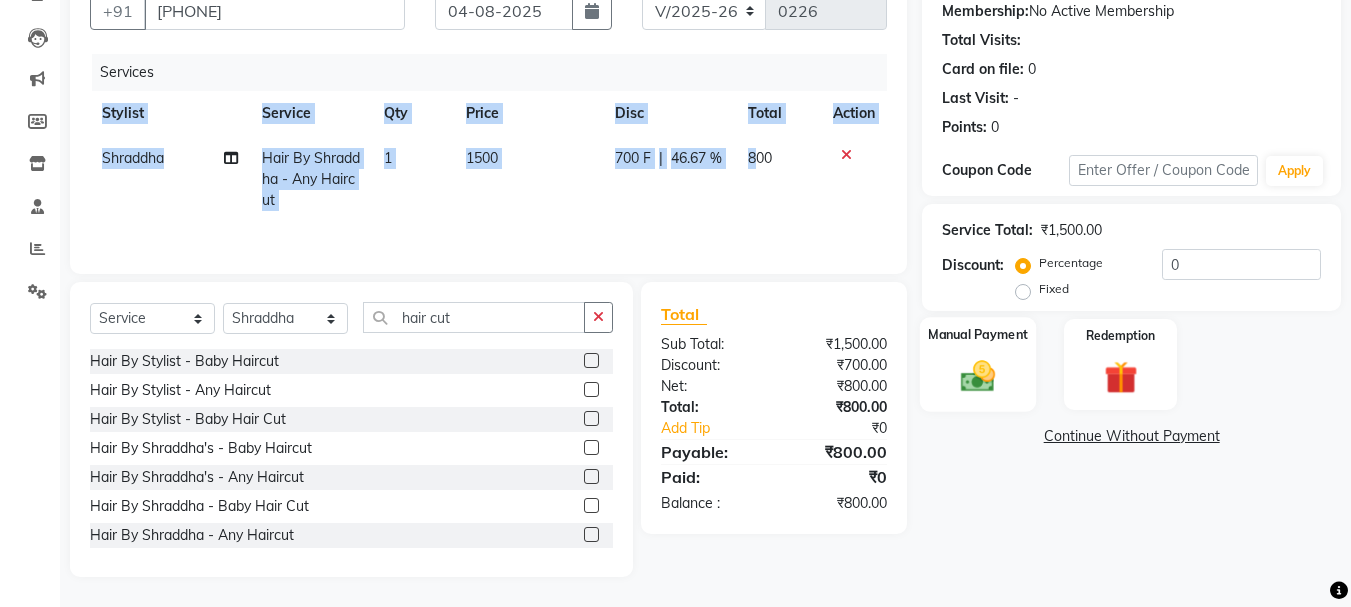 click 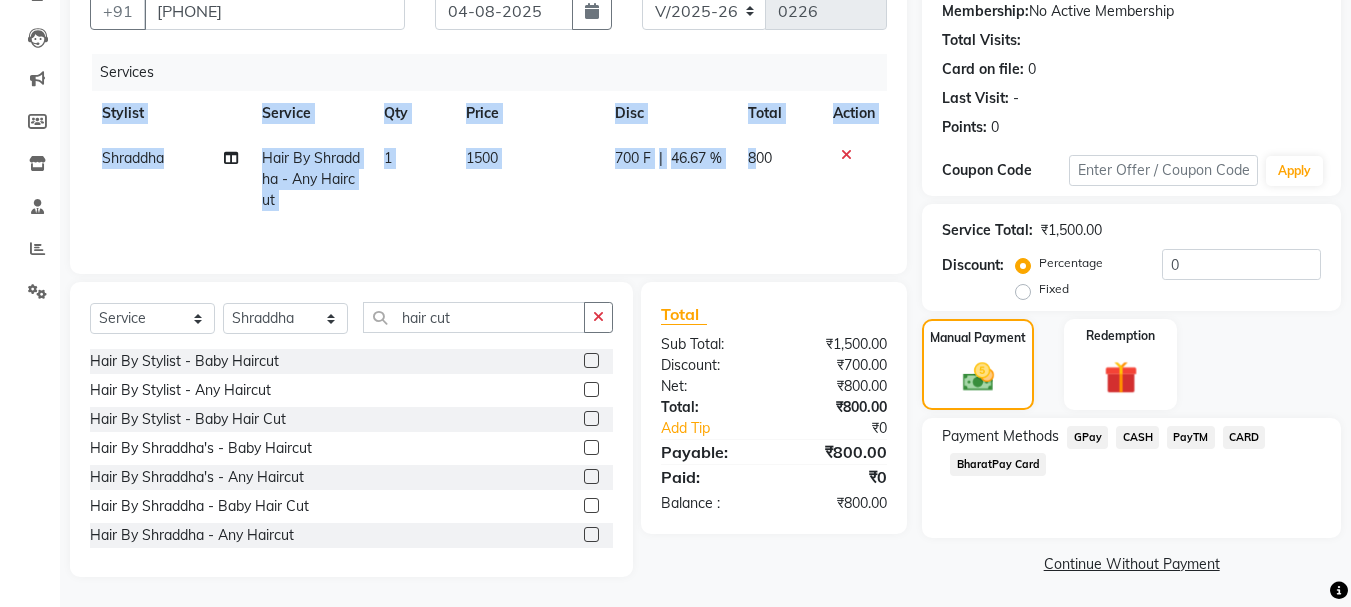scroll, scrollTop: 196, scrollLeft: 0, axis: vertical 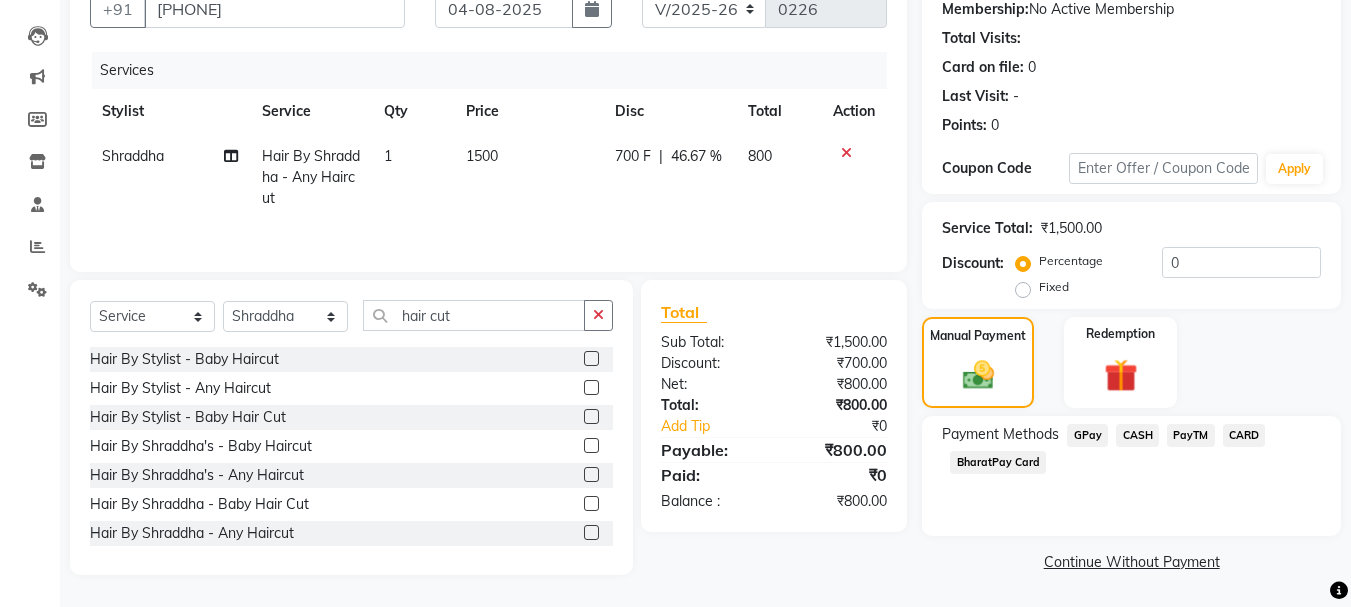 click on "GPay" 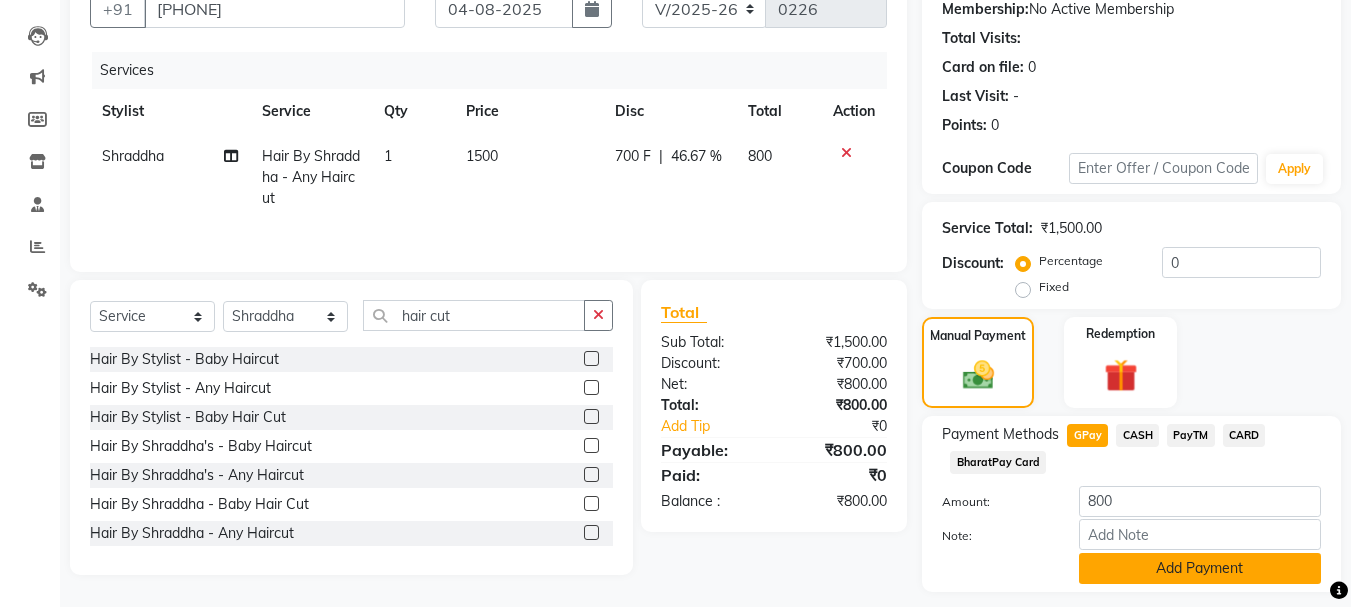 click on "Add Payment" 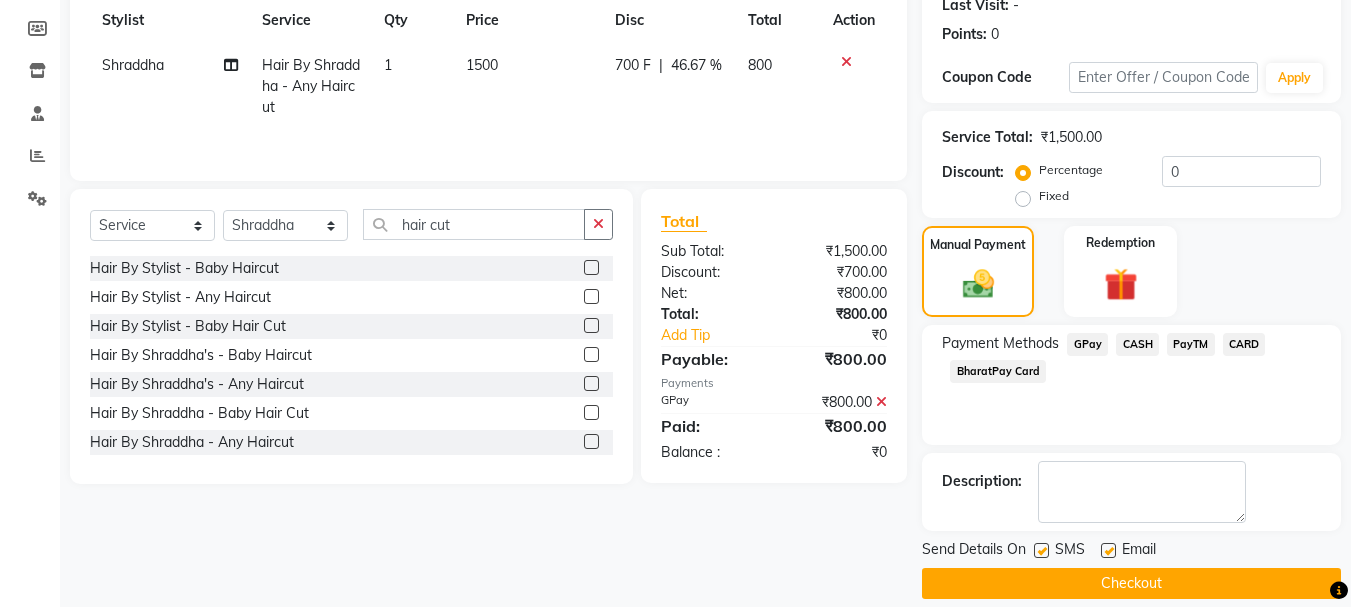 scroll, scrollTop: 309, scrollLeft: 0, axis: vertical 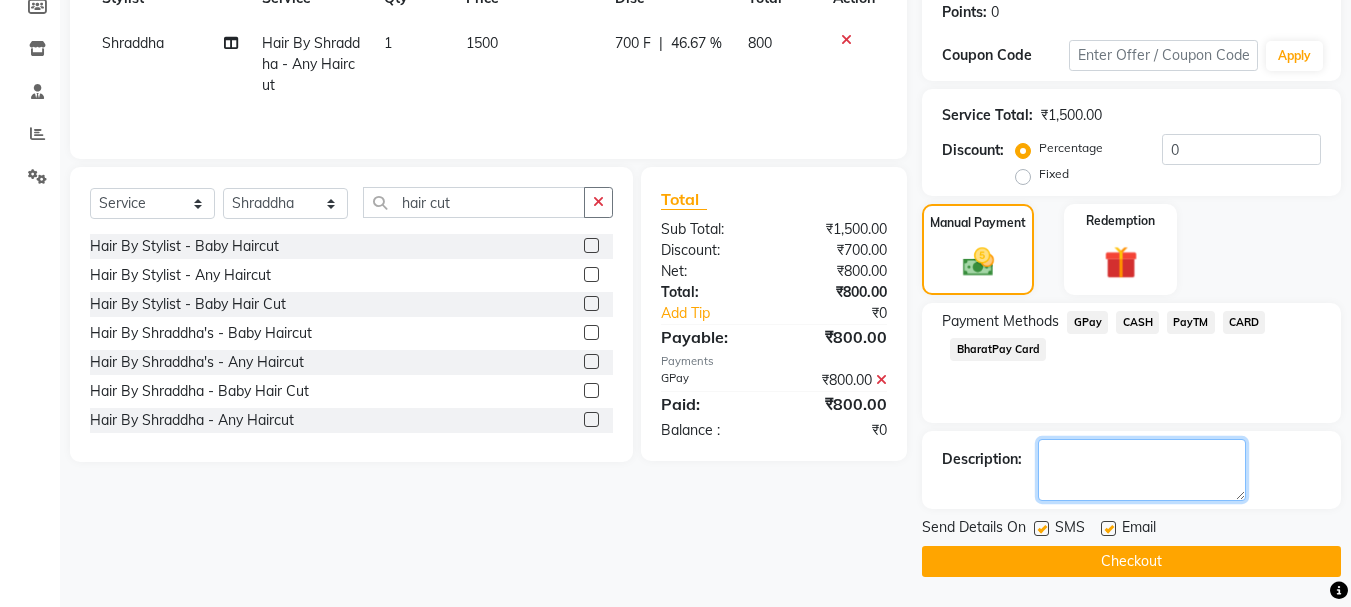 click 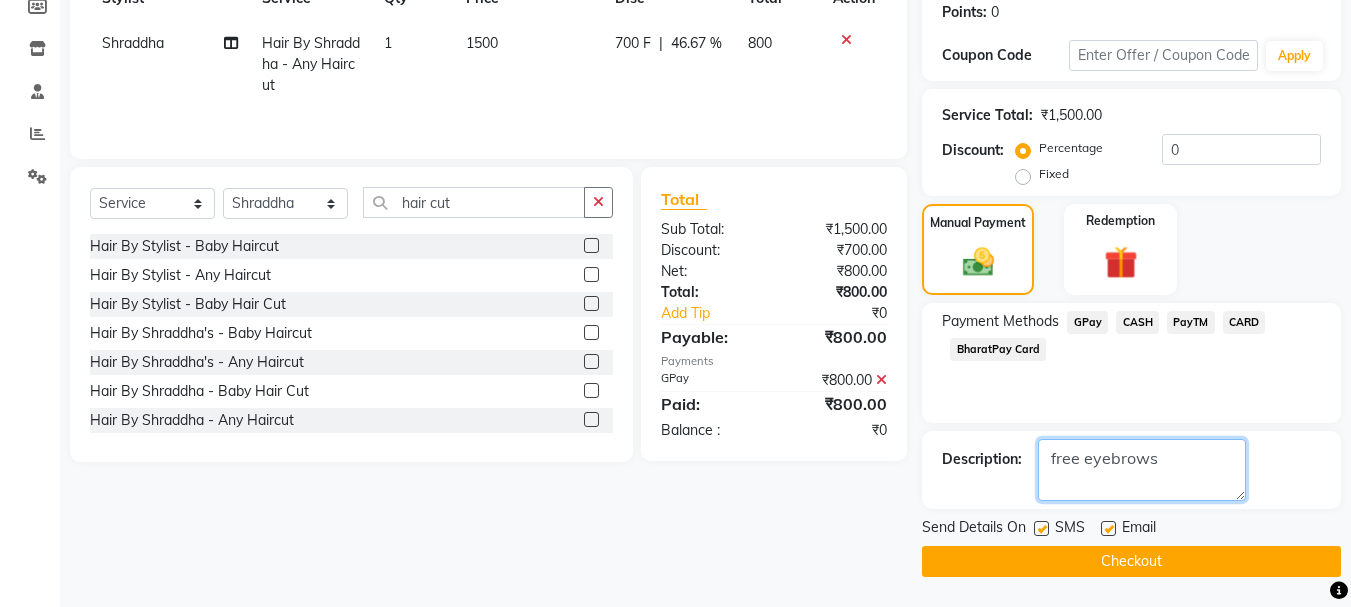 type on "free eyebrows" 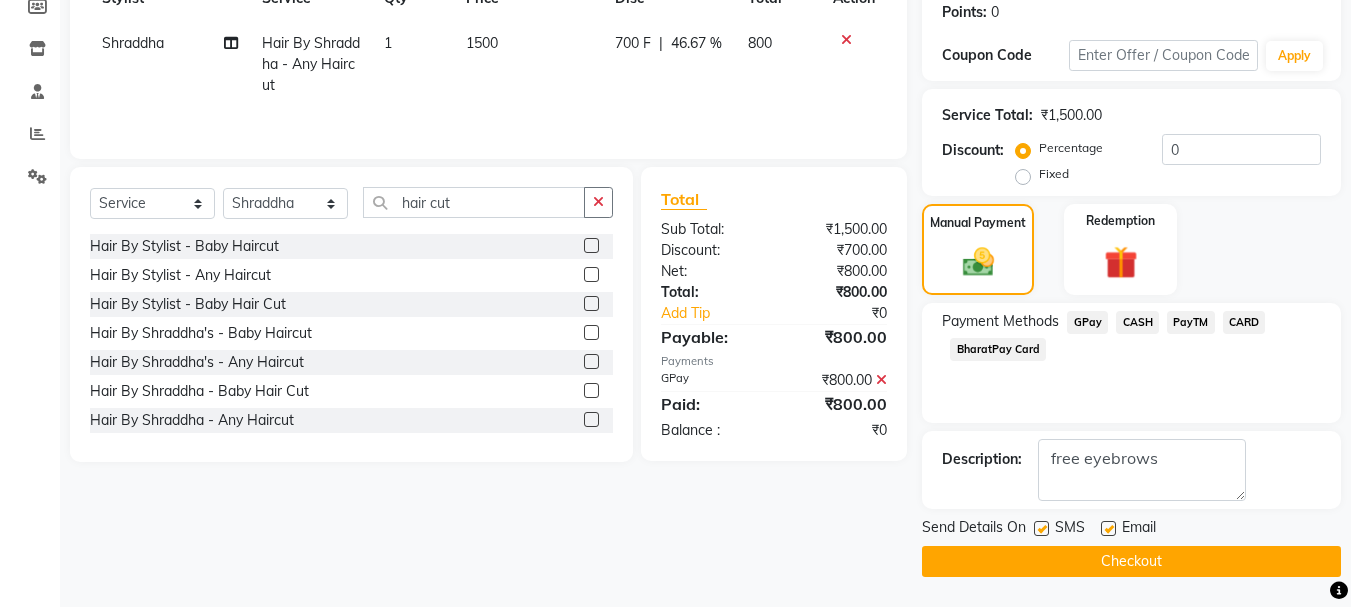 click on "Checkout" 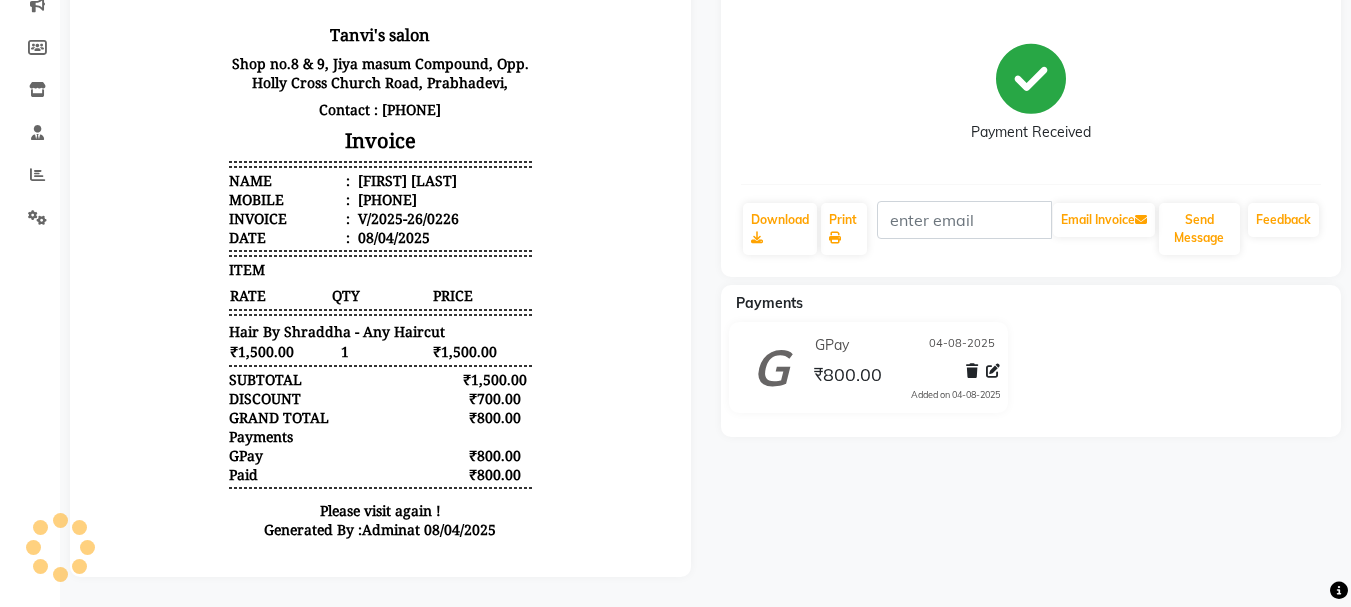 scroll, scrollTop: 0, scrollLeft: 0, axis: both 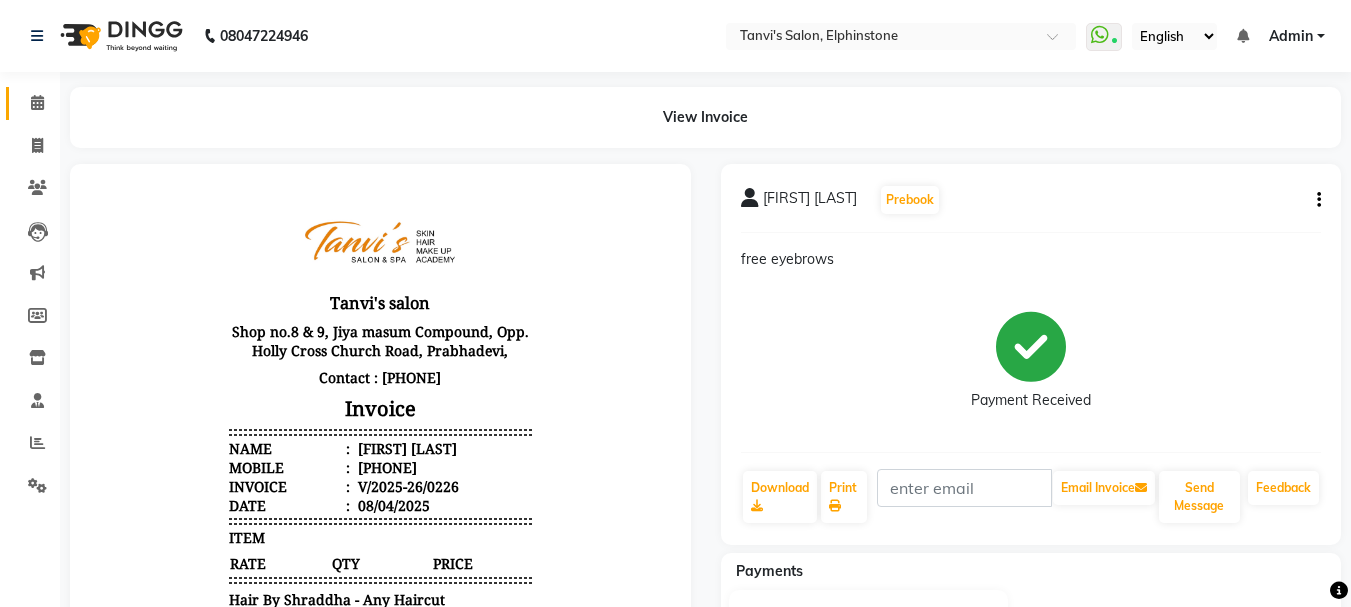 click 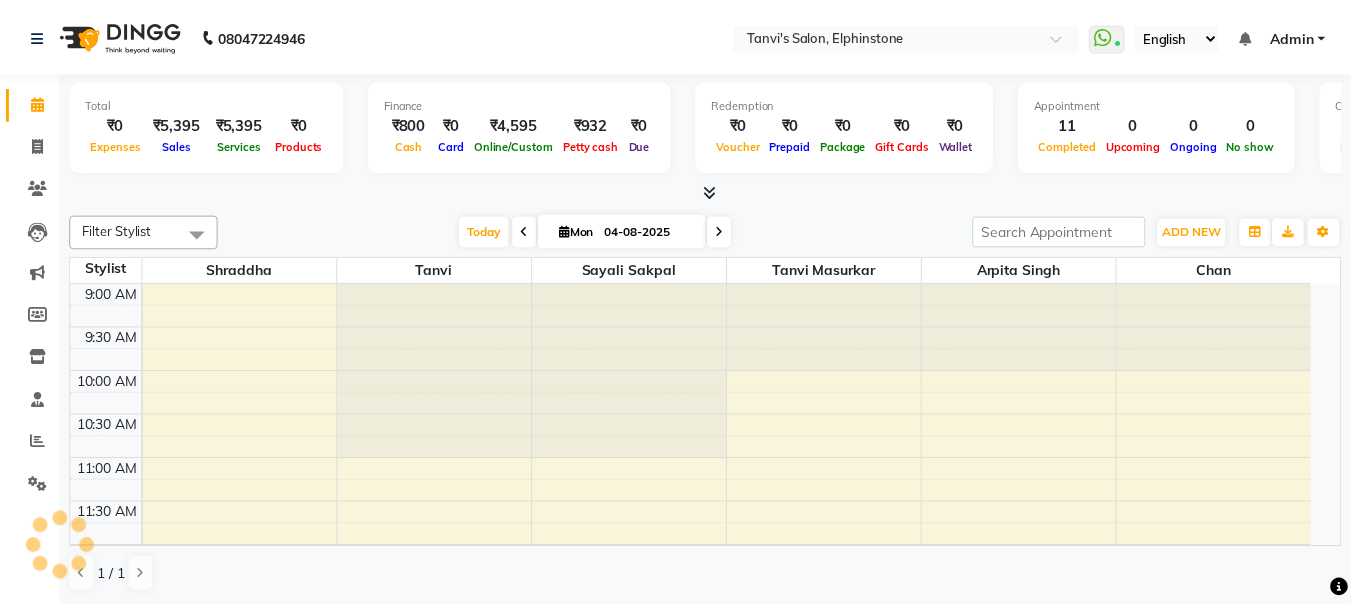 scroll, scrollTop: 0, scrollLeft: 0, axis: both 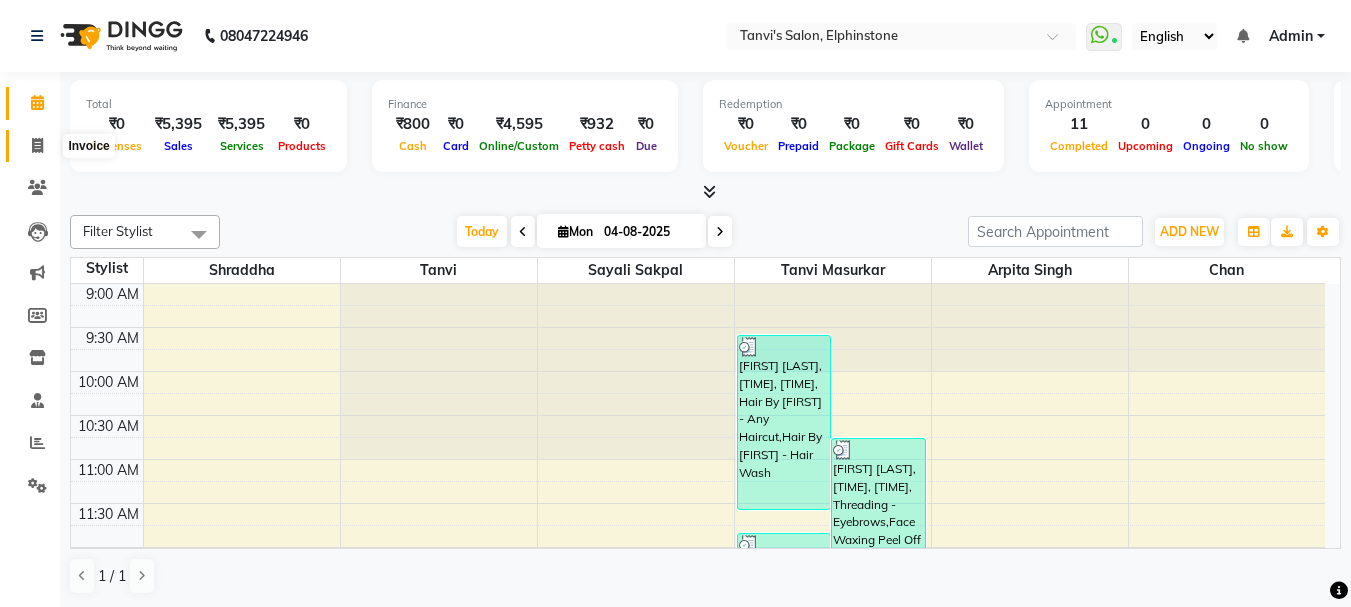 click 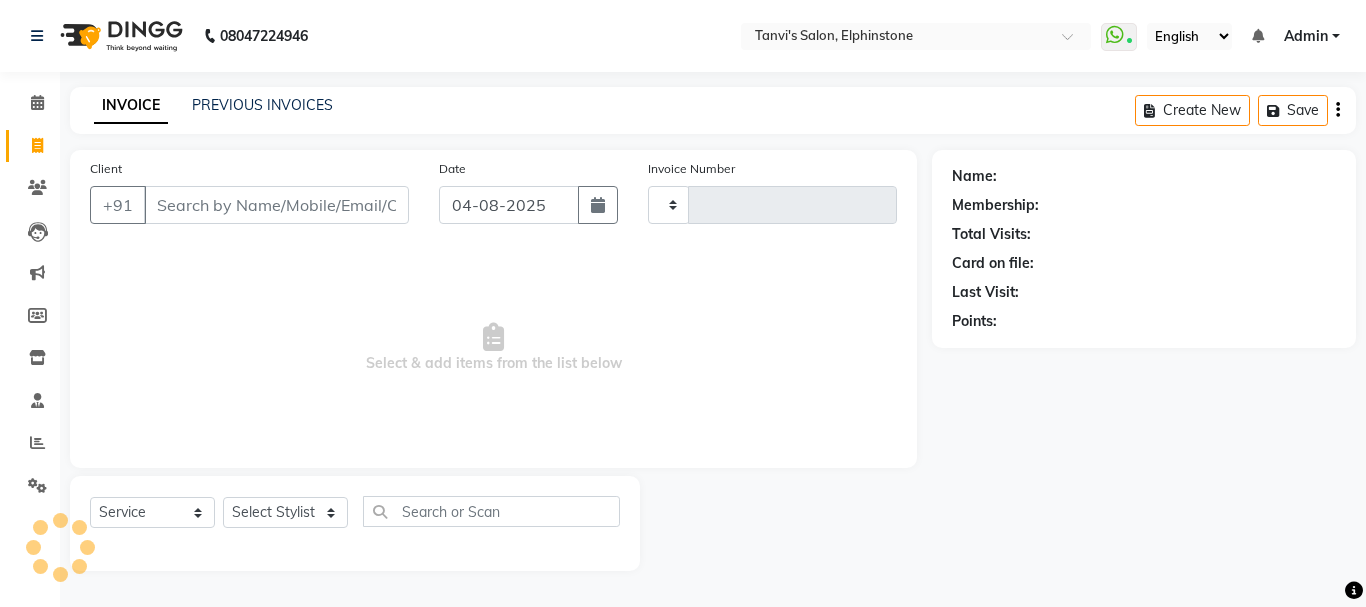 type on "0227" 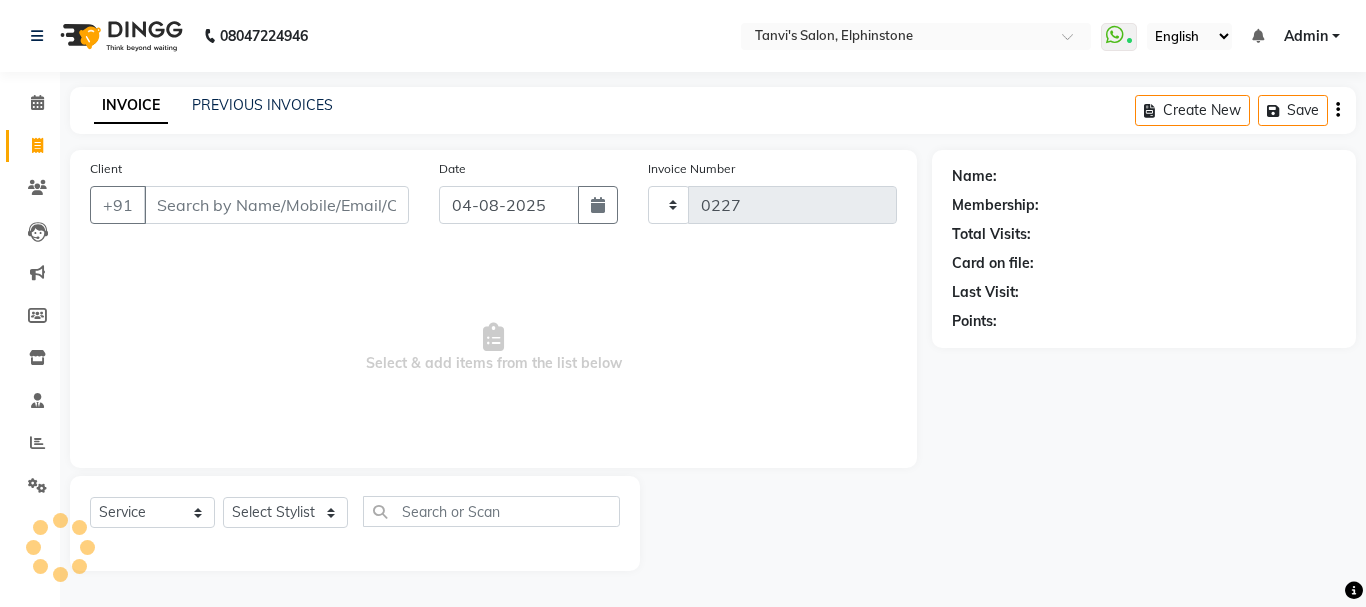 select on "716" 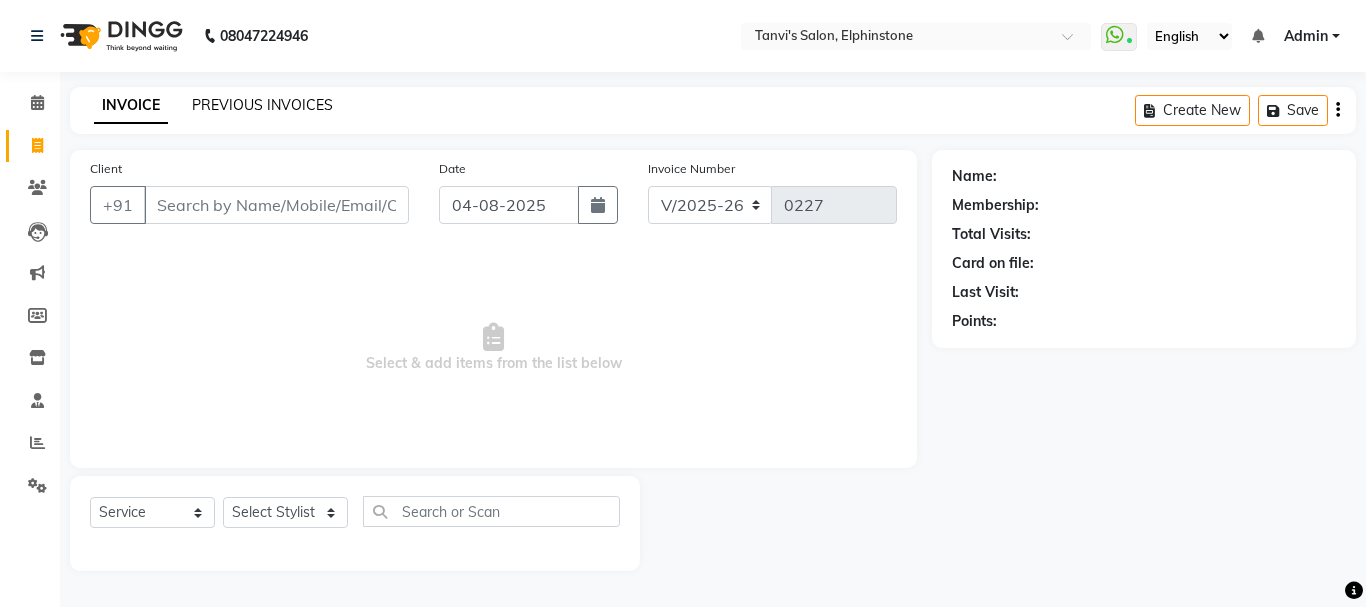 click on "PREVIOUS INVOICES" 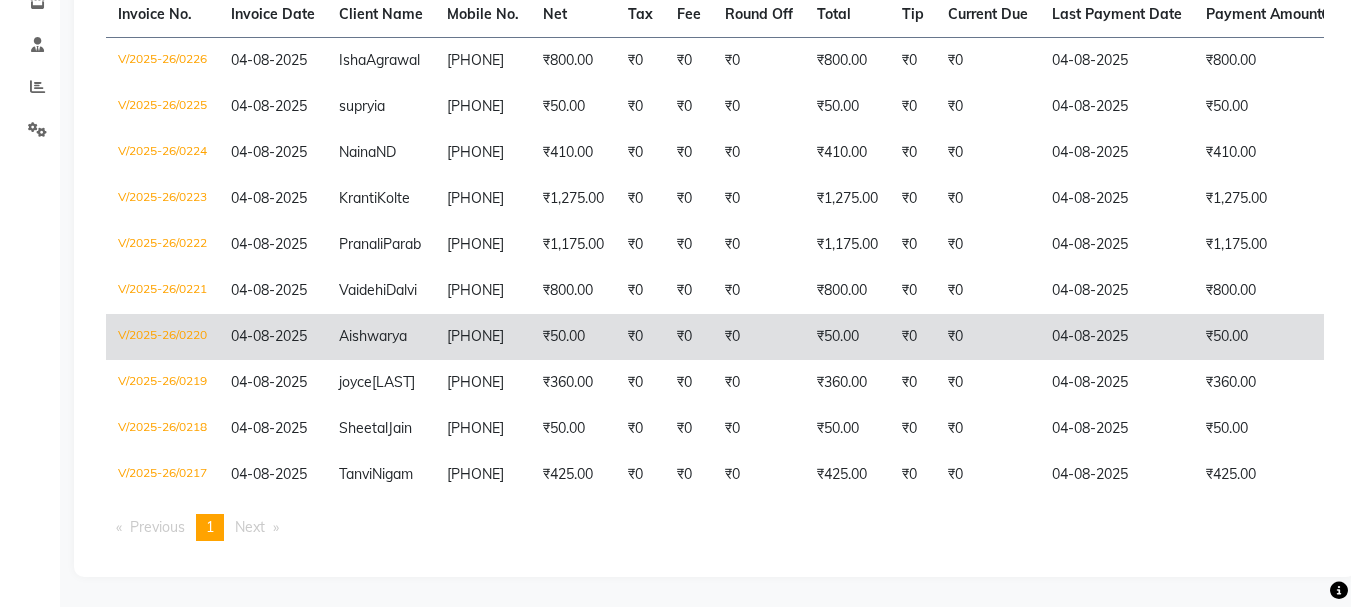 scroll, scrollTop: 0, scrollLeft: 0, axis: both 